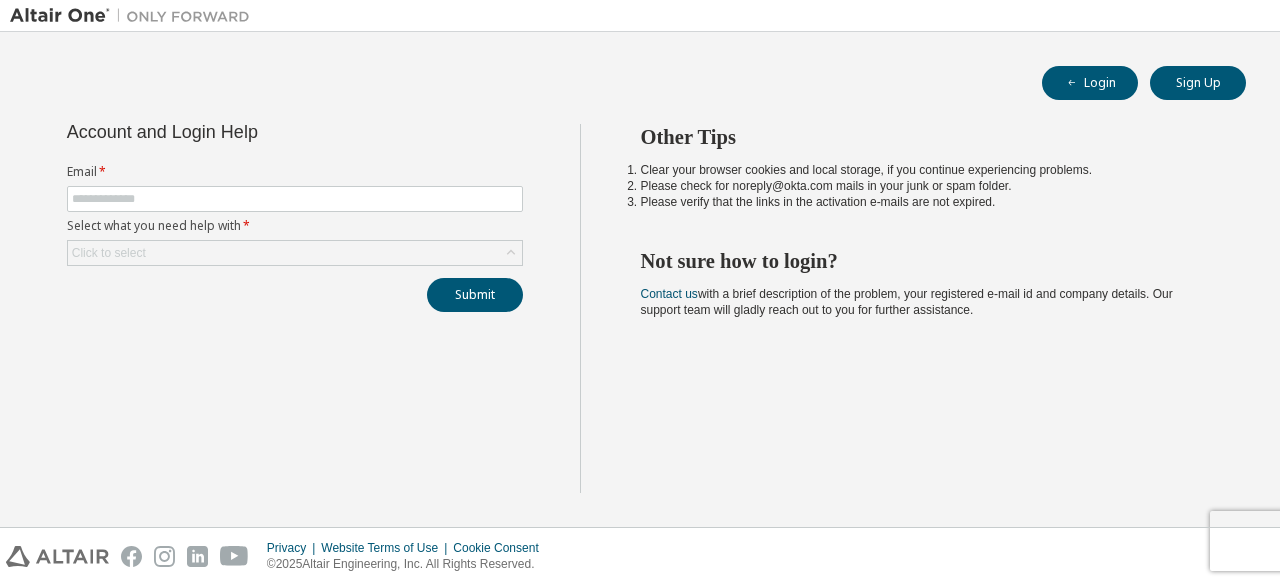 scroll, scrollTop: 0, scrollLeft: 0, axis: both 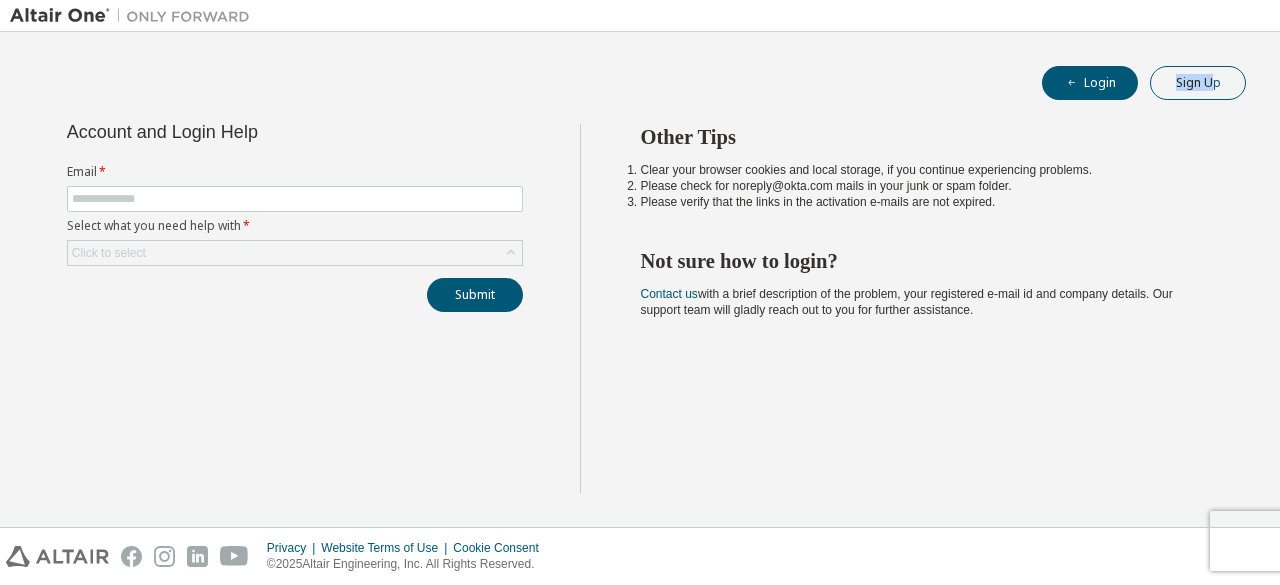 click on "Login Sign Up Account and Login Help Email * Select what you need help with * Click to select Submit Other Tips Clear your browser cookies and local storage, if you continue experiencing problems. Please check for noreply@example.com mails in your junk or spam folder. Please verify that the links in the activation e-mails are not expired. Not sure how to login? Contact us with a brief description of the problem, your registered e-mail id and company details. Our support team will gladly reach out to you for further assistance." at bounding box center [640, 279] 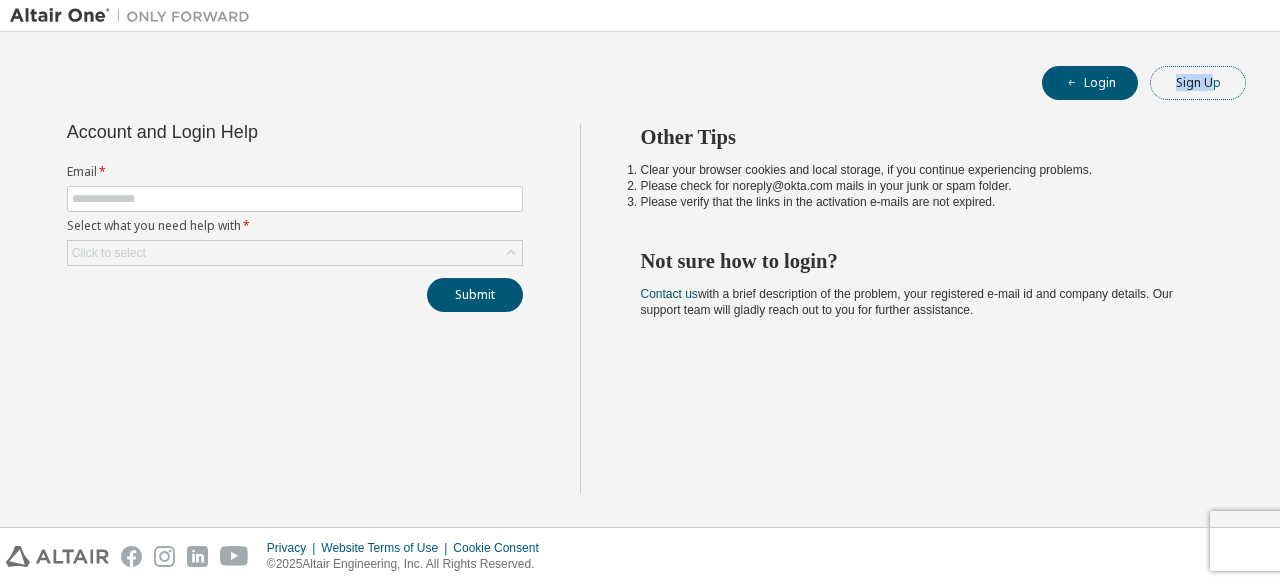 click on "Sign Up" at bounding box center [1198, 83] 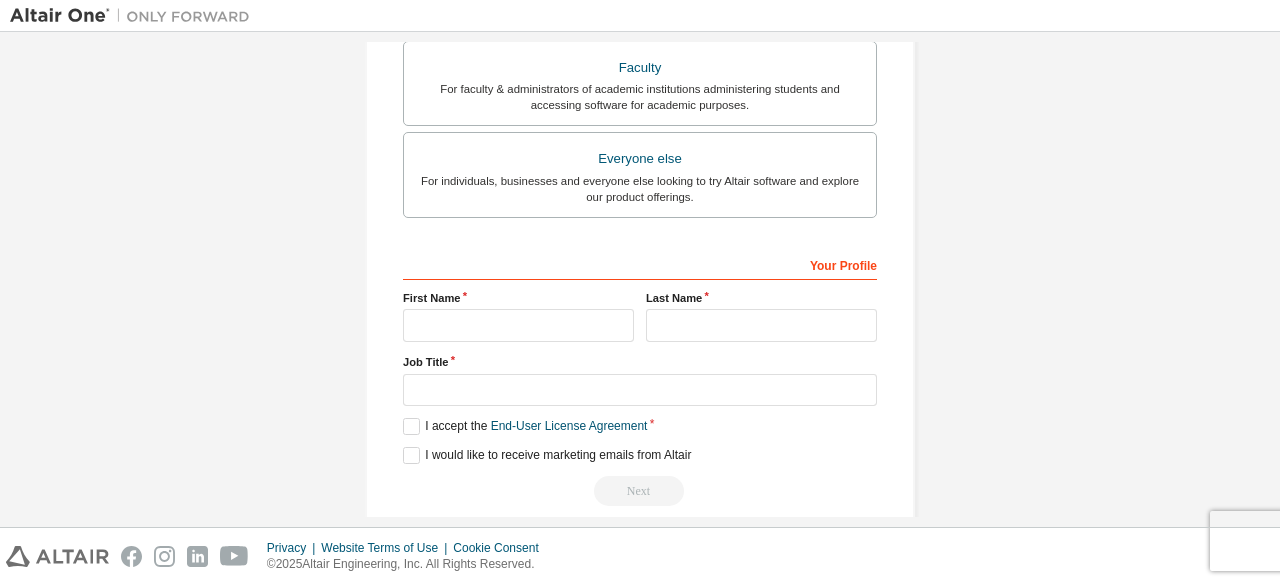 scroll, scrollTop: 578, scrollLeft: 0, axis: vertical 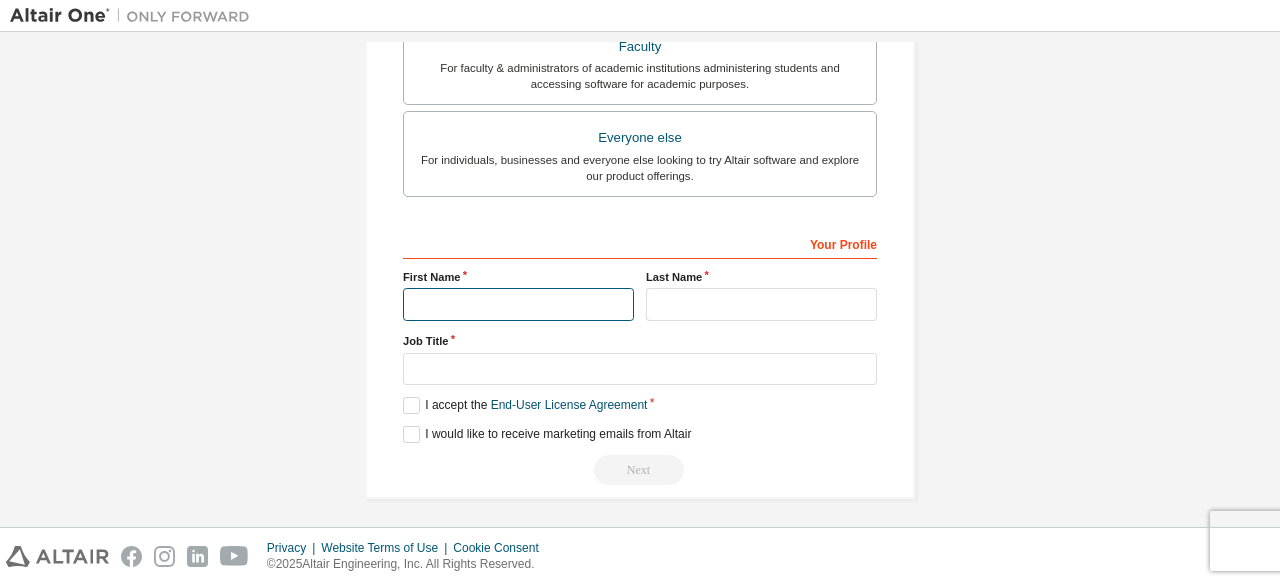 click at bounding box center [518, 304] 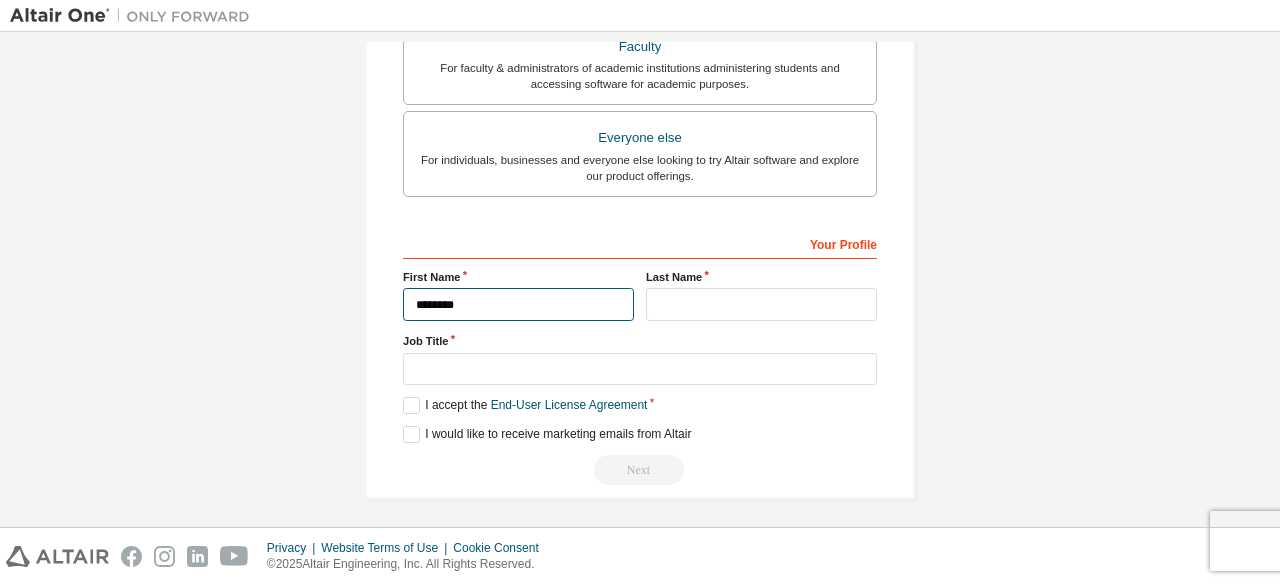 type on "********" 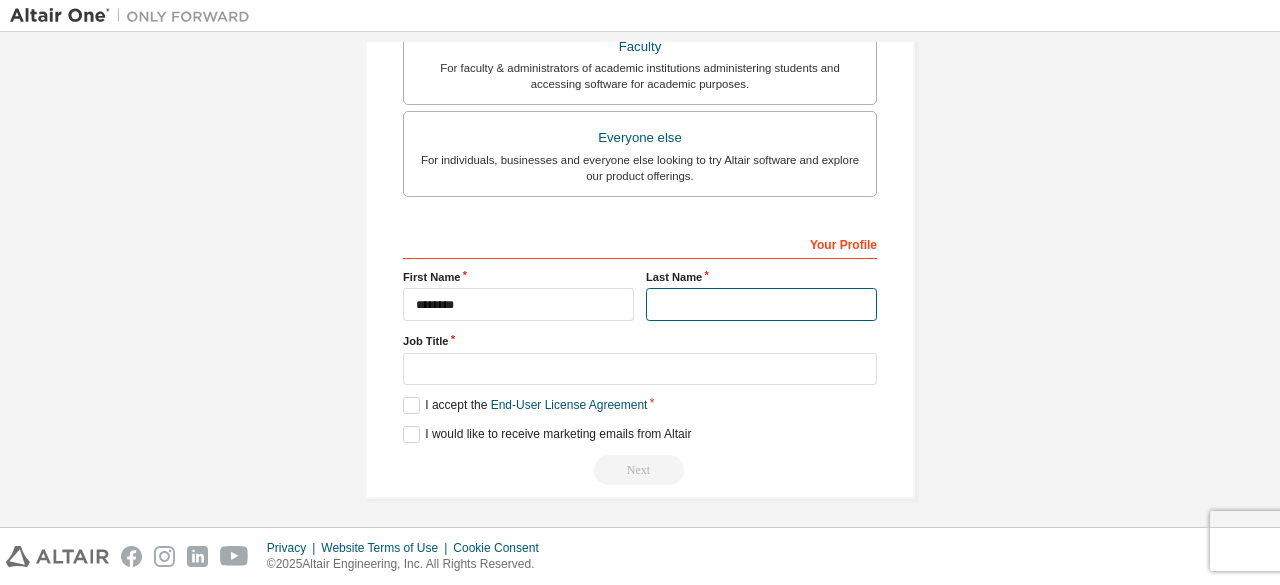 click at bounding box center [761, 304] 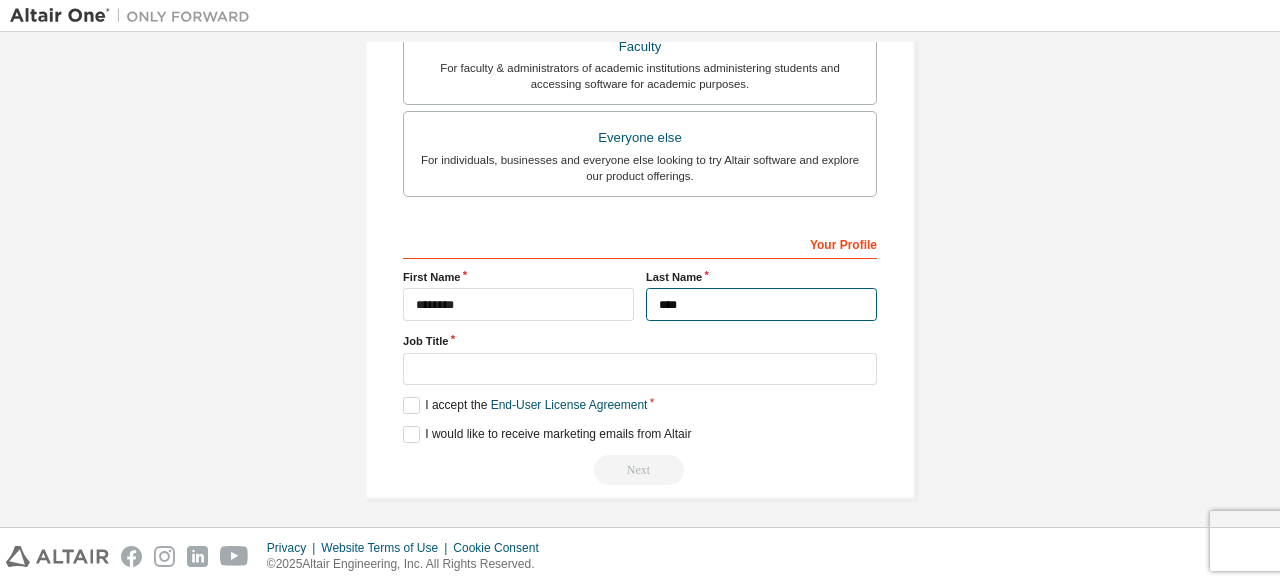 click on "****" at bounding box center [761, 304] 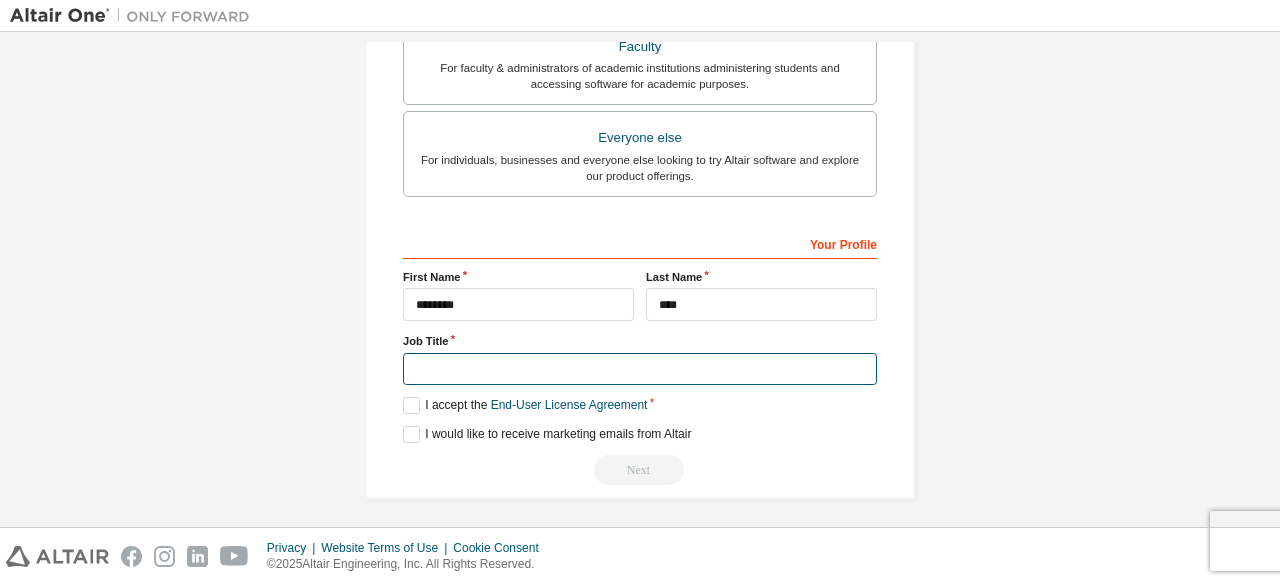 click at bounding box center [640, 369] 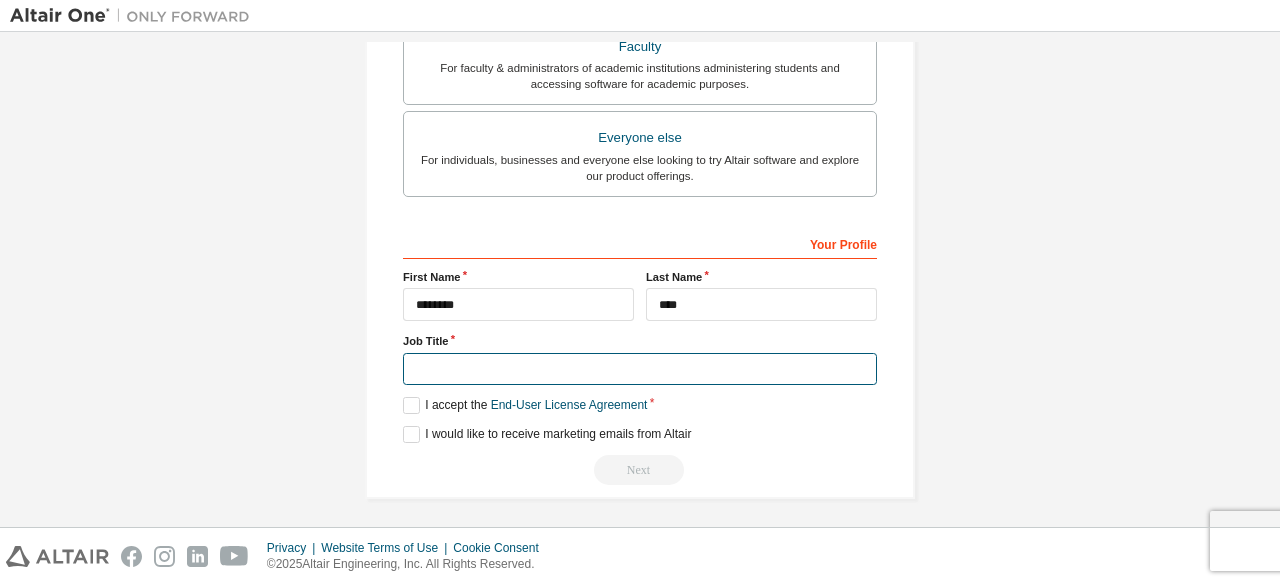 click at bounding box center [640, 369] 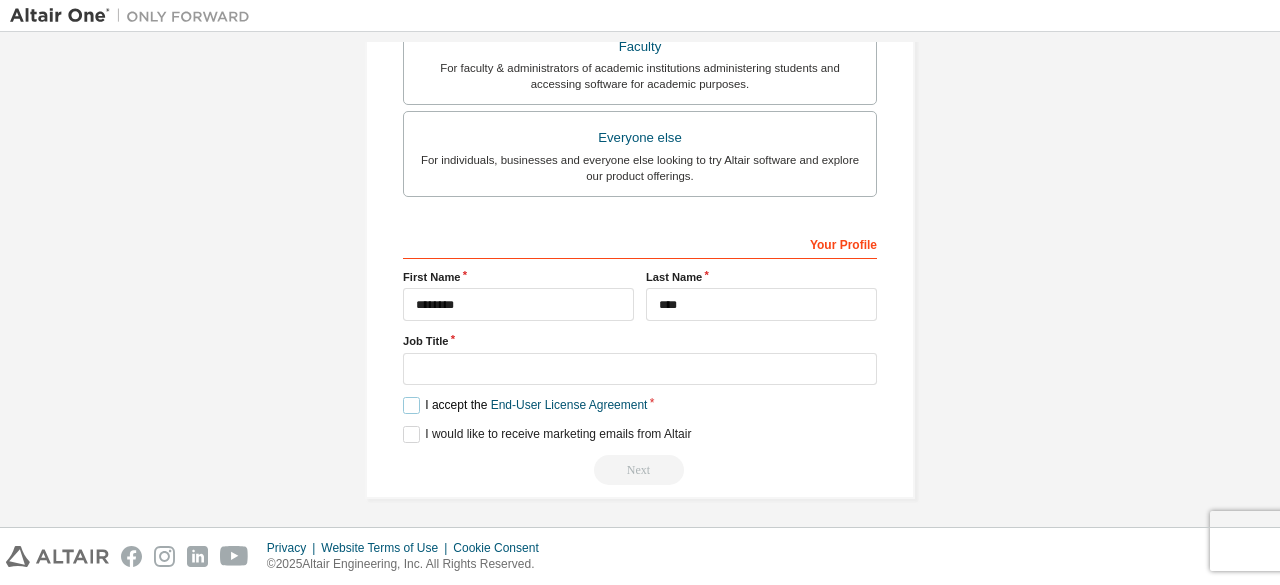click on "I accept the    End-User License Agreement" at bounding box center (525, 405) 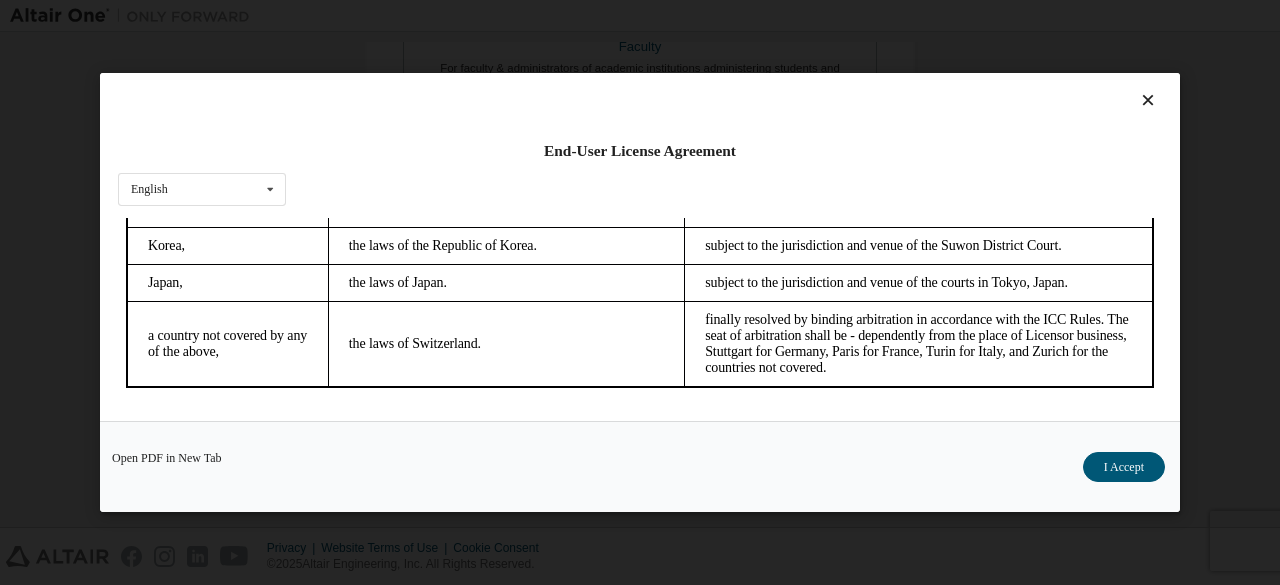 scroll, scrollTop: 5643, scrollLeft: 0, axis: vertical 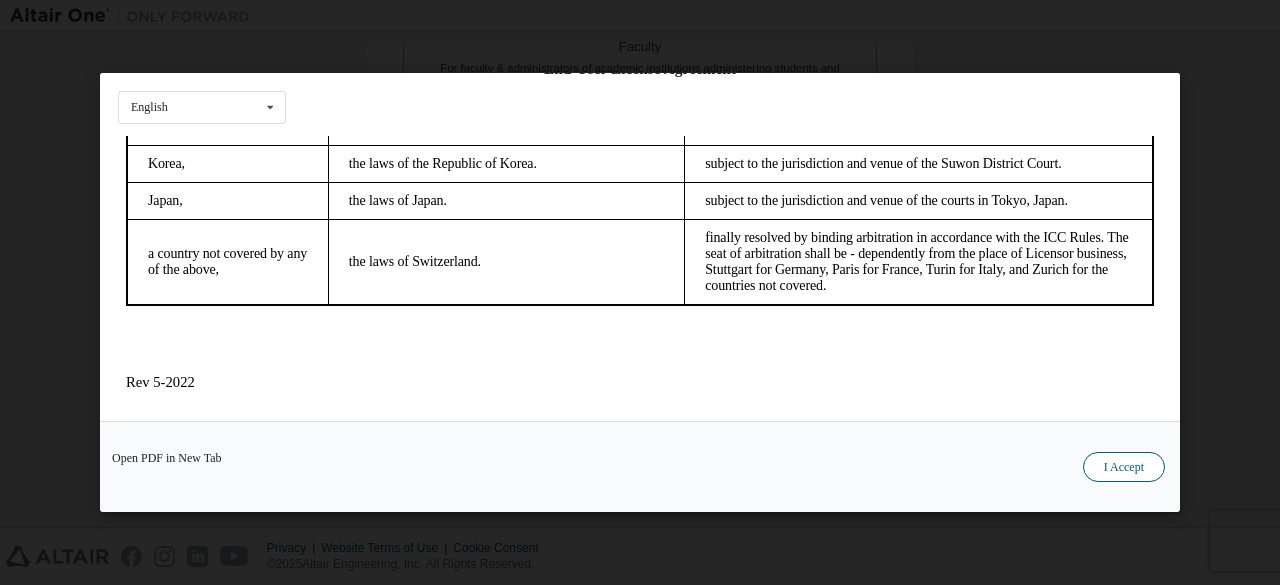 click on "I Accept" at bounding box center (1124, 467) 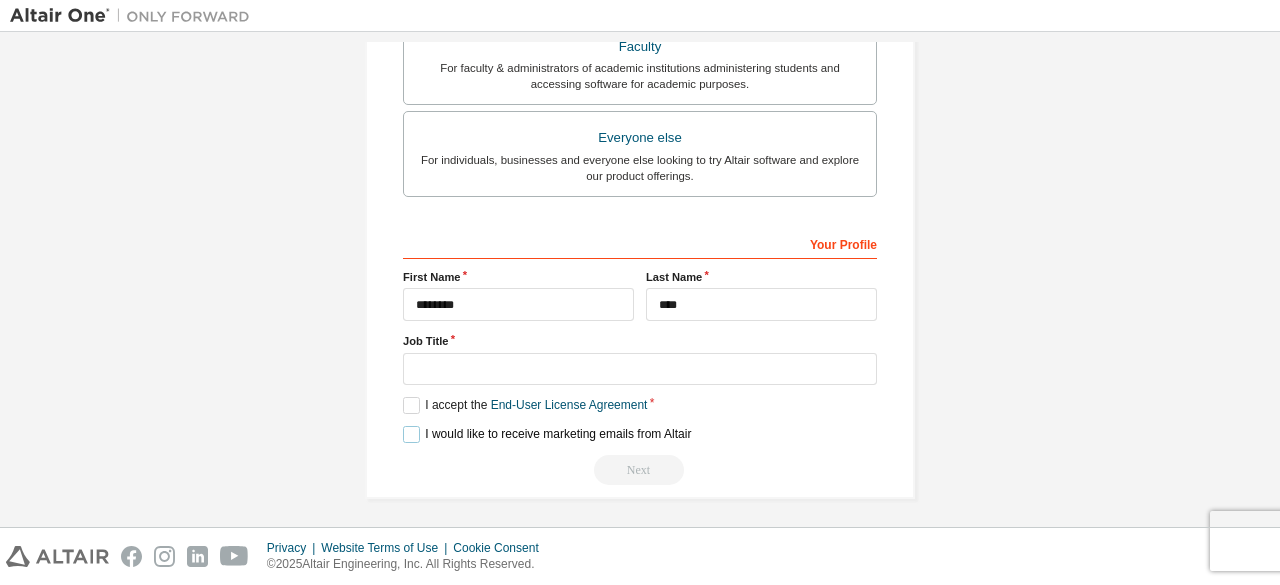 drag, startPoint x: 398, startPoint y: 420, endPoint x: 407, endPoint y: 439, distance: 21.023796 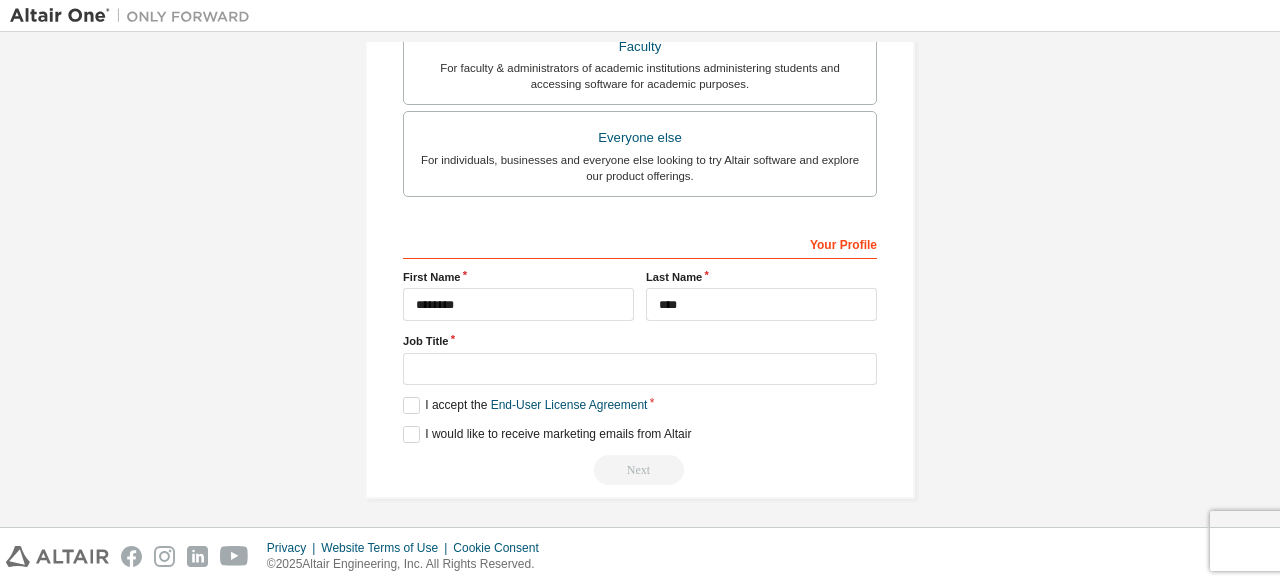 click on "**********" at bounding box center [640, 356] 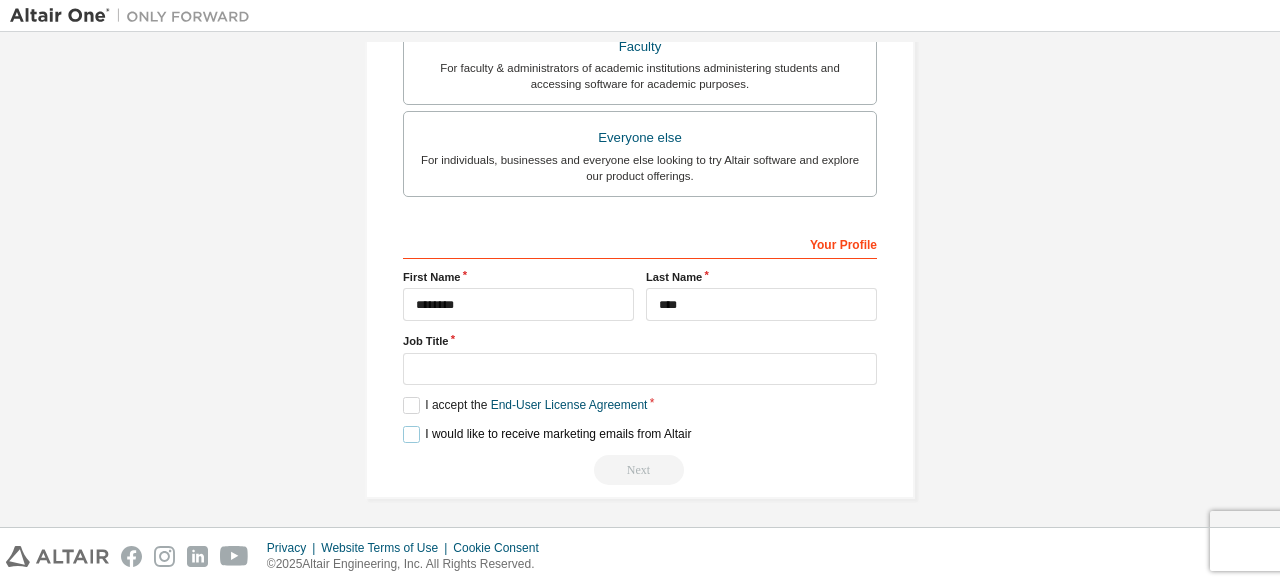 click on "I would like to receive marketing emails from Altair" at bounding box center (547, 434) 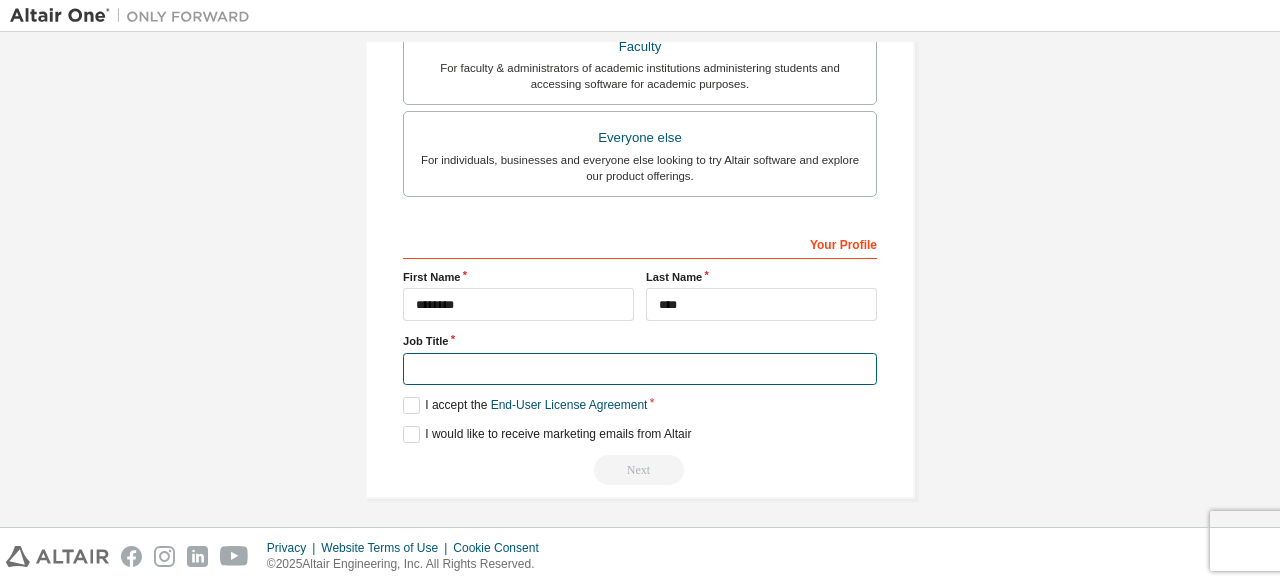 click at bounding box center [640, 369] 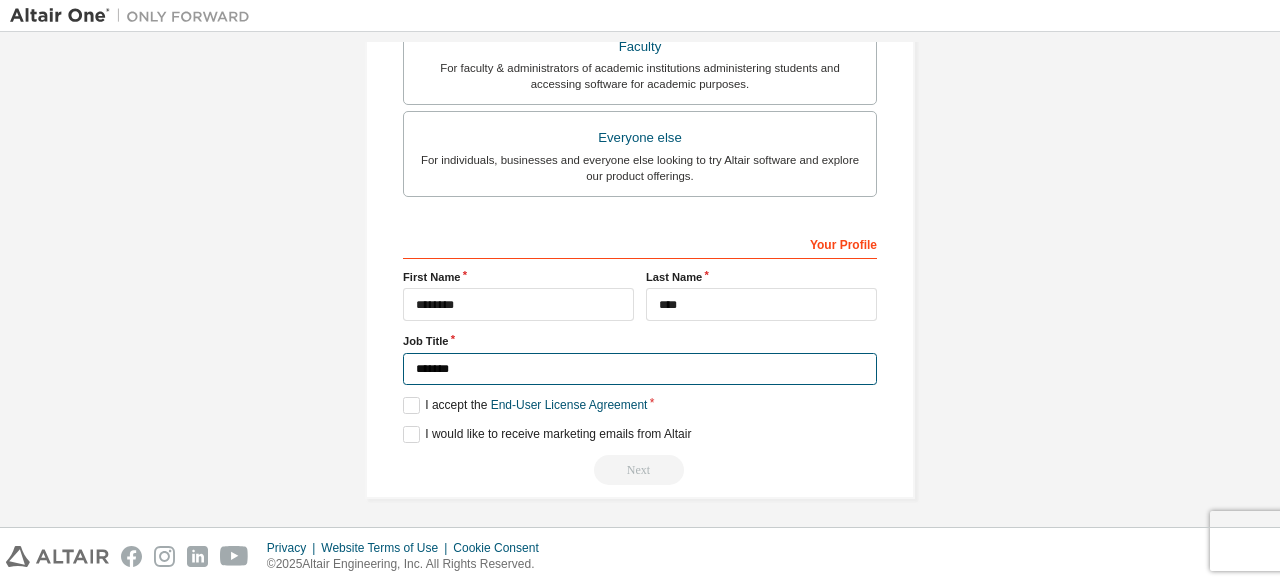 click on "*******" at bounding box center (640, 369) 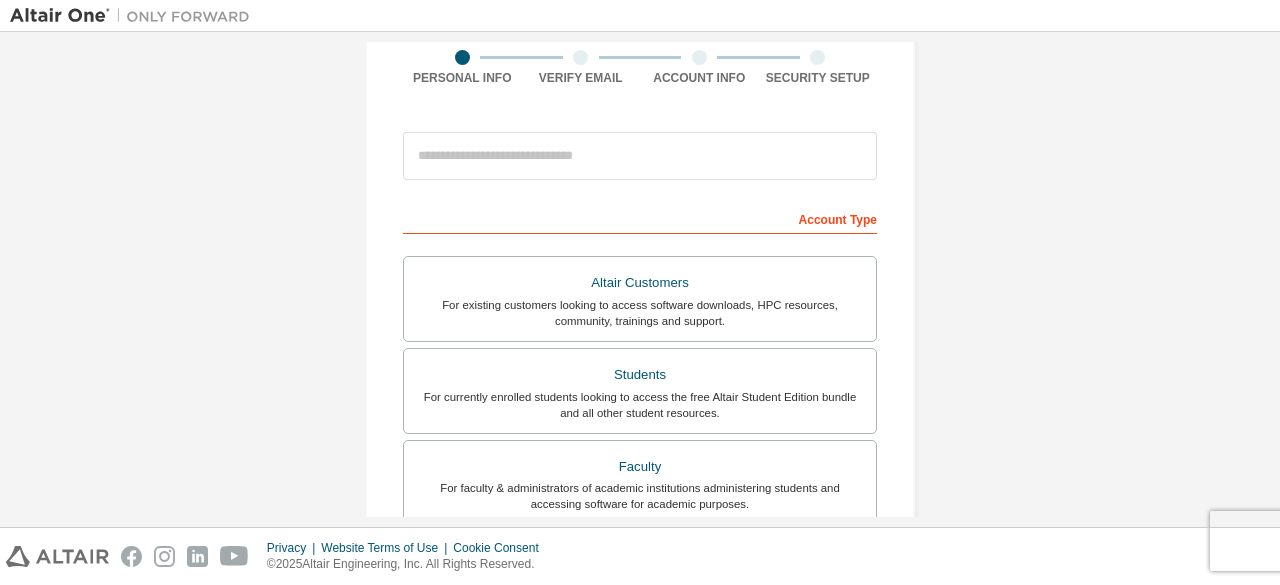 scroll, scrollTop: 160, scrollLeft: 0, axis: vertical 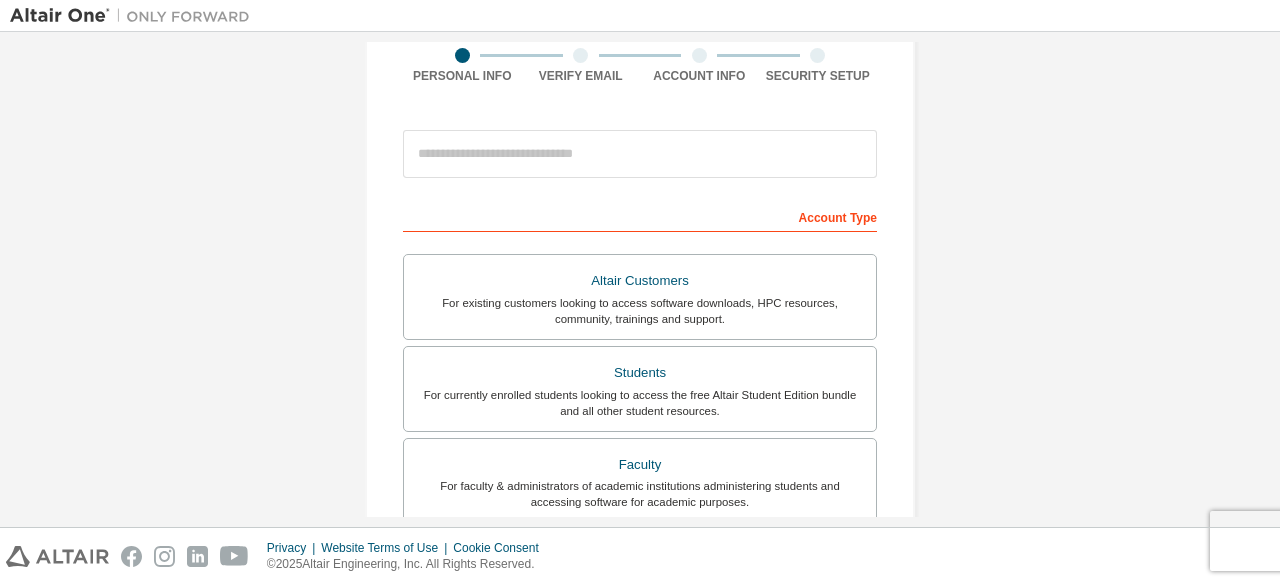 type on "*******" 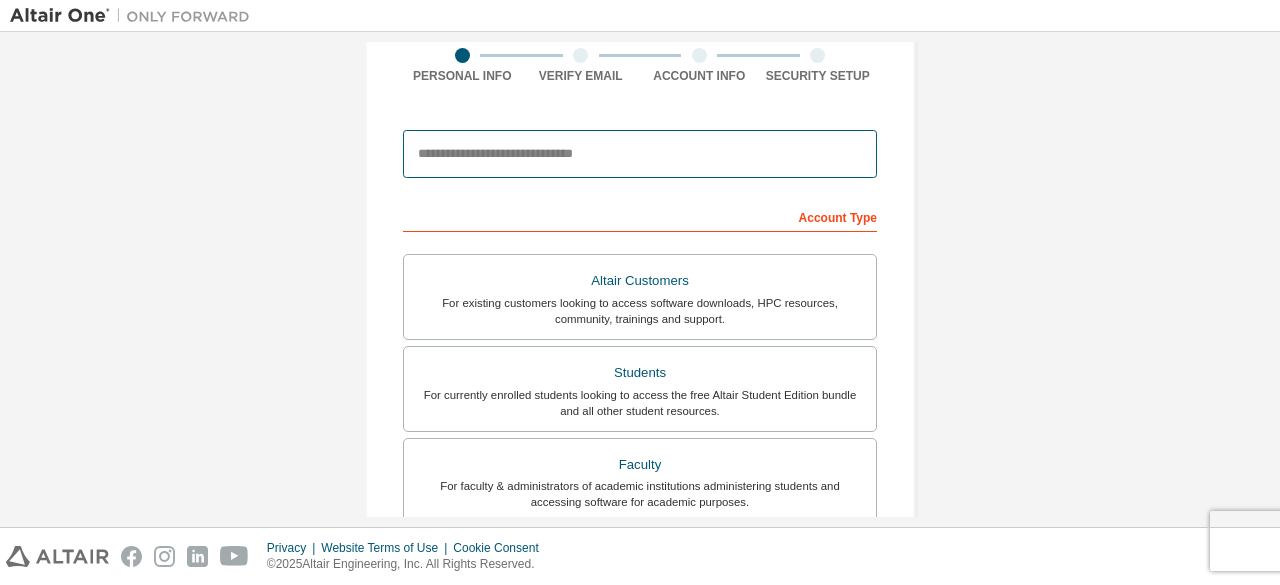 click at bounding box center [640, 154] 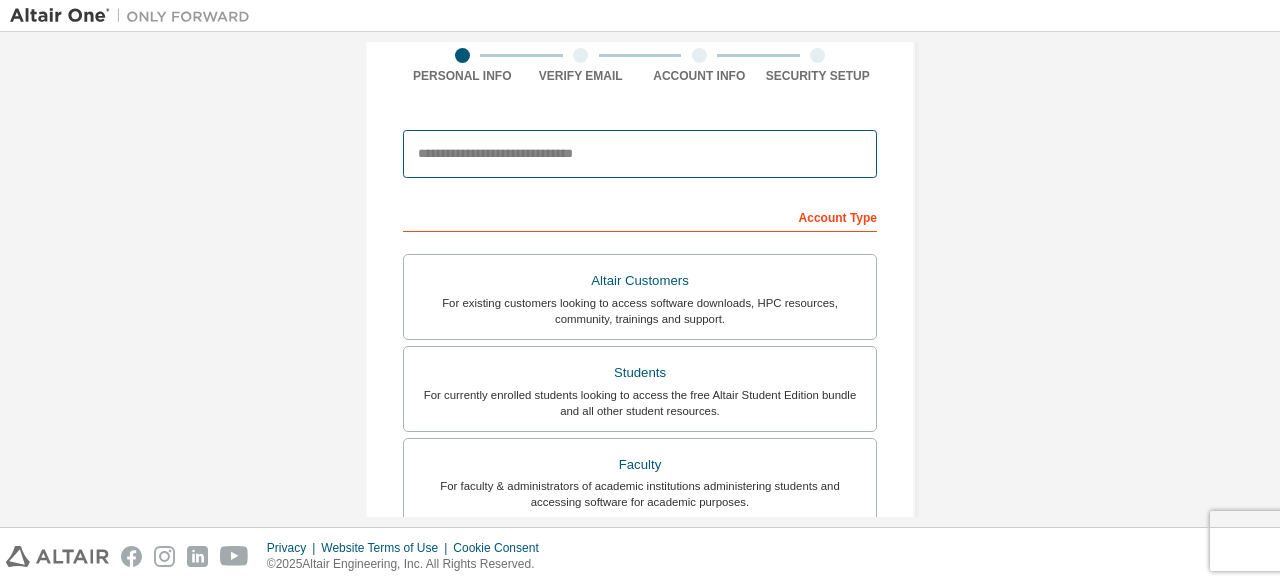 paste on "**********" 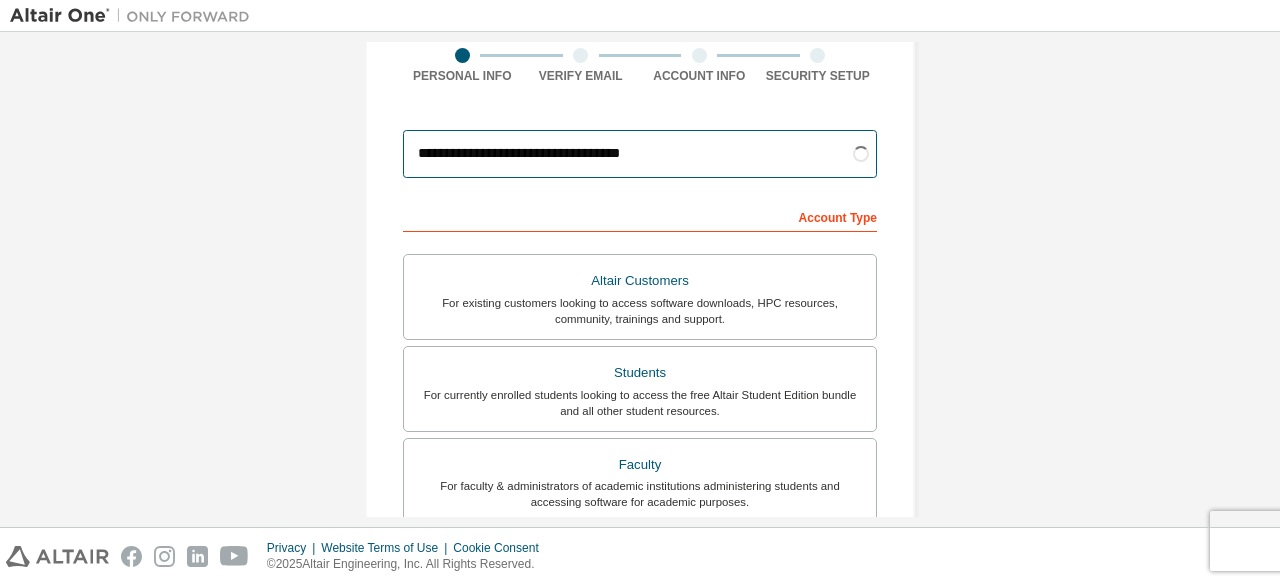 click on "**********" at bounding box center (640, 154) 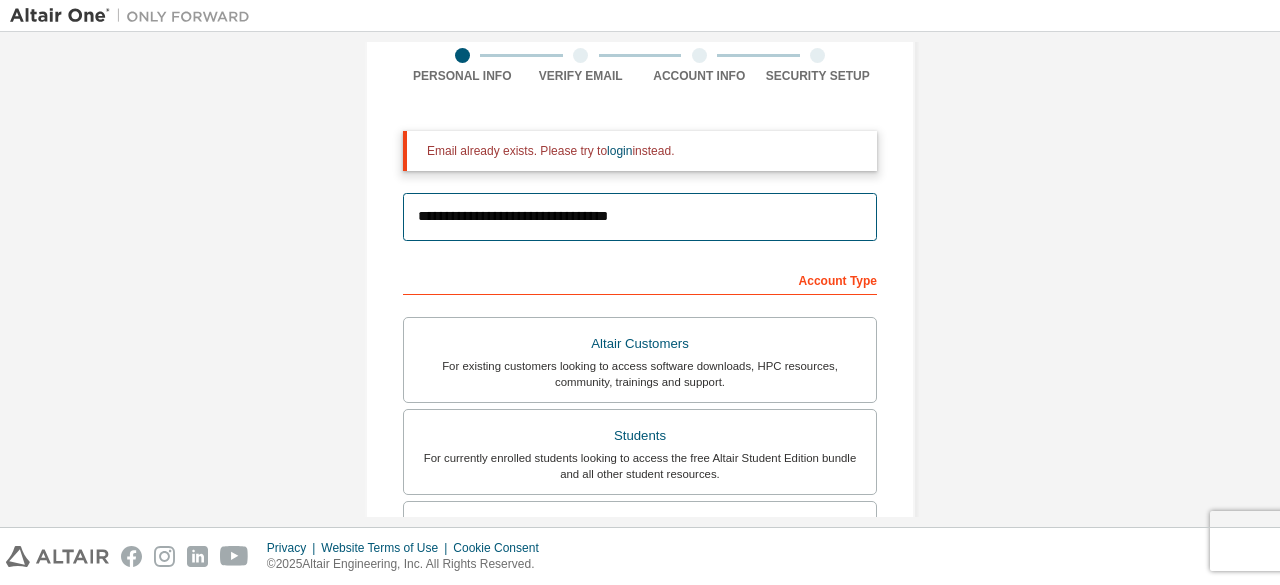click on "**********" at bounding box center [640, 217] 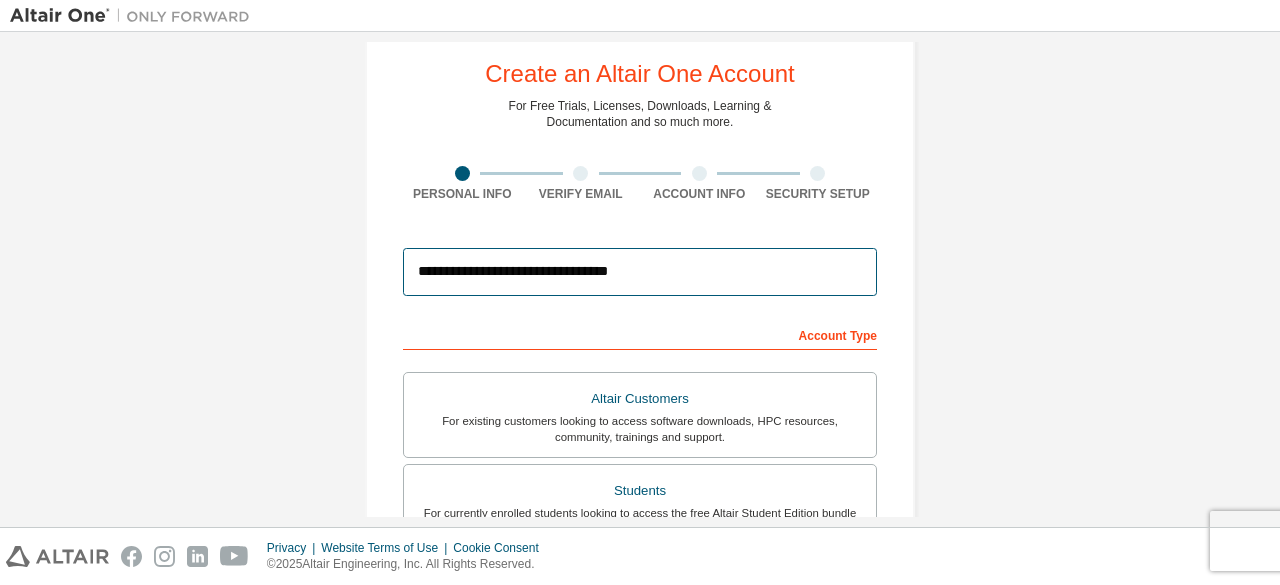 scroll, scrollTop: 42, scrollLeft: 0, axis: vertical 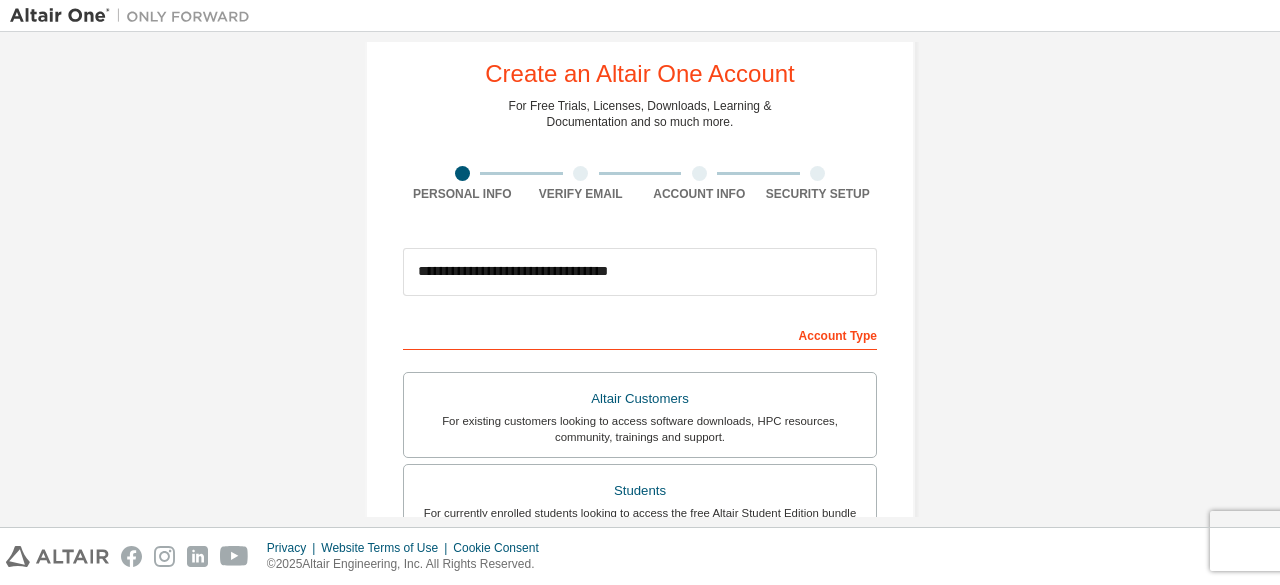 click on "Account Type" at bounding box center (640, 334) 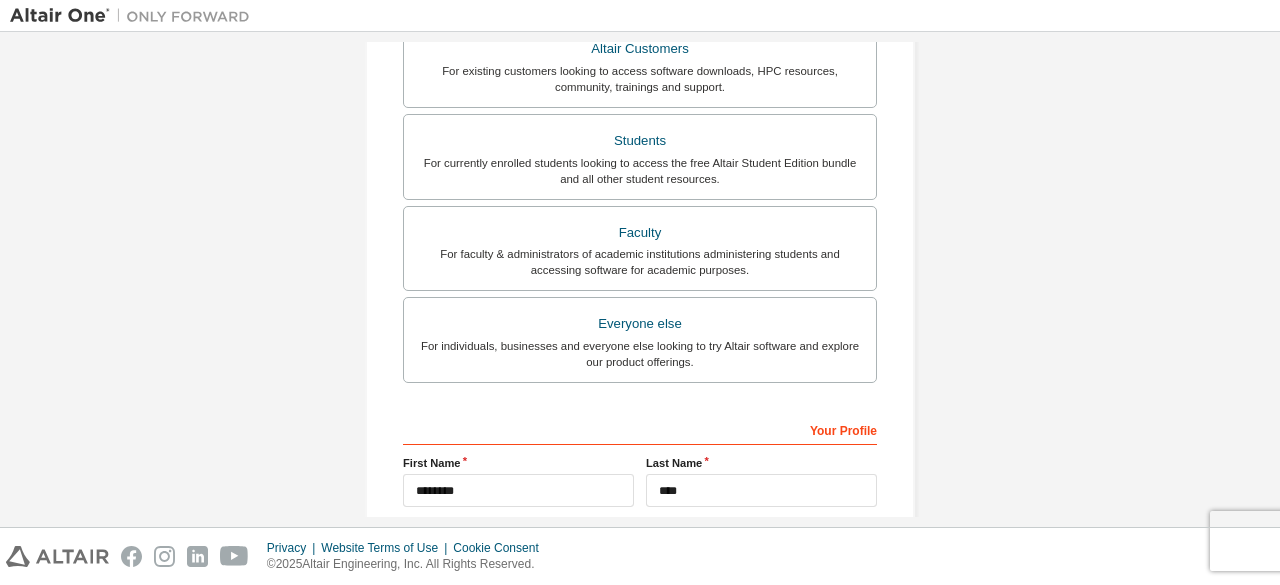 scroll, scrollTop: 578, scrollLeft: 0, axis: vertical 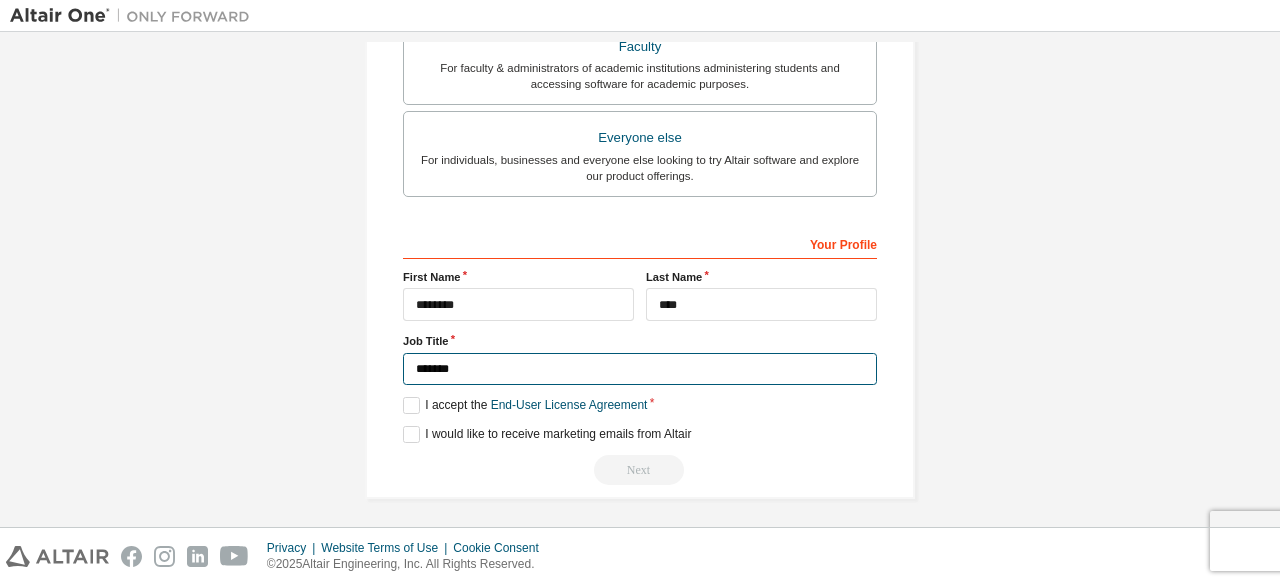 click on "*******" at bounding box center (640, 369) 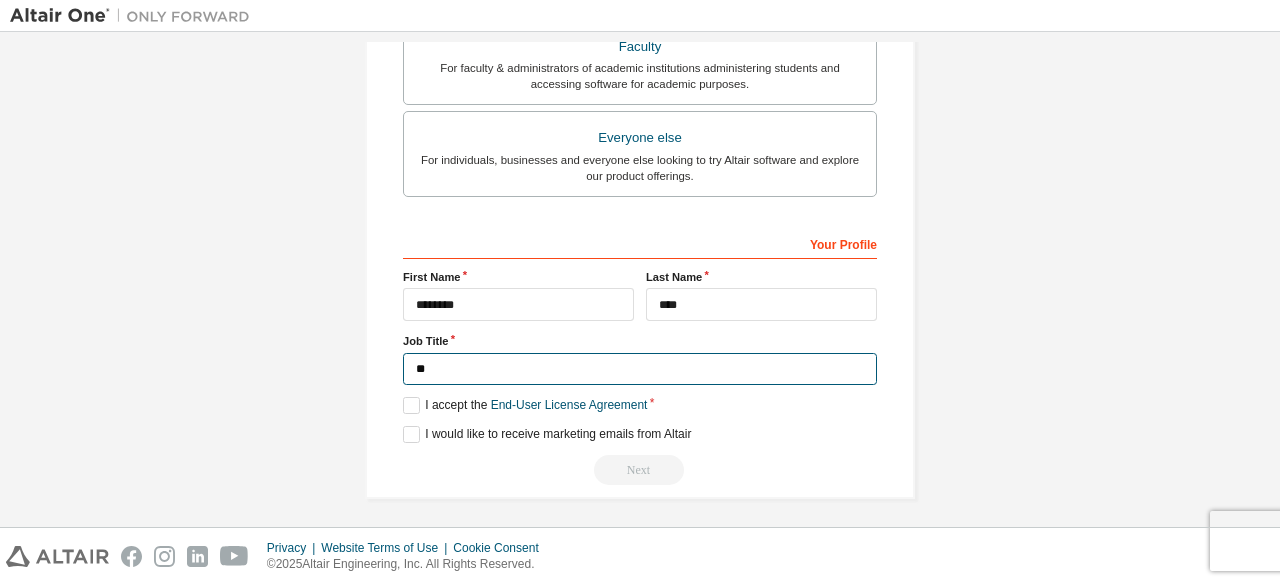 type on "*" 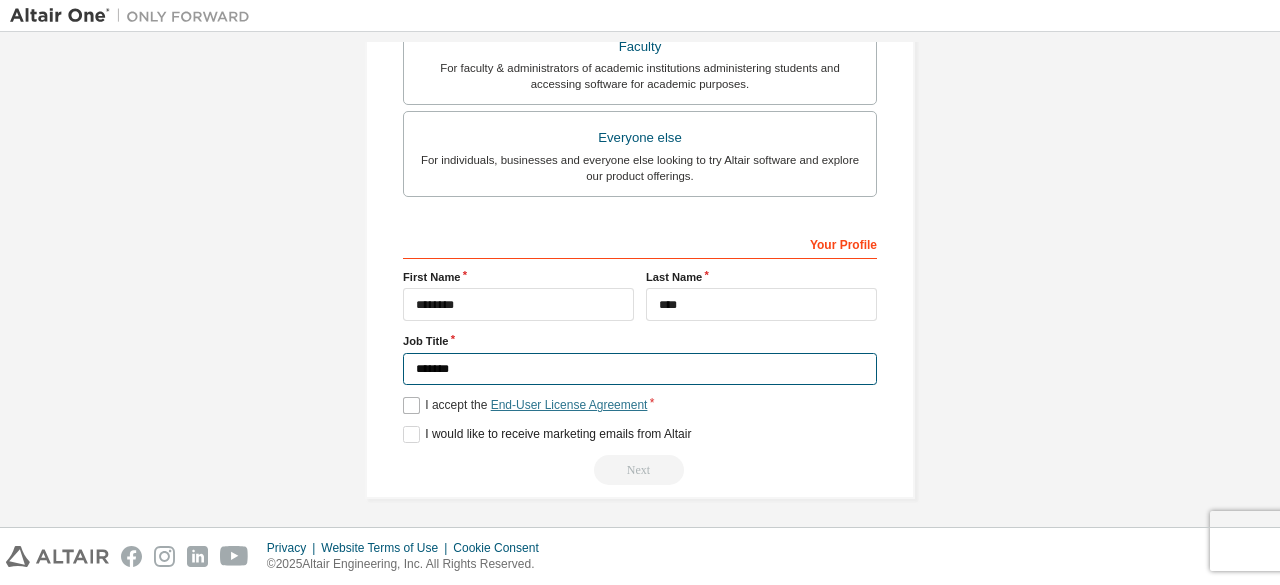 type on "*******" 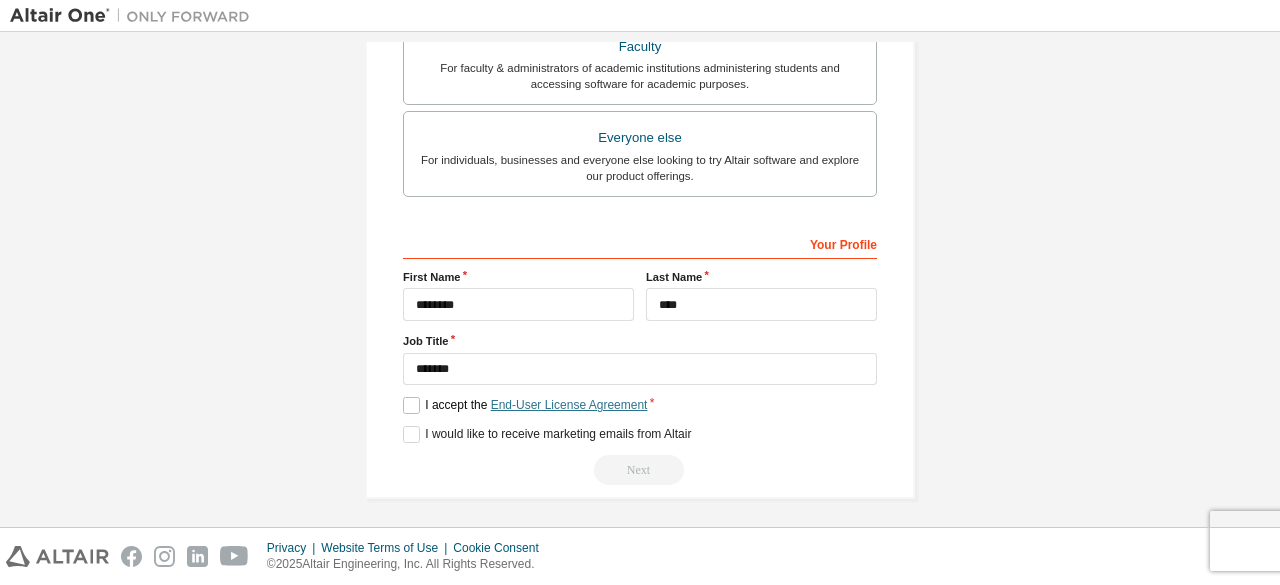 click on "End-User License Agreement" at bounding box center [569, 405] 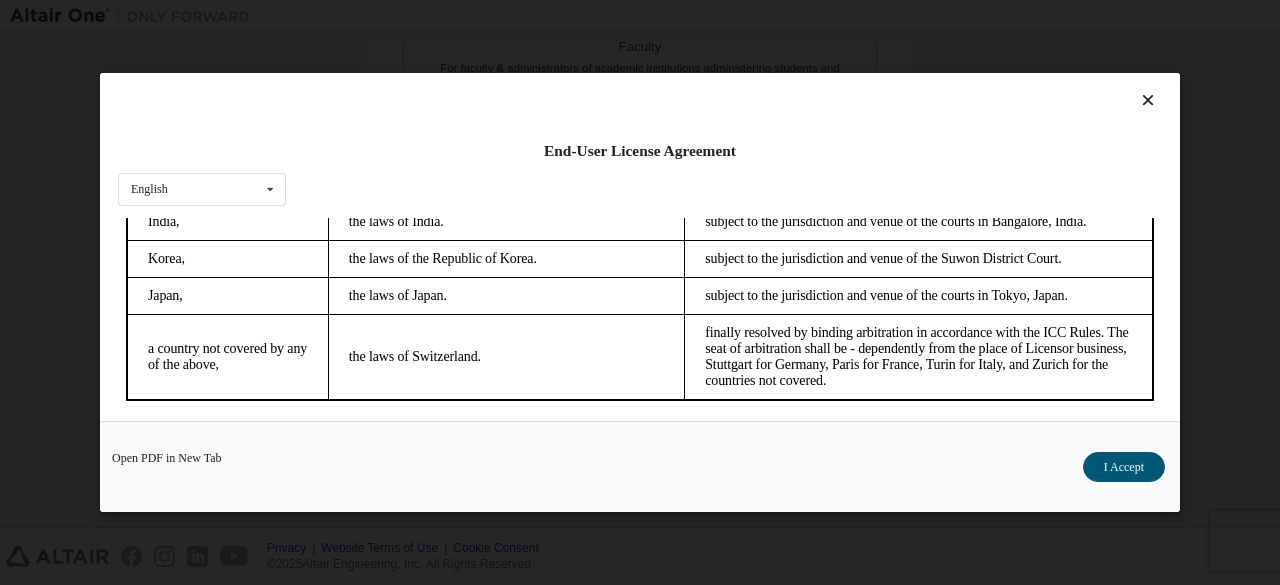scroll, scrollTop: 5643, scrollLeft: 0, axis: vertical 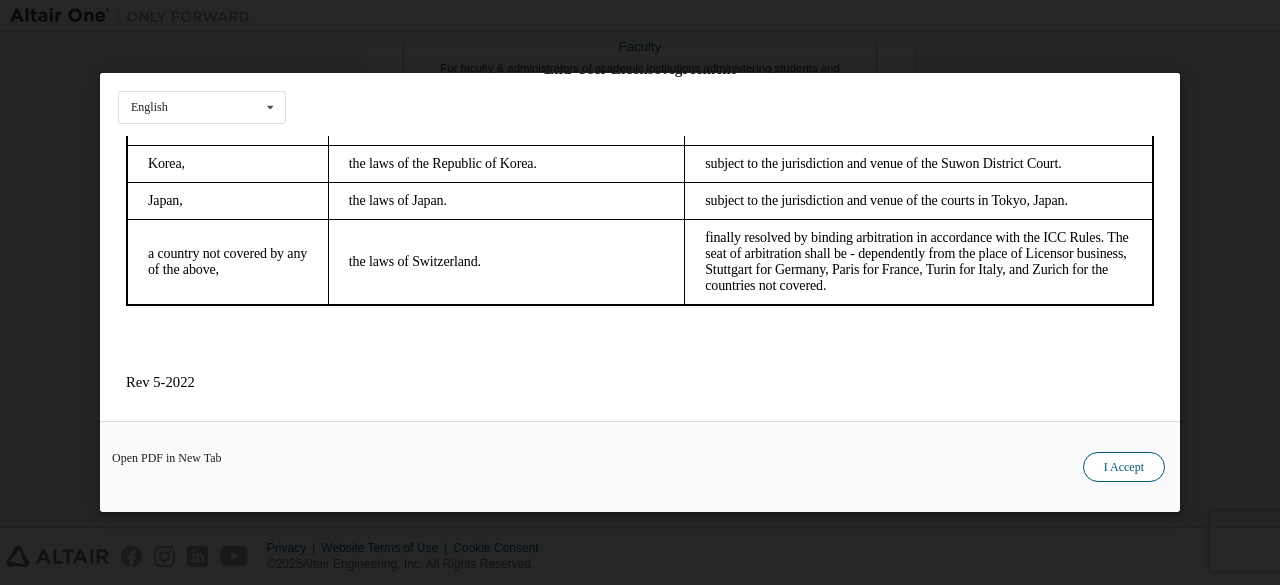 click on "I Accept" at bounding box center [1124, 467] 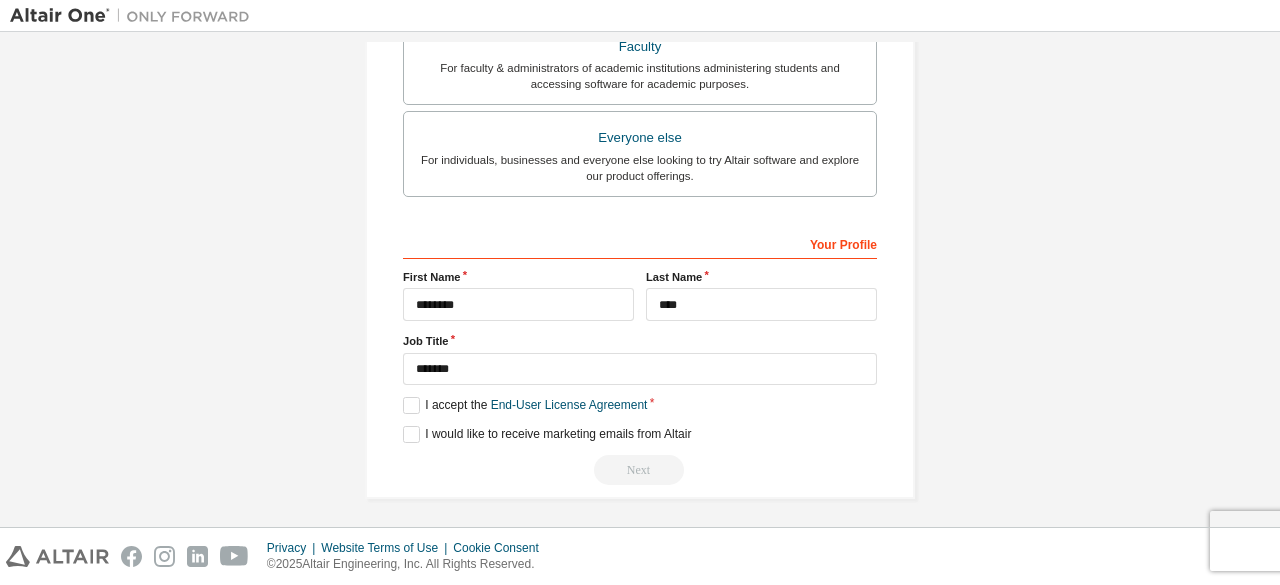 click on "I accept the    End-User License Agreement" at bounding box center [640, 405] 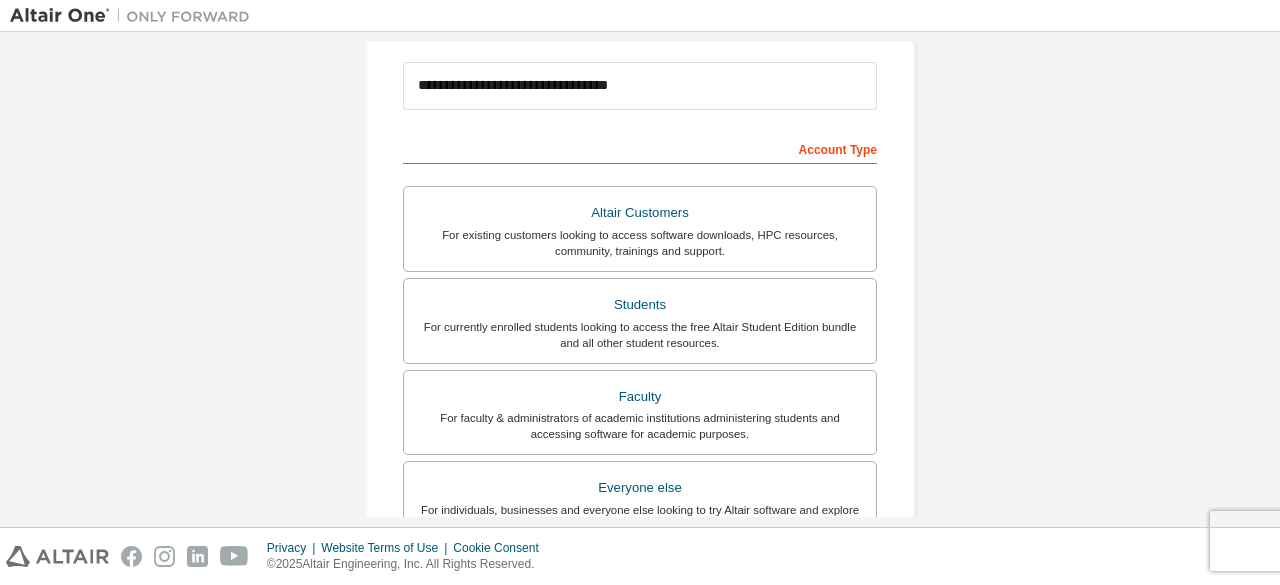 scroll, scrollTop: 0, scrollLeft: 0, axis: both 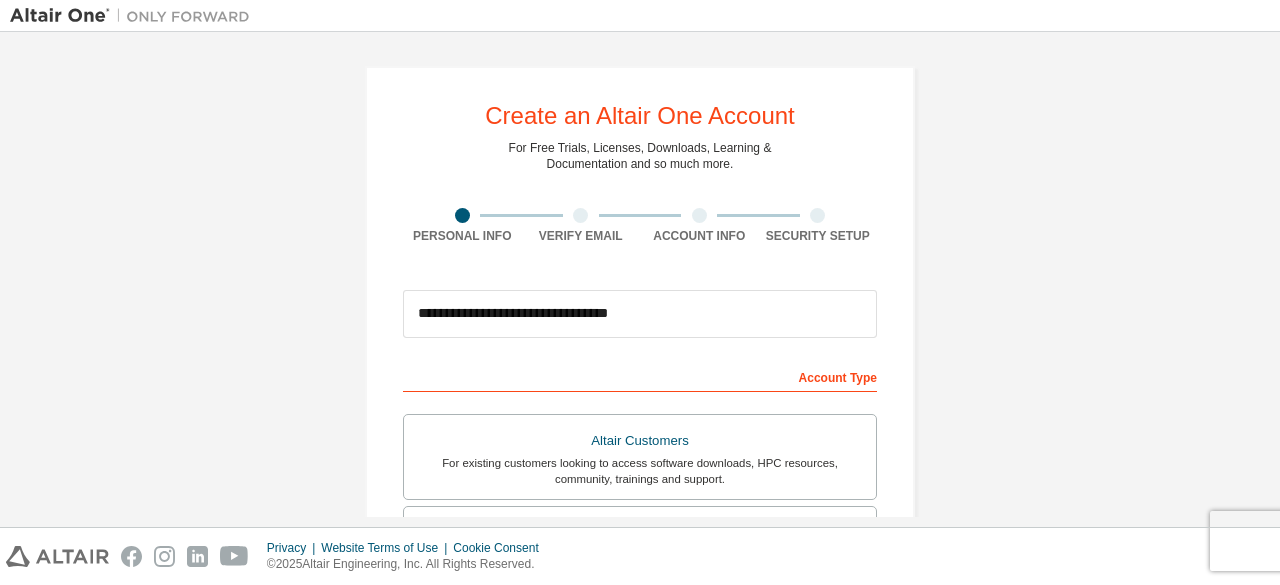 click on "Account Type" at bounding box center (640, 376) 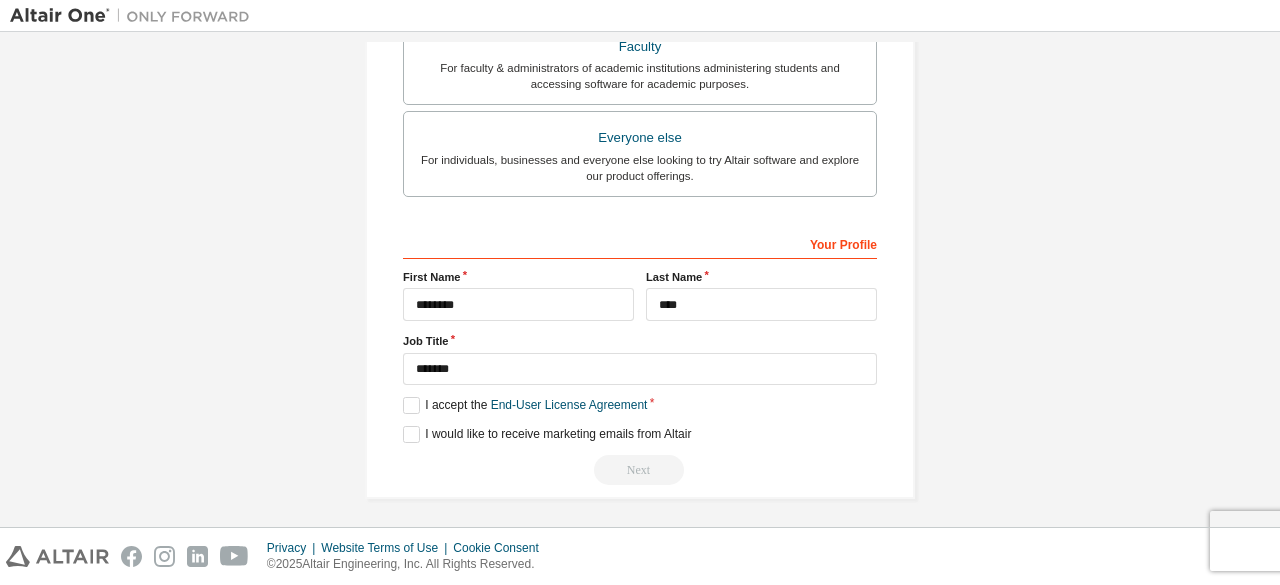 click on "**********" at bounding box center [640, -7] 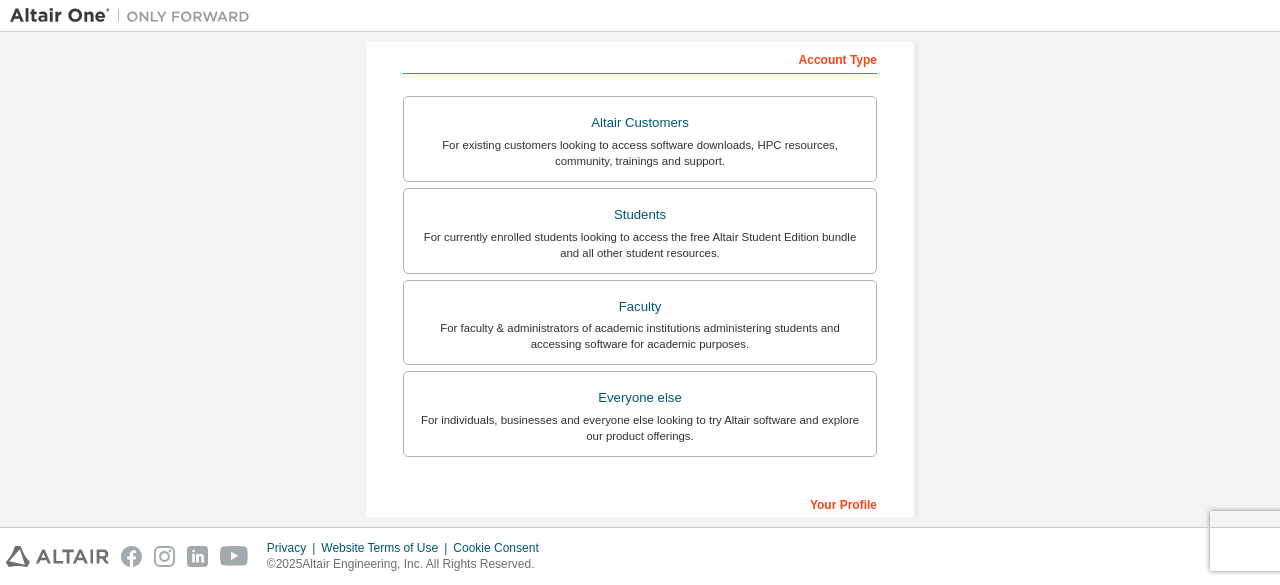 scroll, scrollTop: 314, scrollLeft: 0, axis: vertical 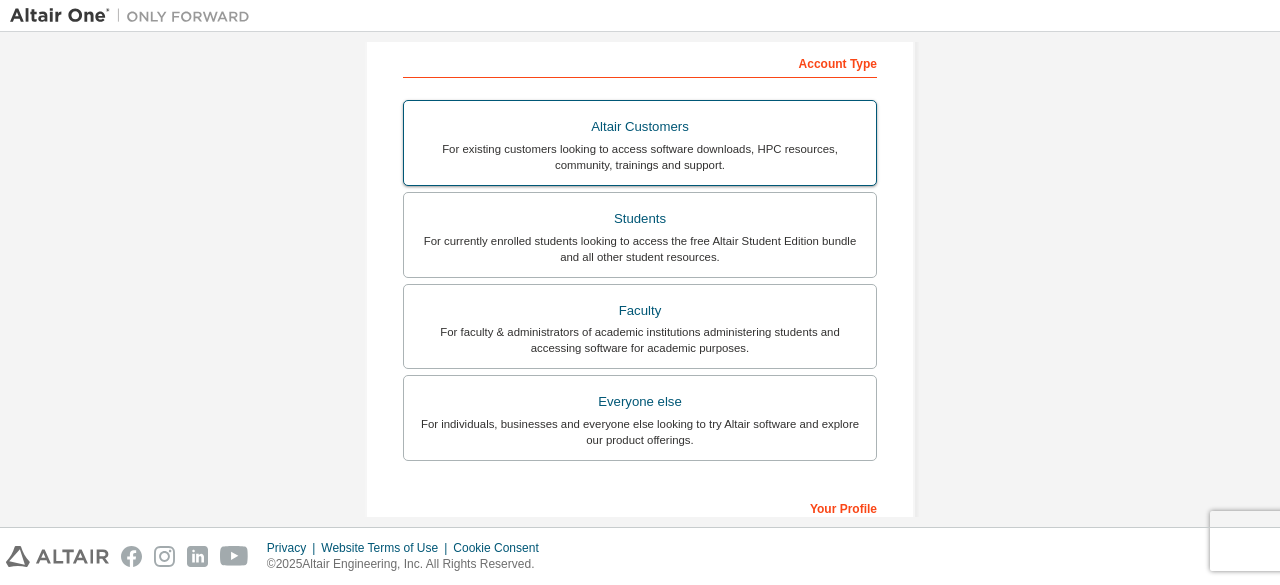 click on "For existing customers looking to access software downloads, HPC resources, community, trainings and support." at bounding box center (640, 157) 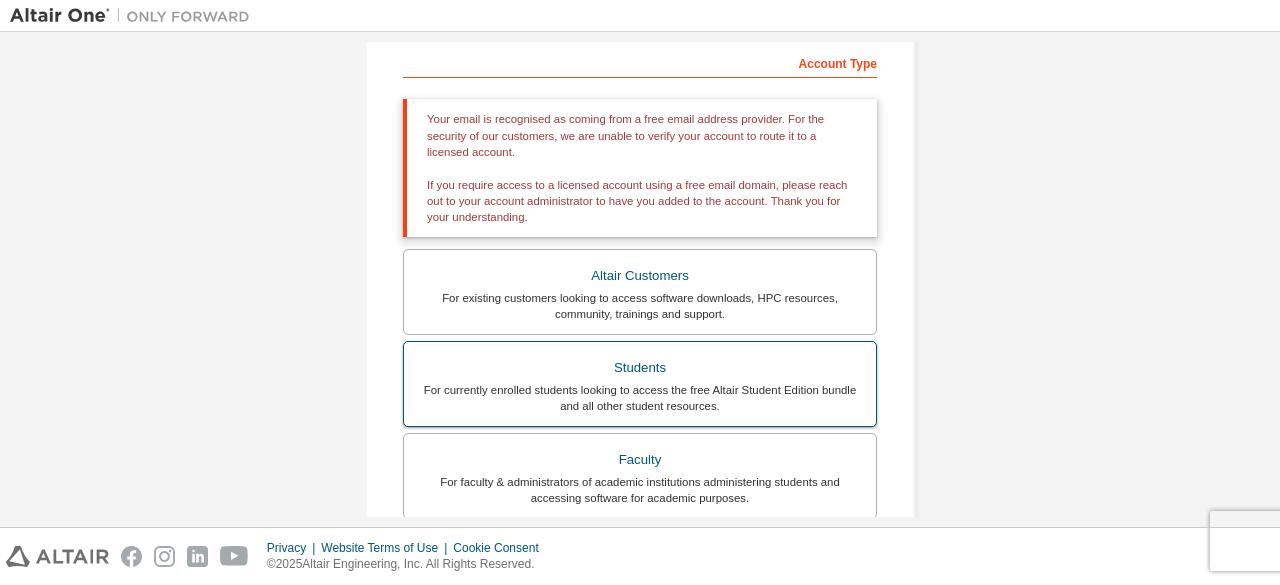 click on "Students" at bounding box center (640, 368) 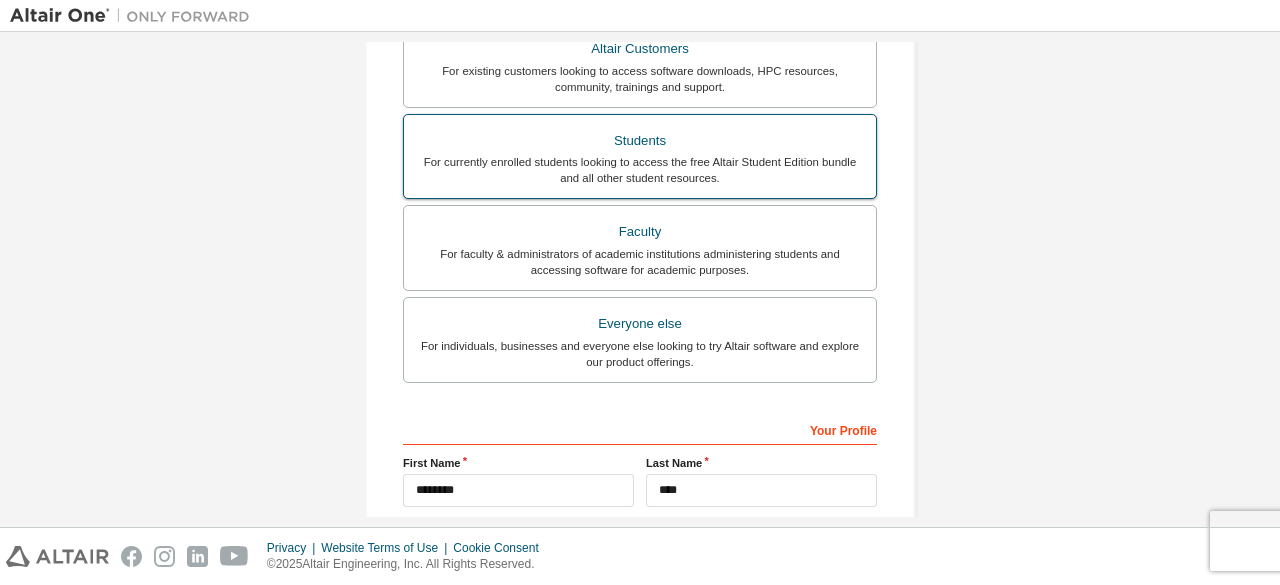 click on "For individuals, businesses and everyone else looking to try Altair software and explore our product offerings." at bounding box center (640, 354) 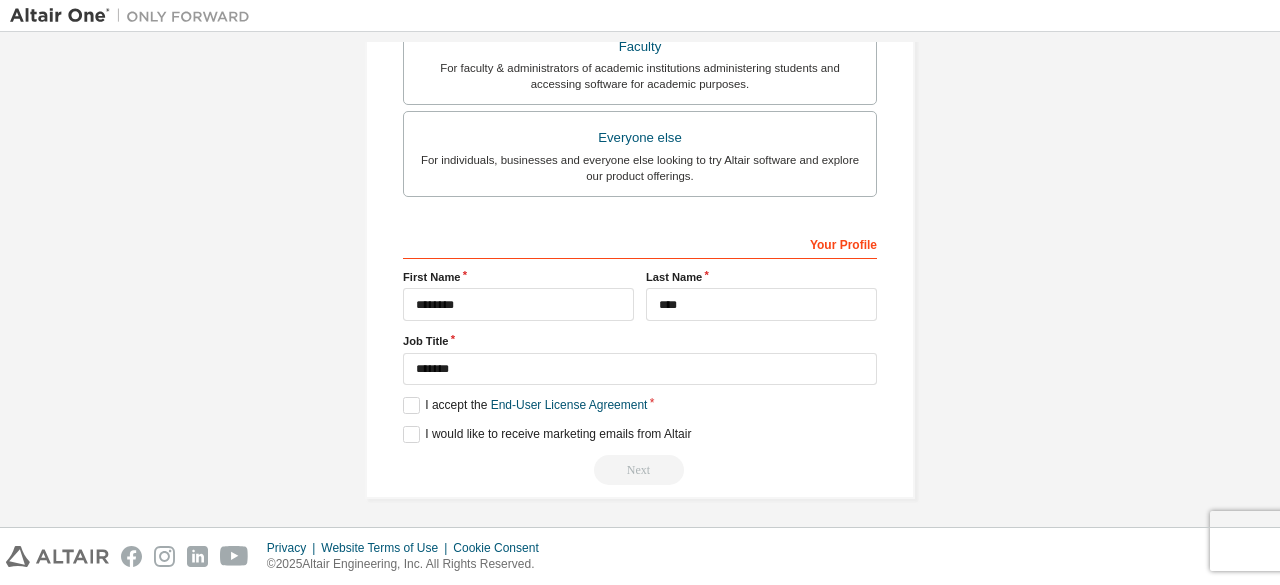 scroll, scrollTop: 578, scrollLeft: 0, axis: vertical 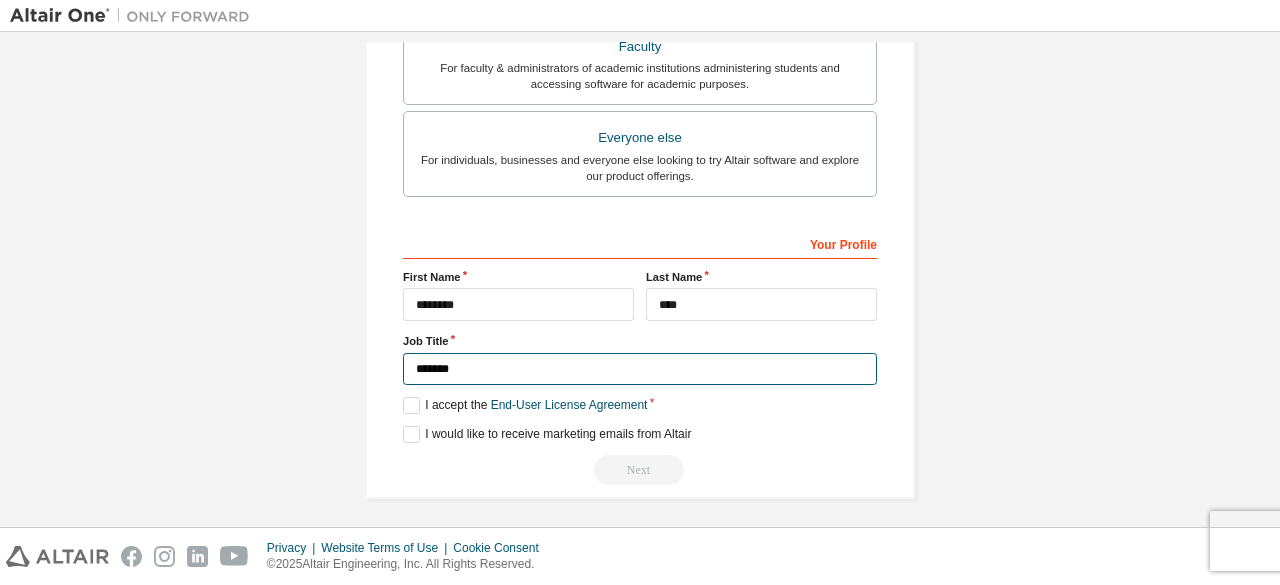 click on "*******" at bounding box center (640, 369) 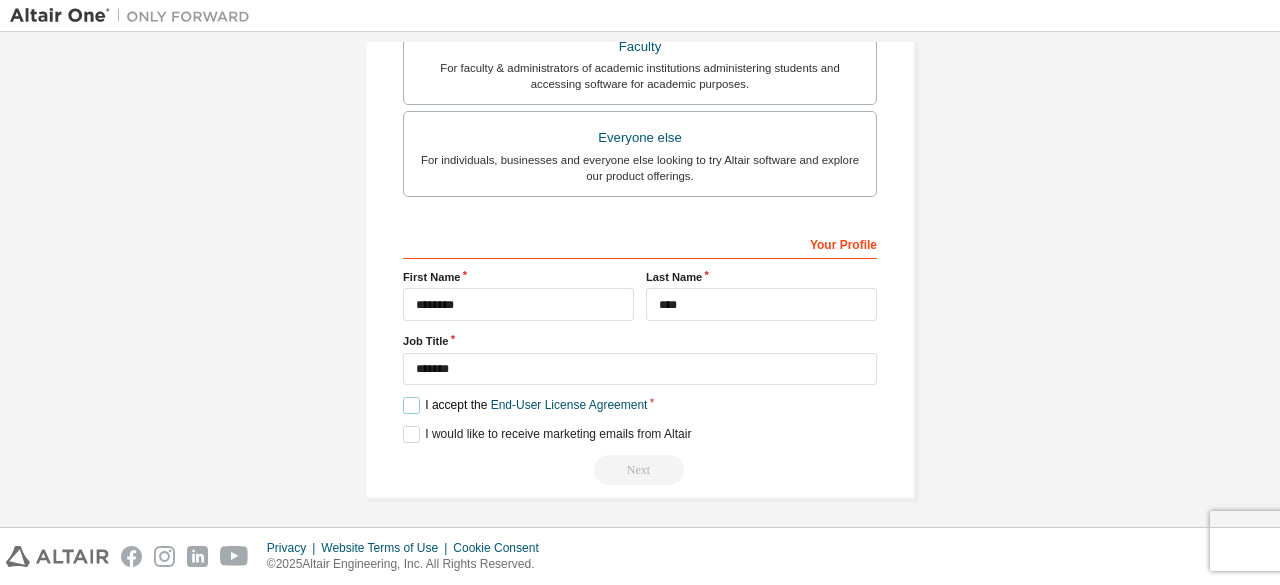click on "I accept the    End-User License Agreement" at bounding box center (525, 405) 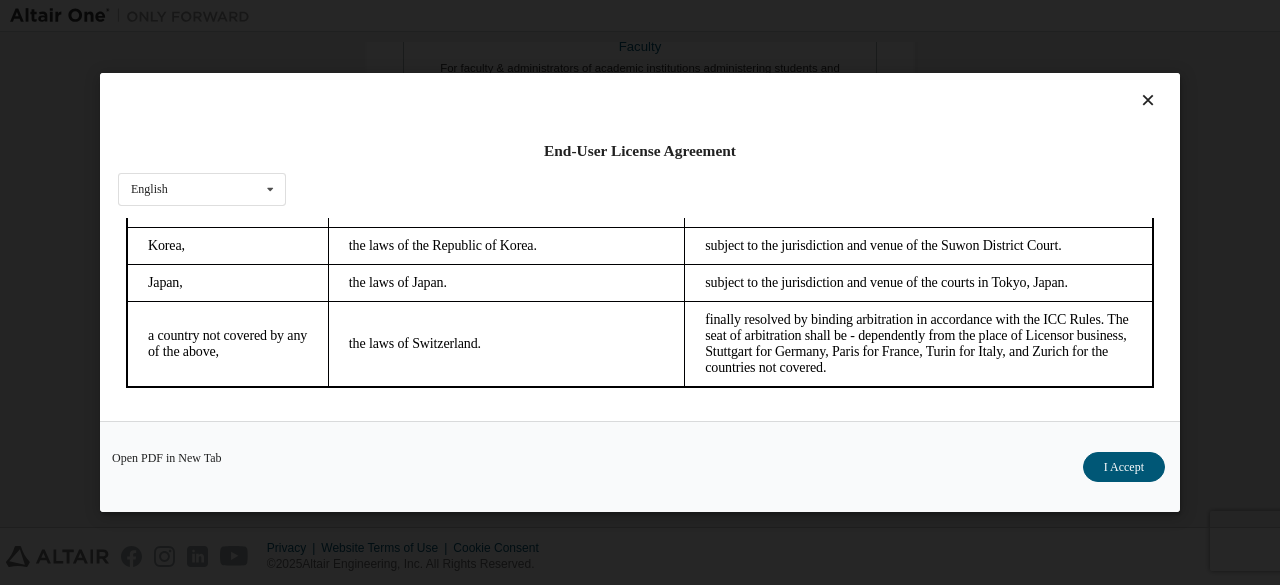 scroll, scrollTop: 5598, scrollLeft: 0, axis: vertical 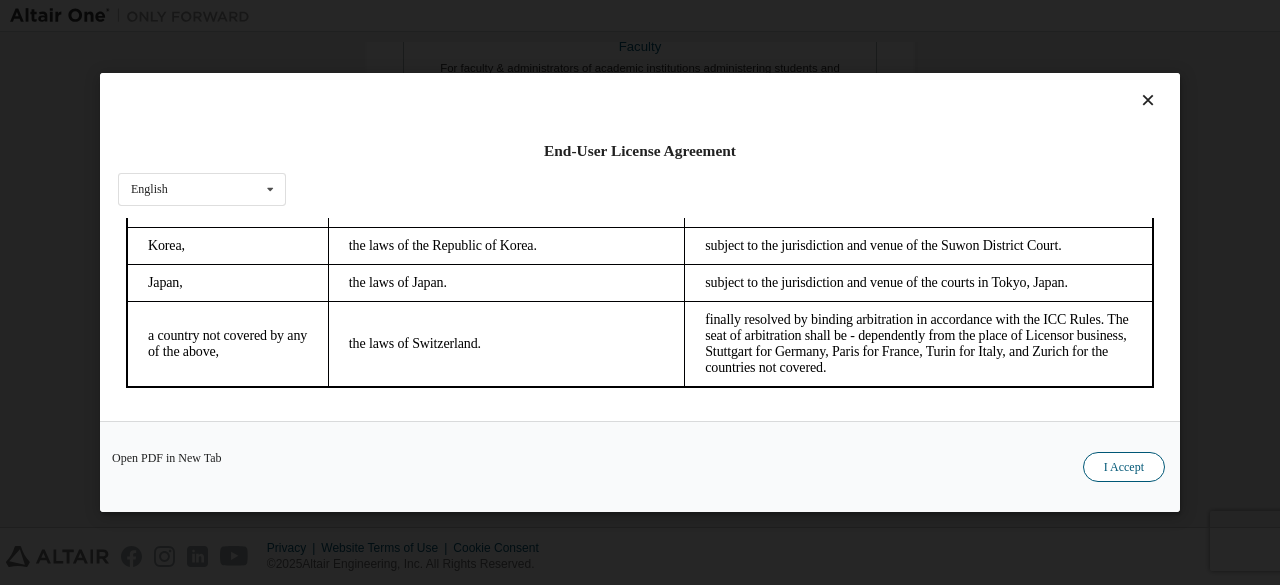 click on "I Accept" at bounding box center [1124, 467] 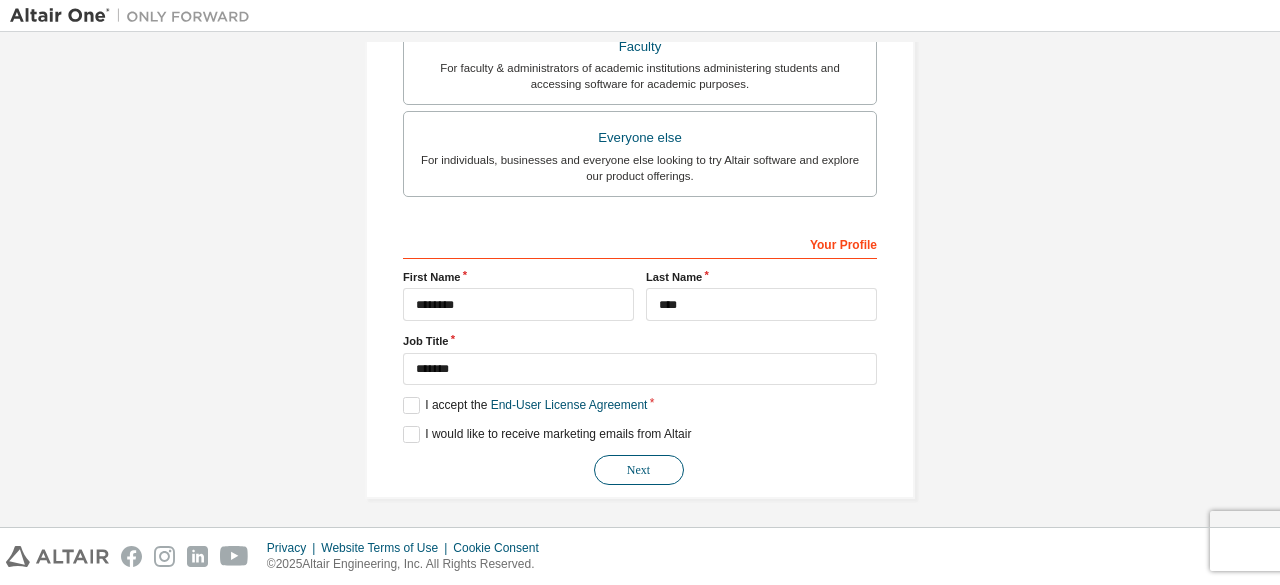 click on "Next" at bounding box center [639, 470] 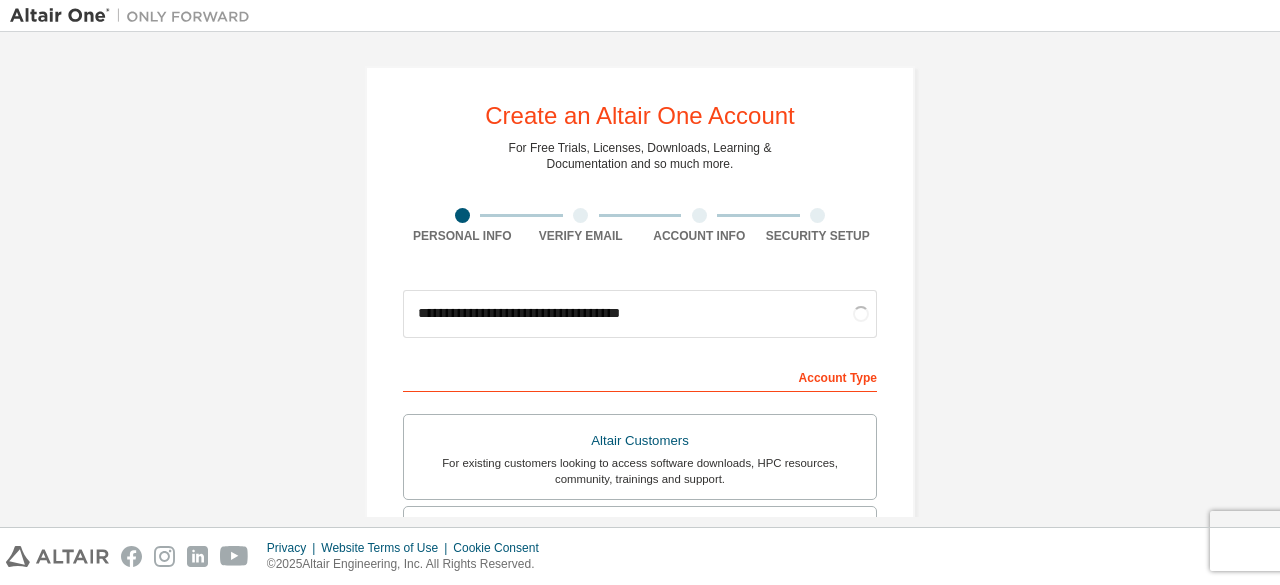 scroll, scrollTop: 0, scrollLeft: 0, axis: both 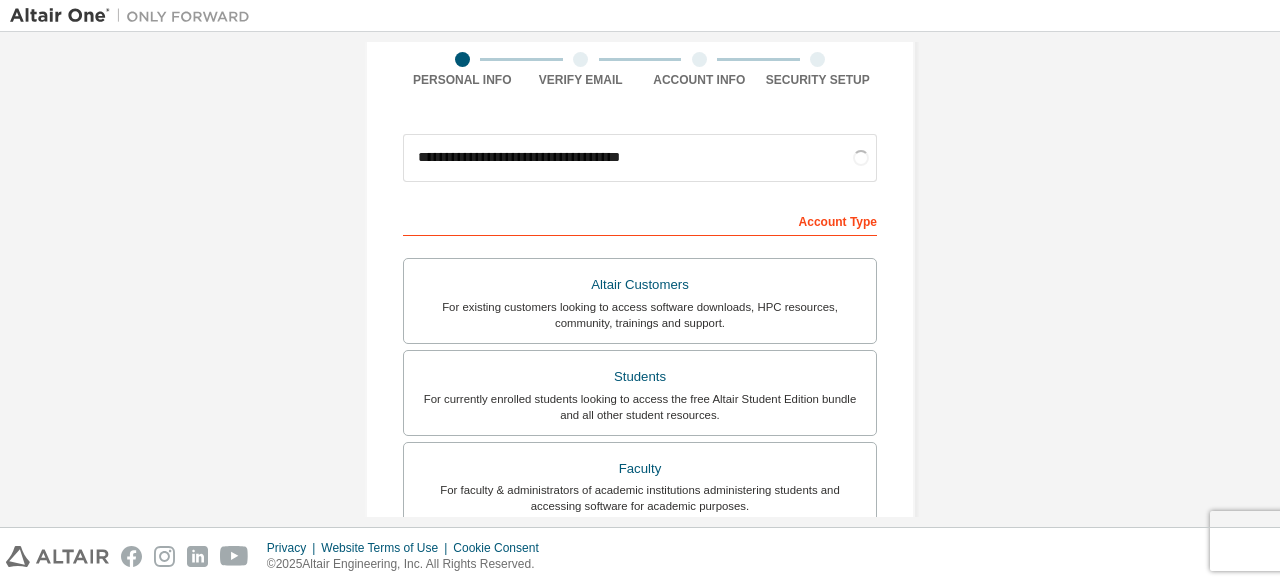 click on "**********" at bounding box center (640, 158) 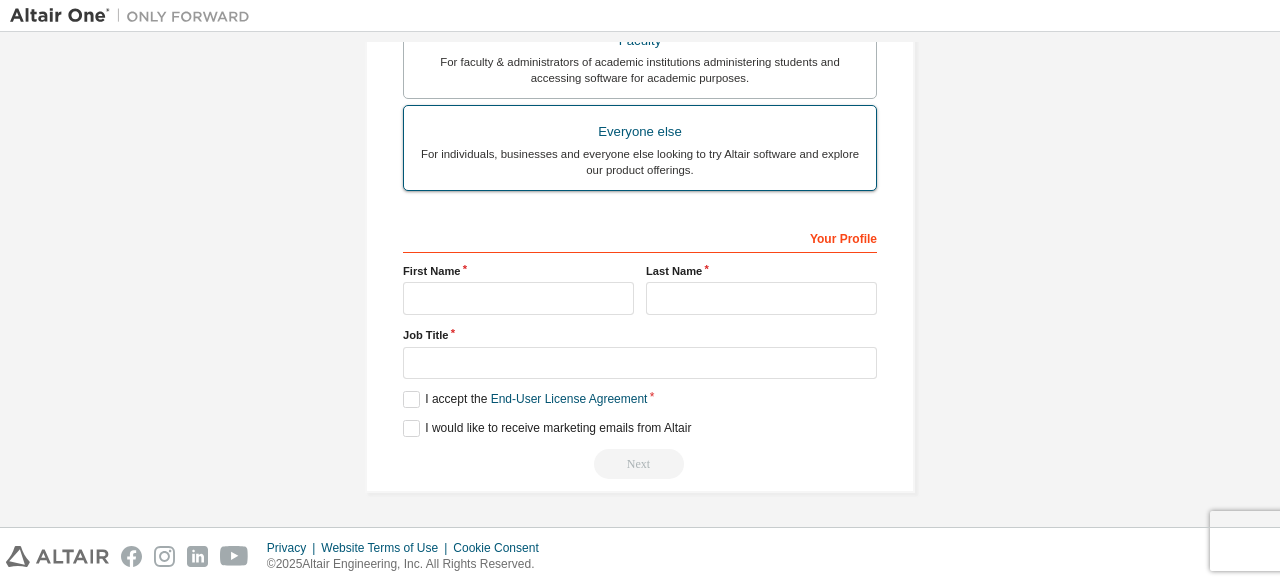 scroll, scrollTop: 578, scrollLeft: 0, axis: vertical 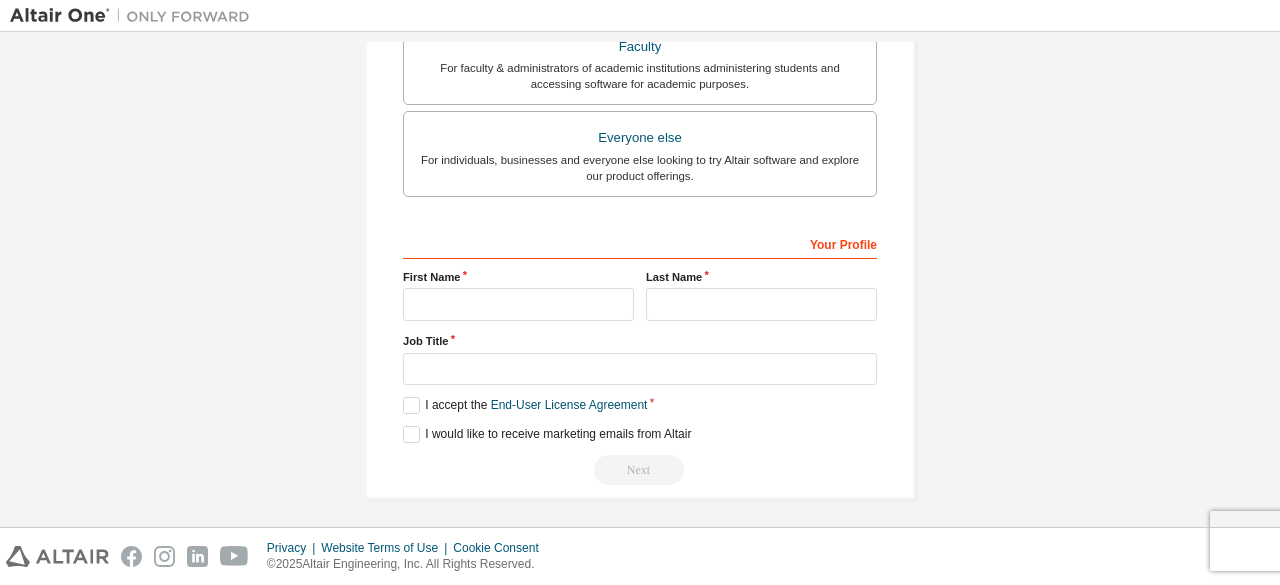 type on "**********" 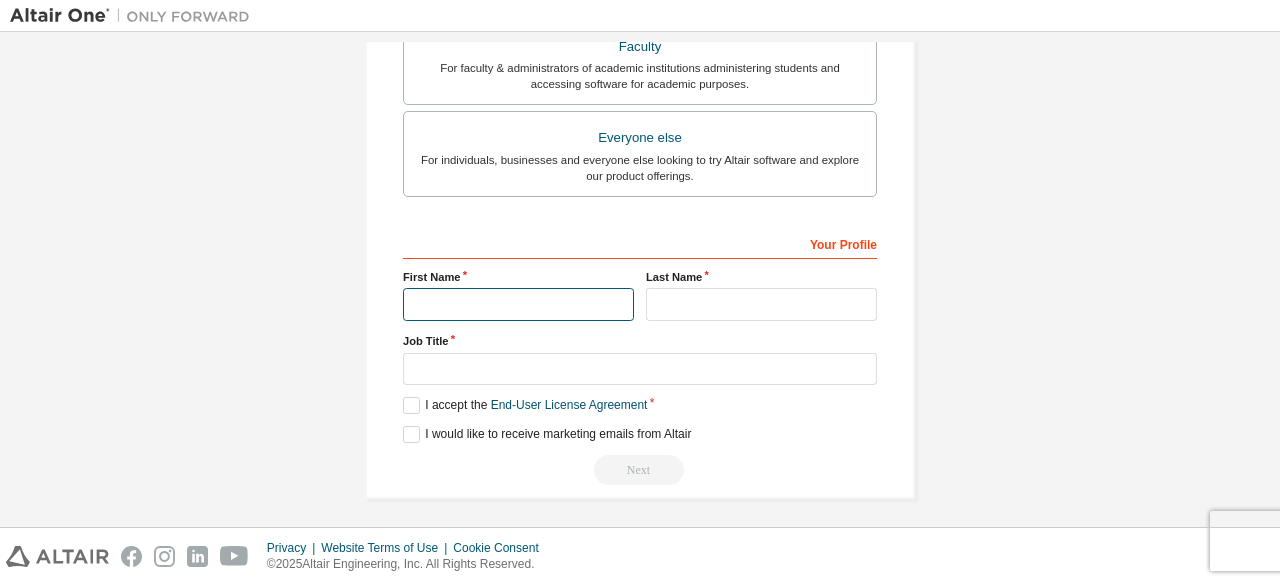 click at bounding box center (518, 304) 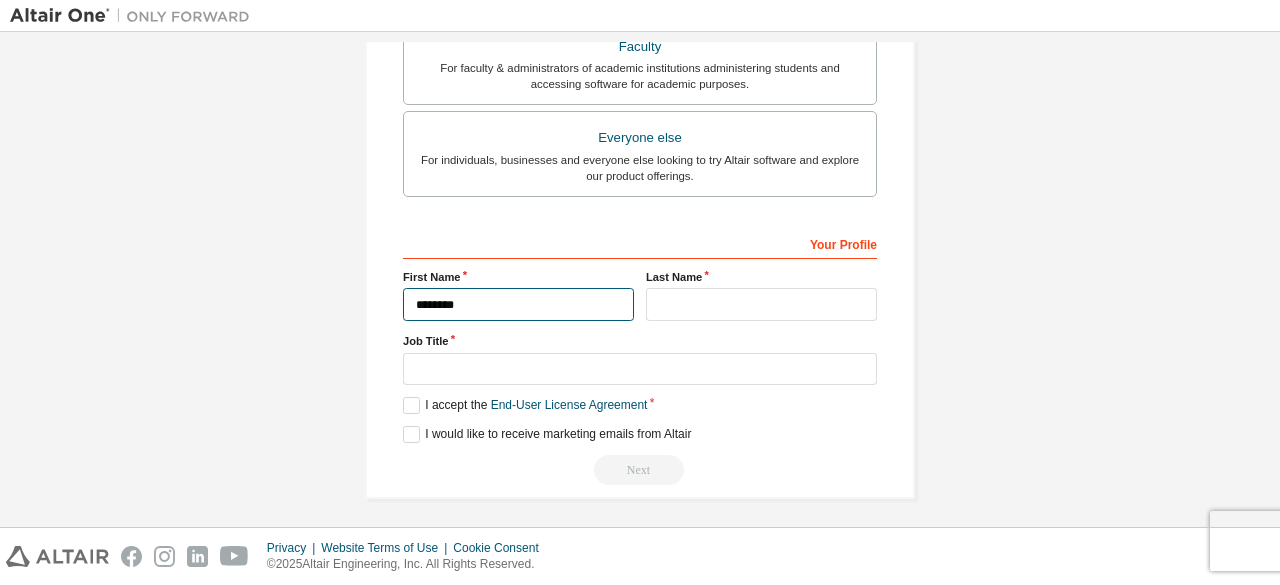 click on "********" at bounding box center [518, 304] 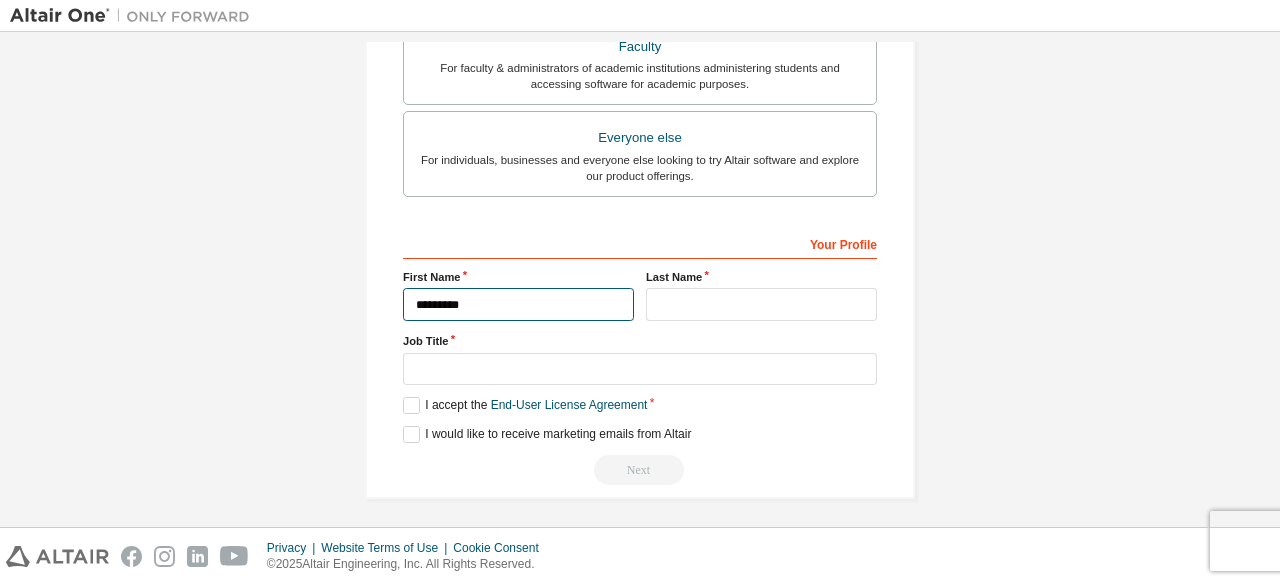 type on "********" 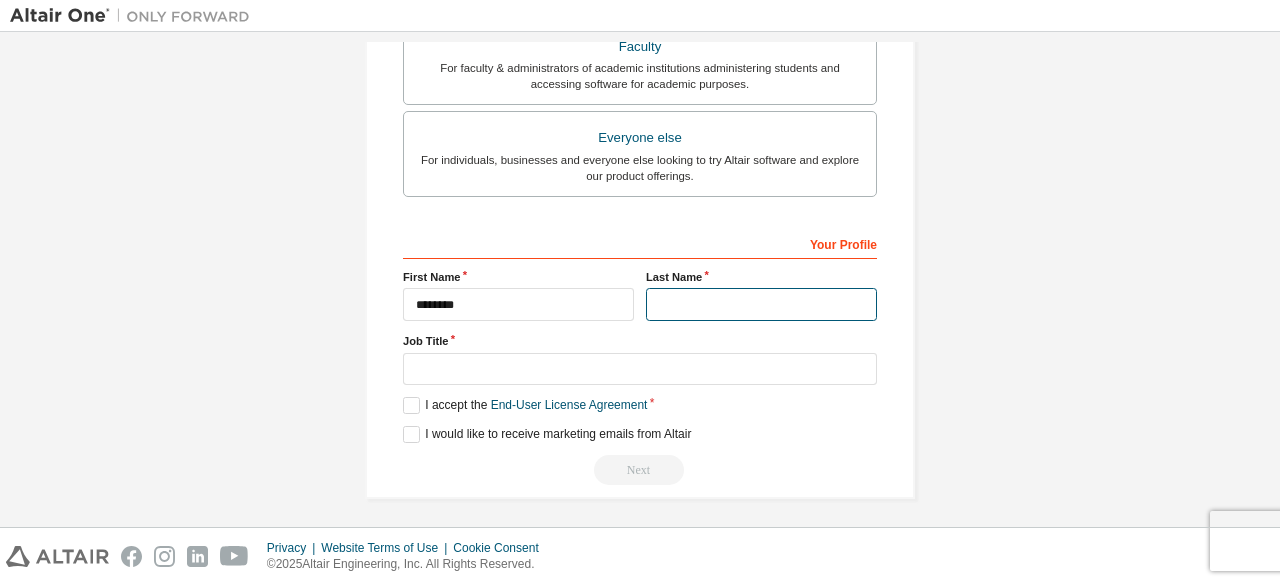 click at bounding box center (761, 304) 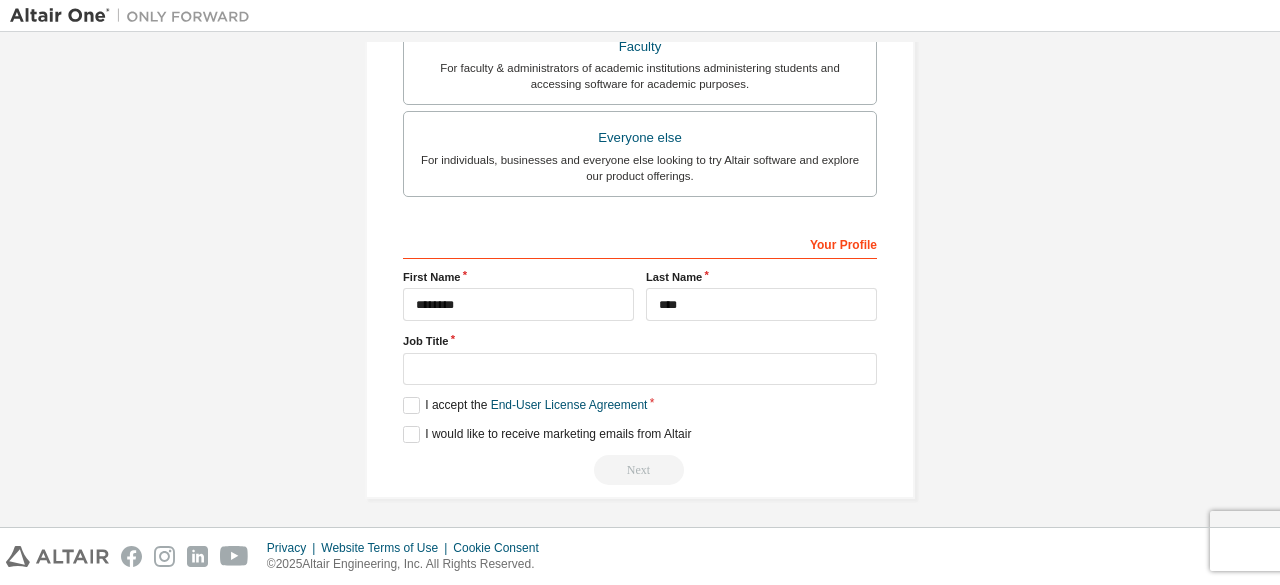 click on "Job Title" at bounding box center (640, 359) 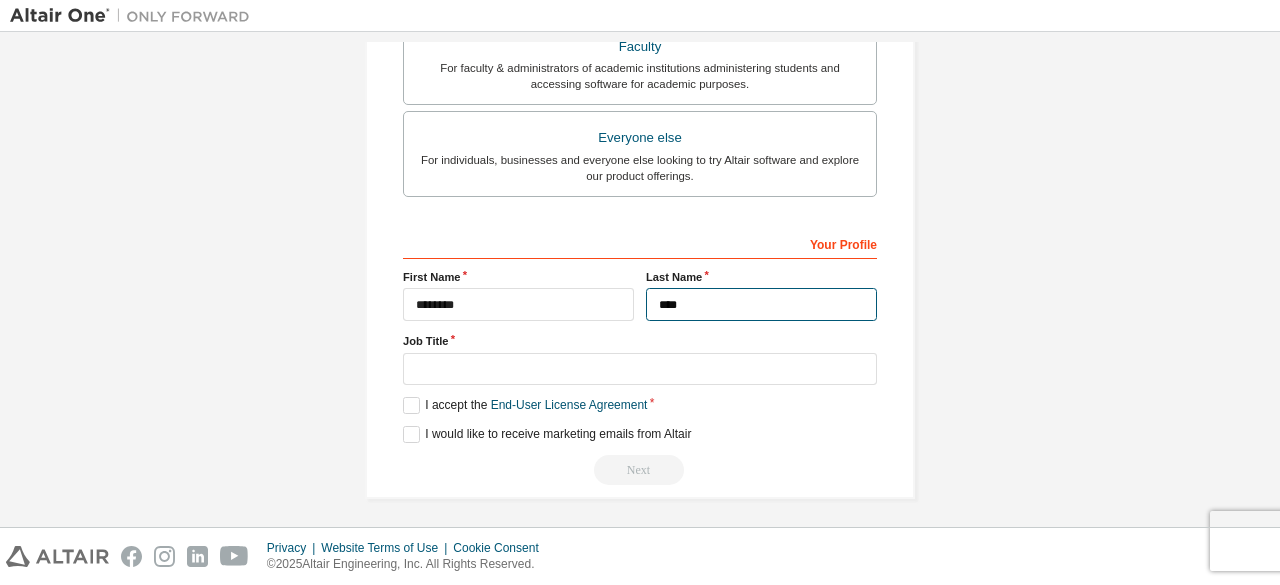 click on "****" at bounding box center (761, 304) 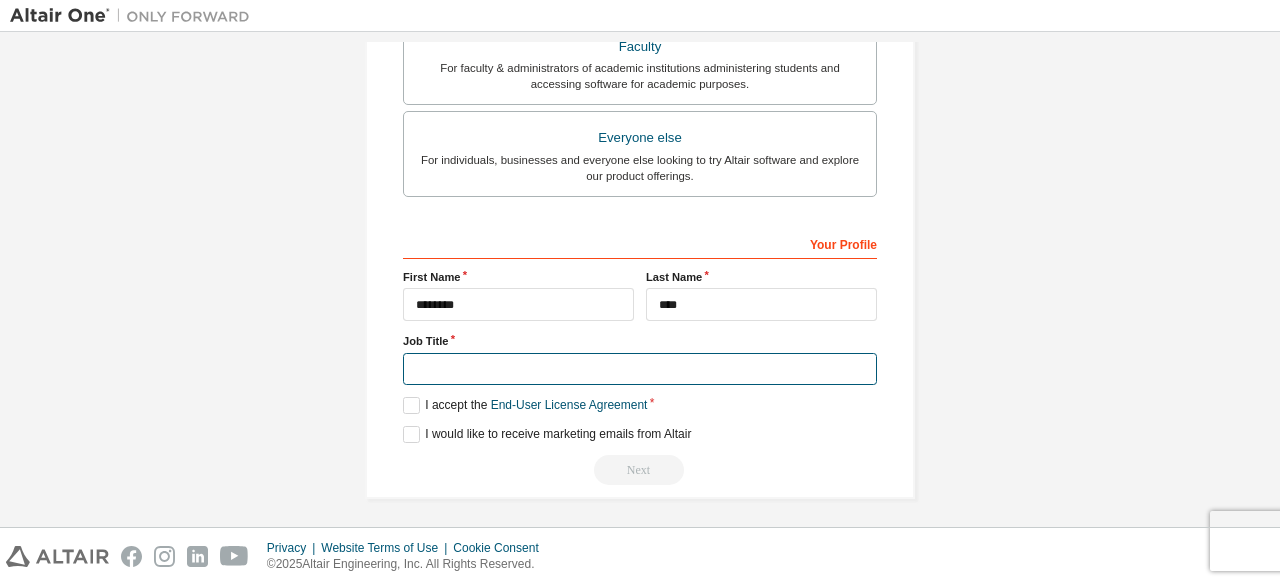 click at bounding box center (640, 369) 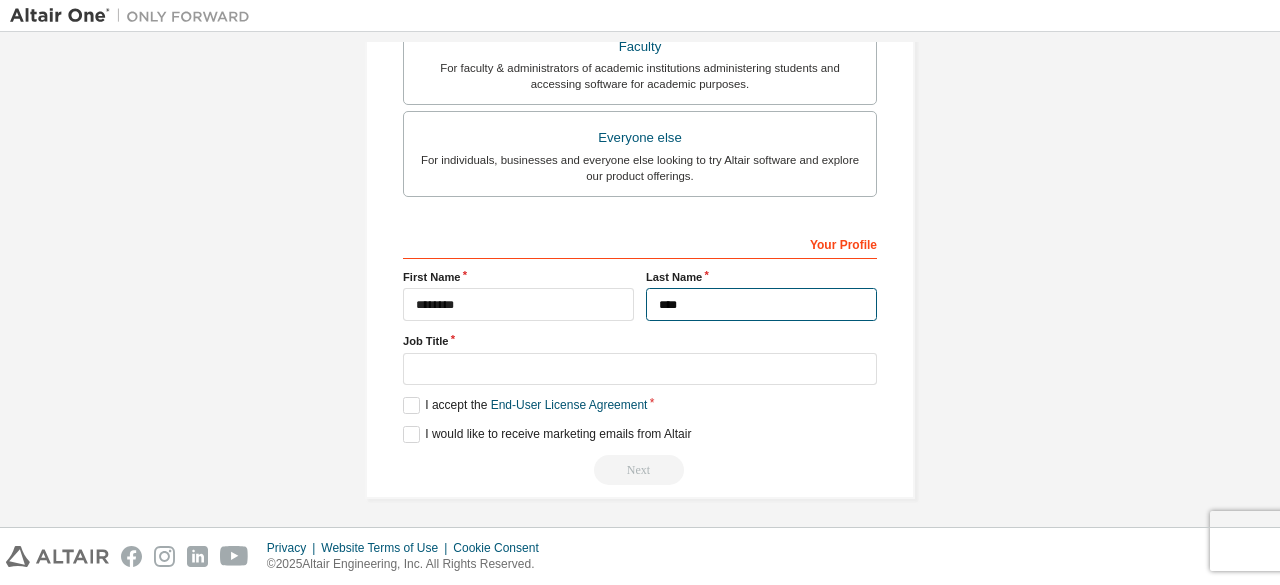click on "****" at bounding box center [761, 304] 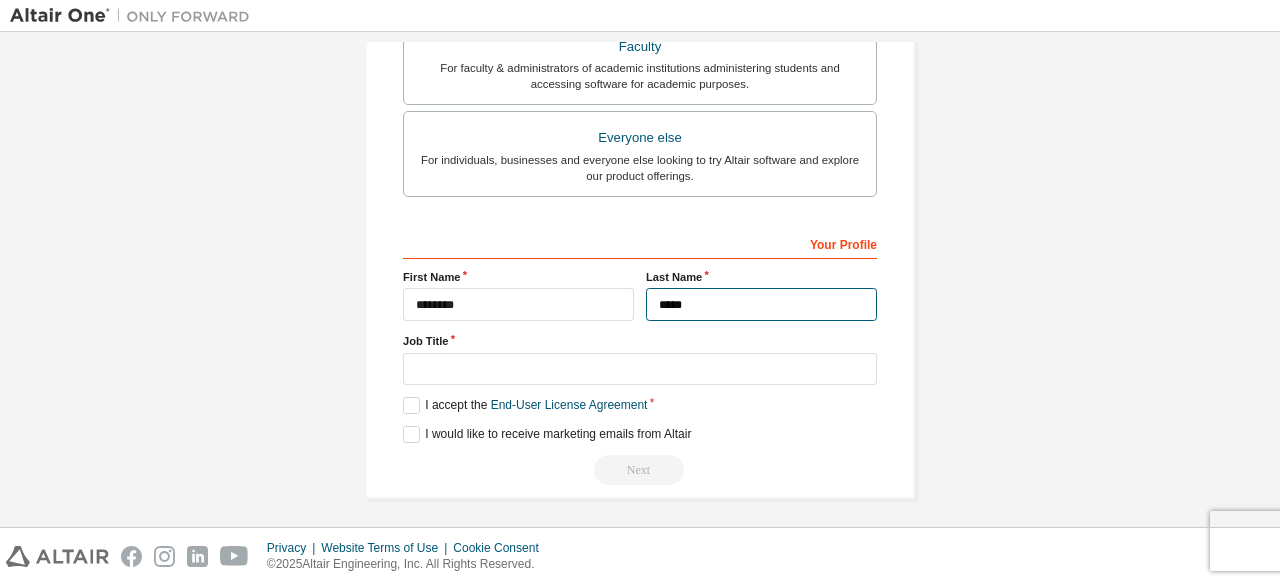 type on "****" 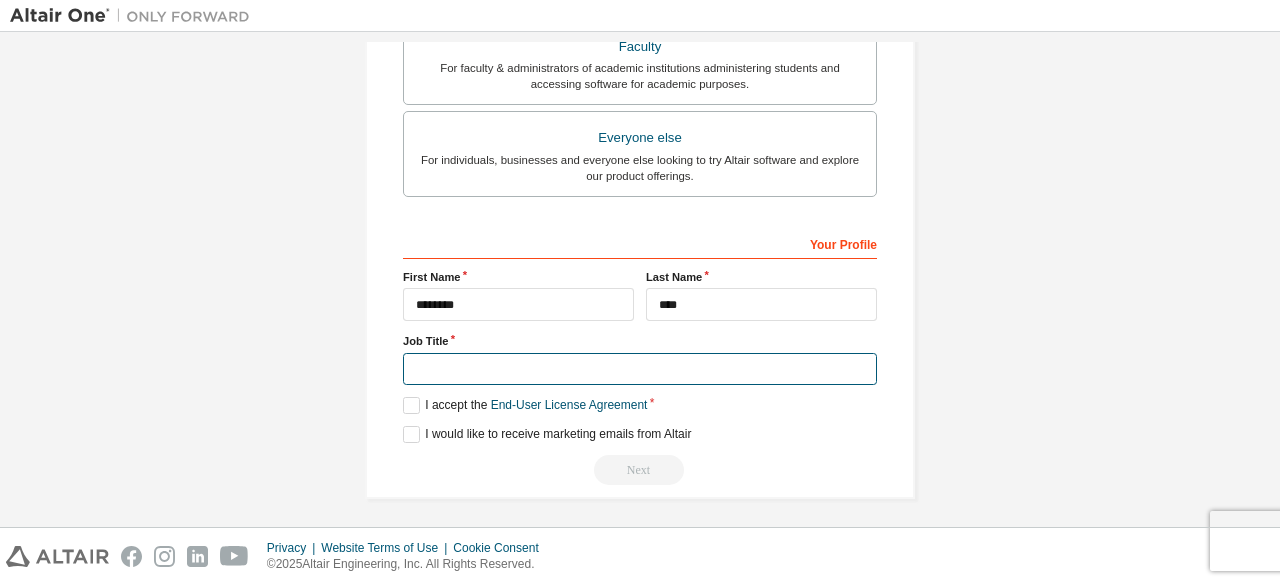 click at bounding box center [640, 369] 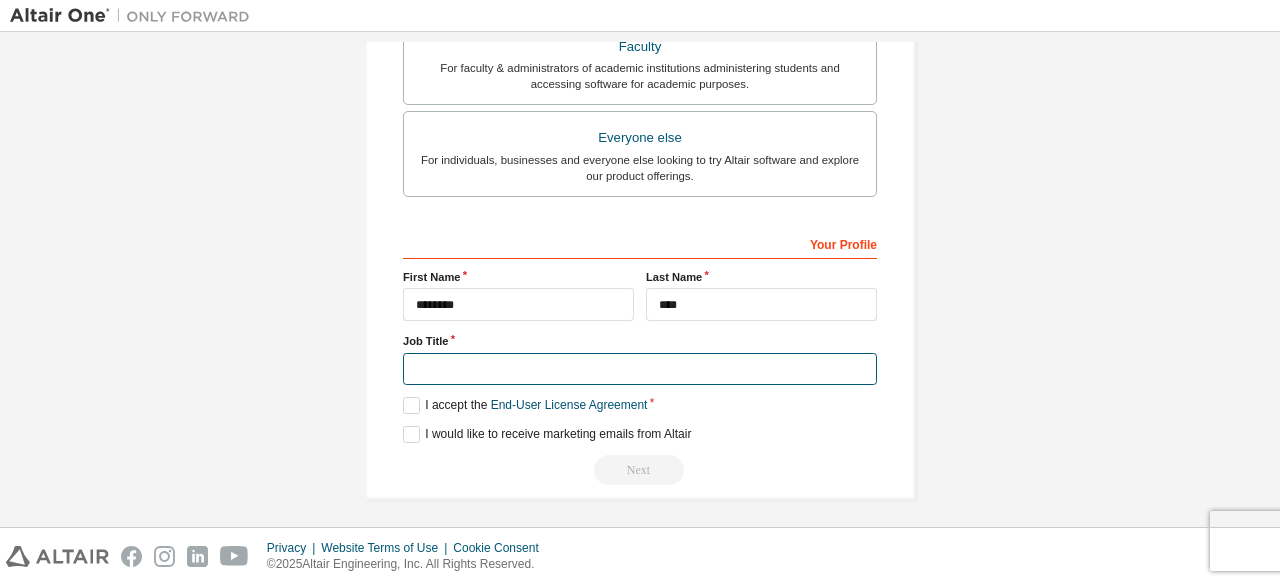 type on "*******" 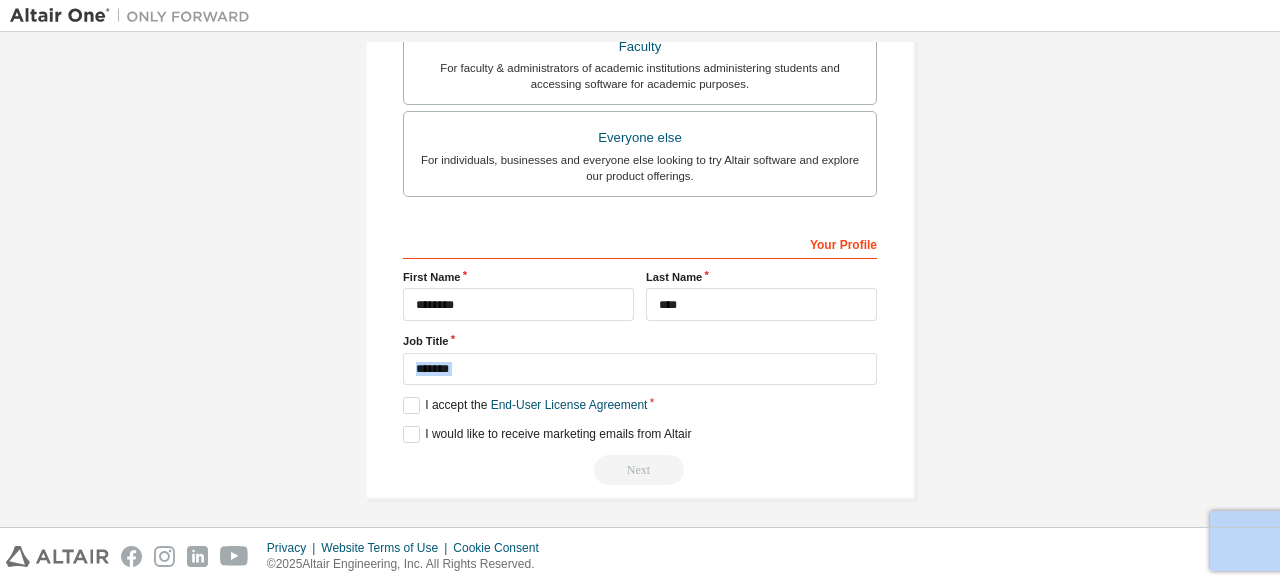 drag, startPoint x: 525, startPoint y: 500, endPoint x: 507, endPoint y: 365, distance: 136.19472 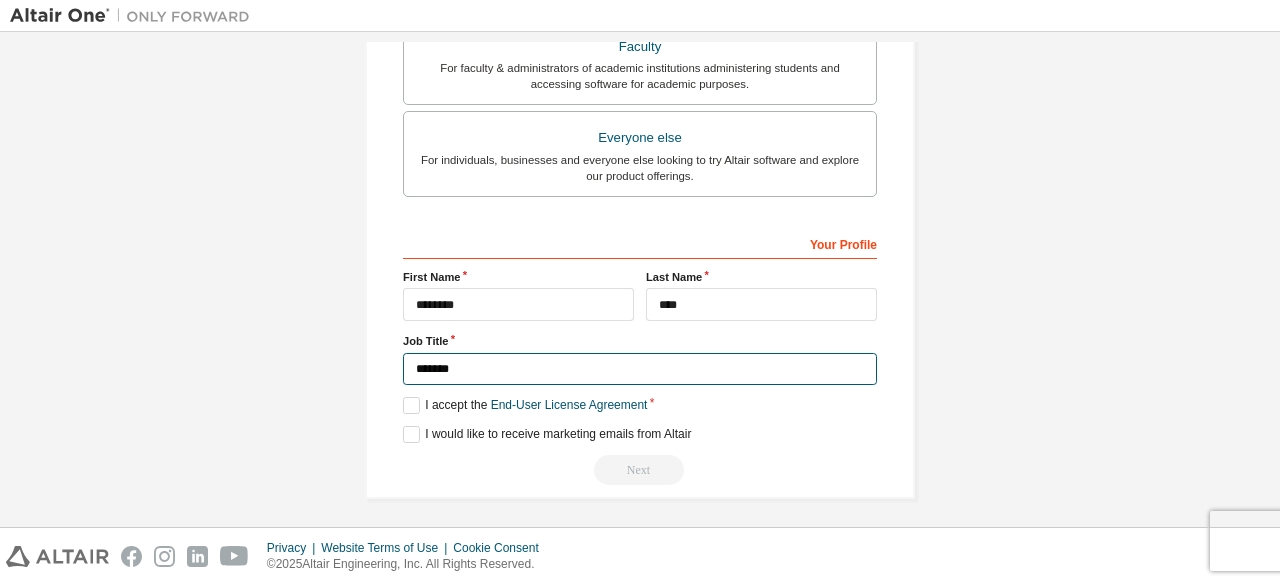 click on "*******" at bounding box center (640, 369) 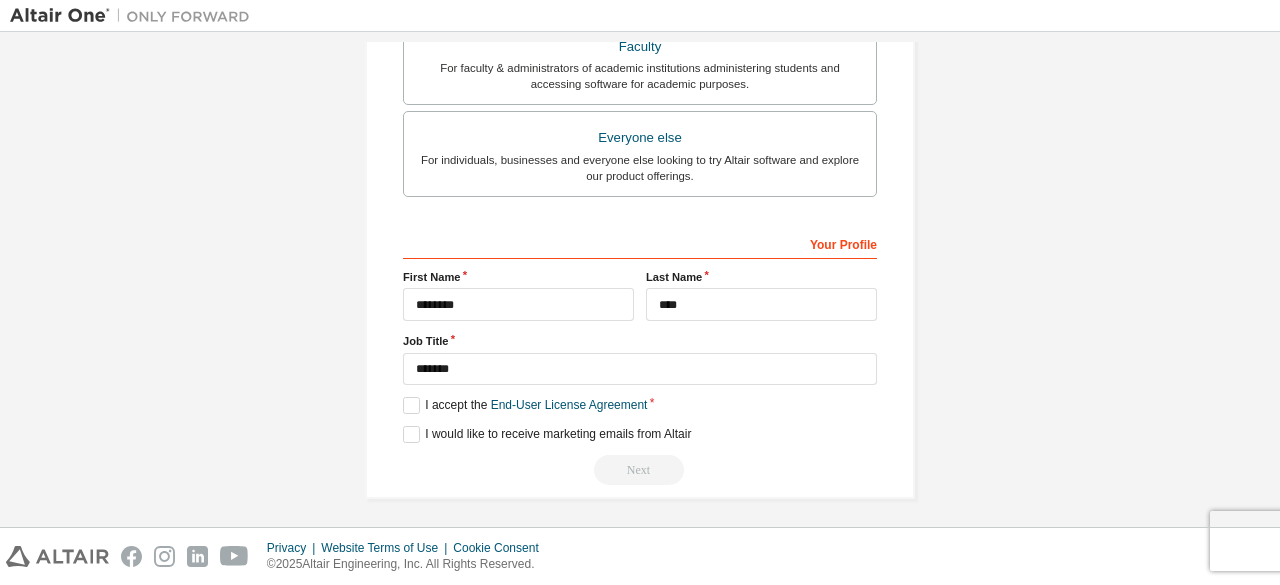click on "**********" at bounding box center (640, -7) 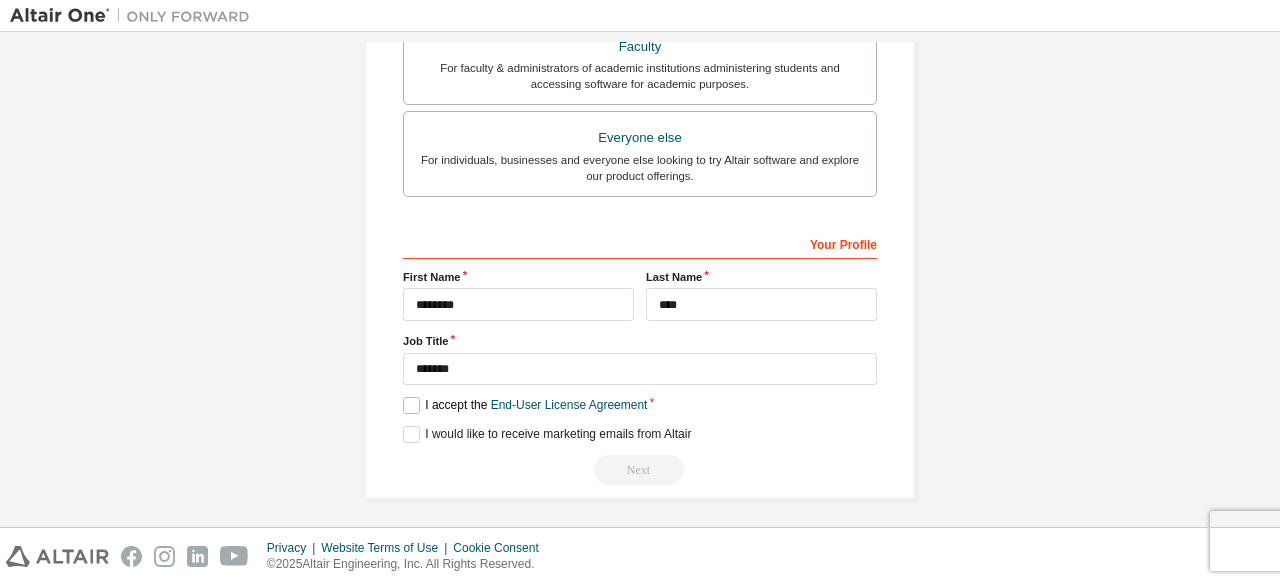 click on "I accept the    End-User License Agreement" at bounding box center (525, 405) 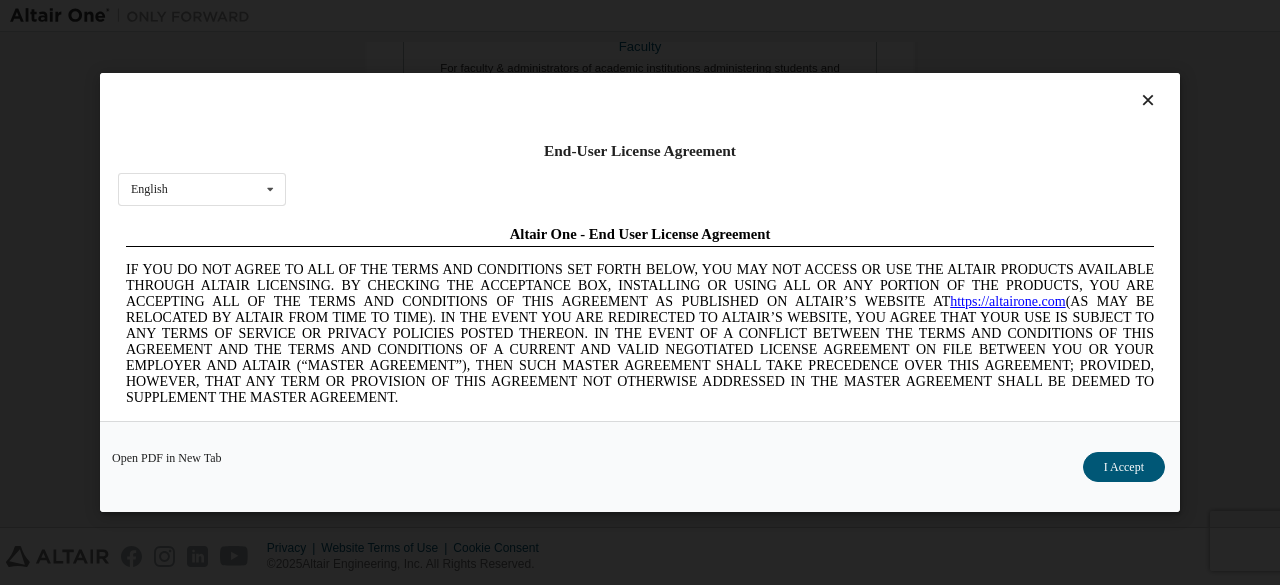 scroll, scrollTop: 0, scrollLeft: 0, axis: both 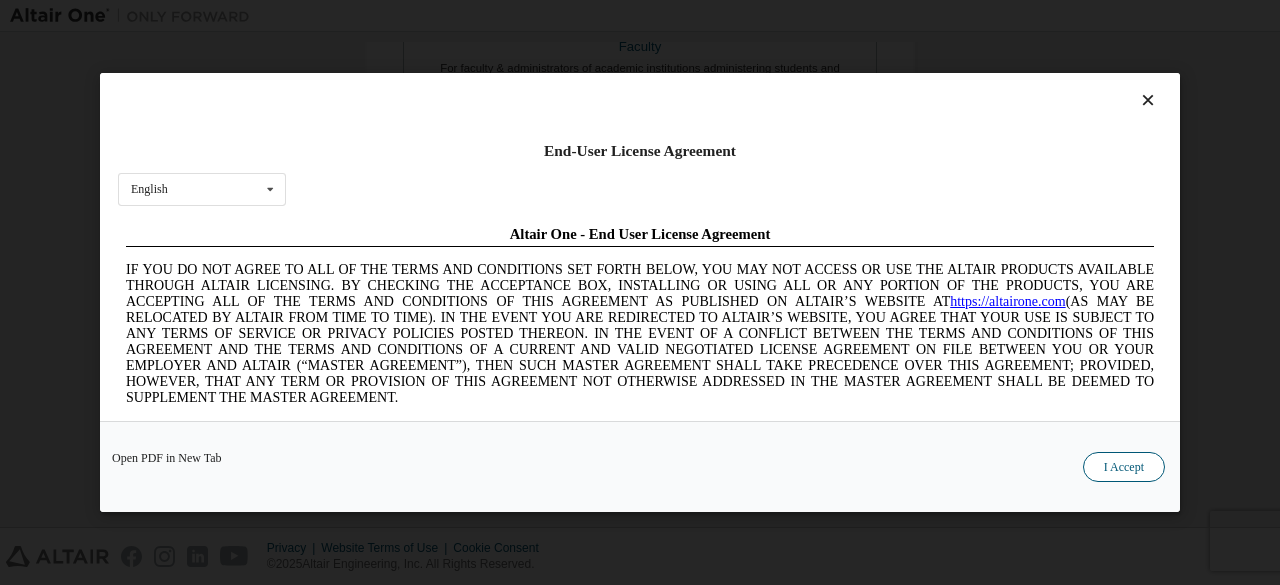 click on "I Accept" at bounding box center [1124, 467] 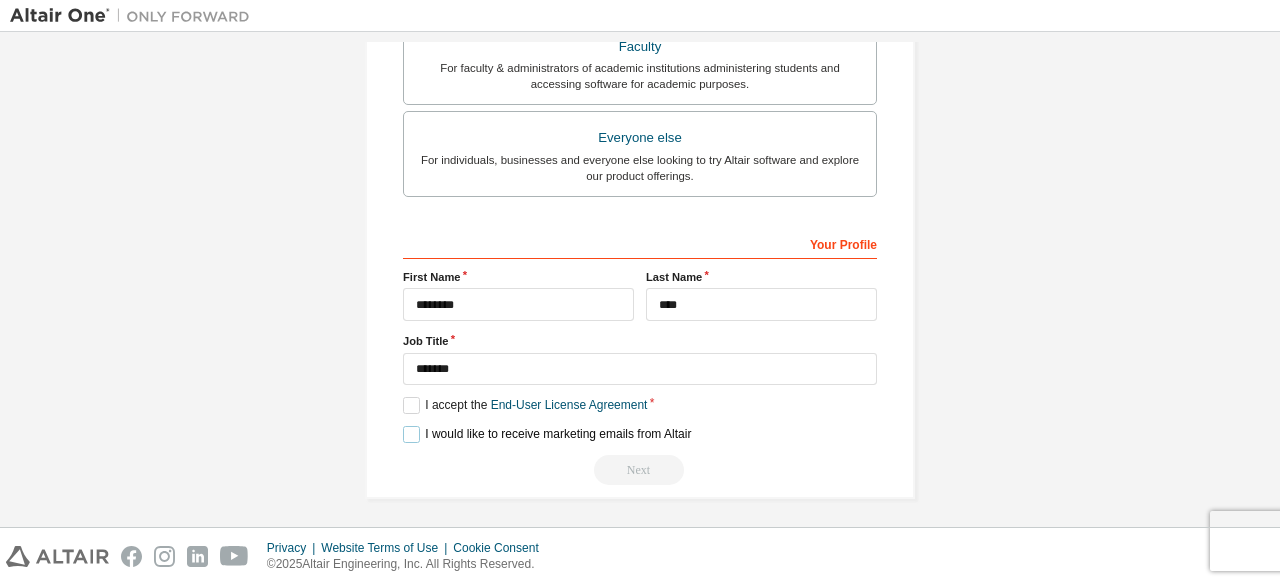 click on "I would like to receive marketing emails from Altair" at bounding box center [547, 434] 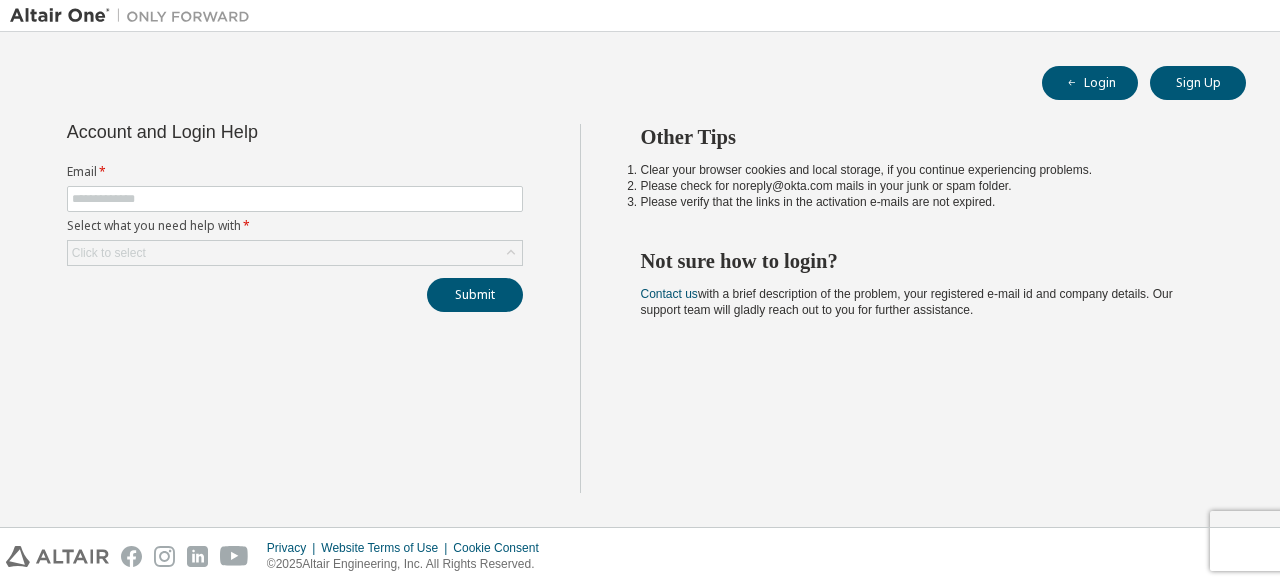 scroll, scrollTop: 0, scrollLeft: 0, axis: both 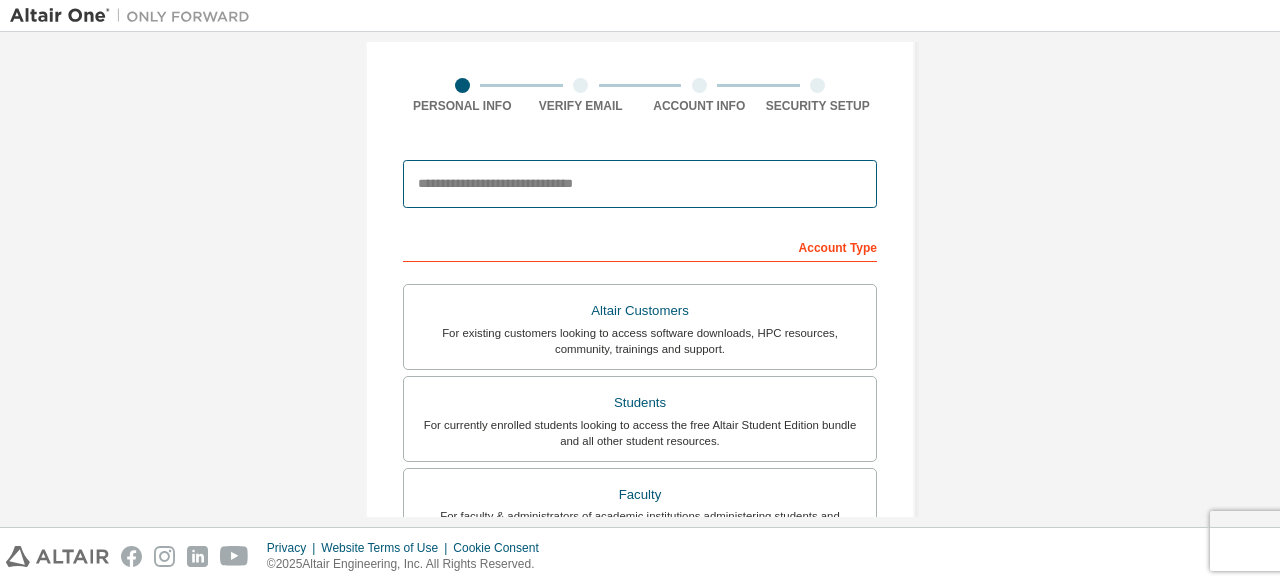 click at bounding box center [640, 184] 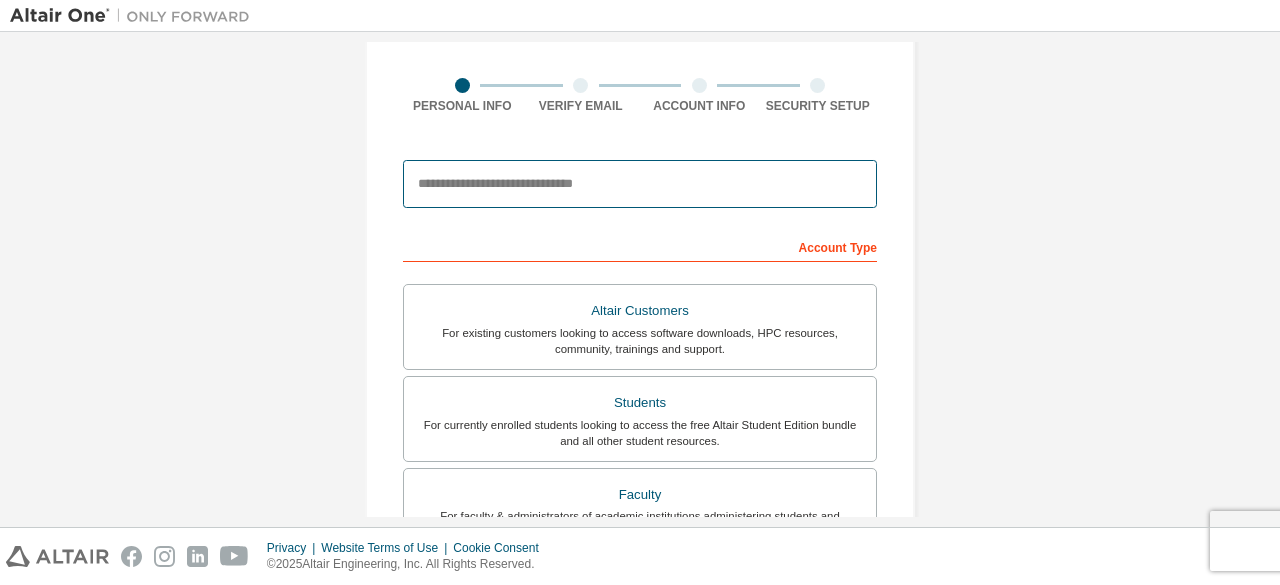 paste on "**********" 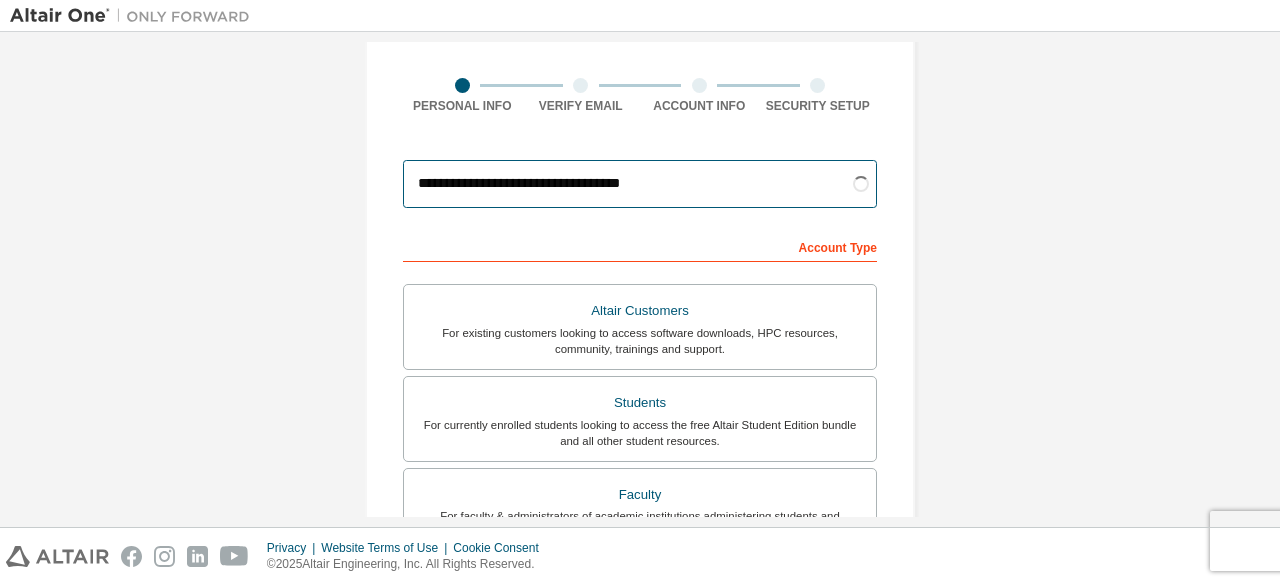 click on "**********" at bounding box center [640, 184] 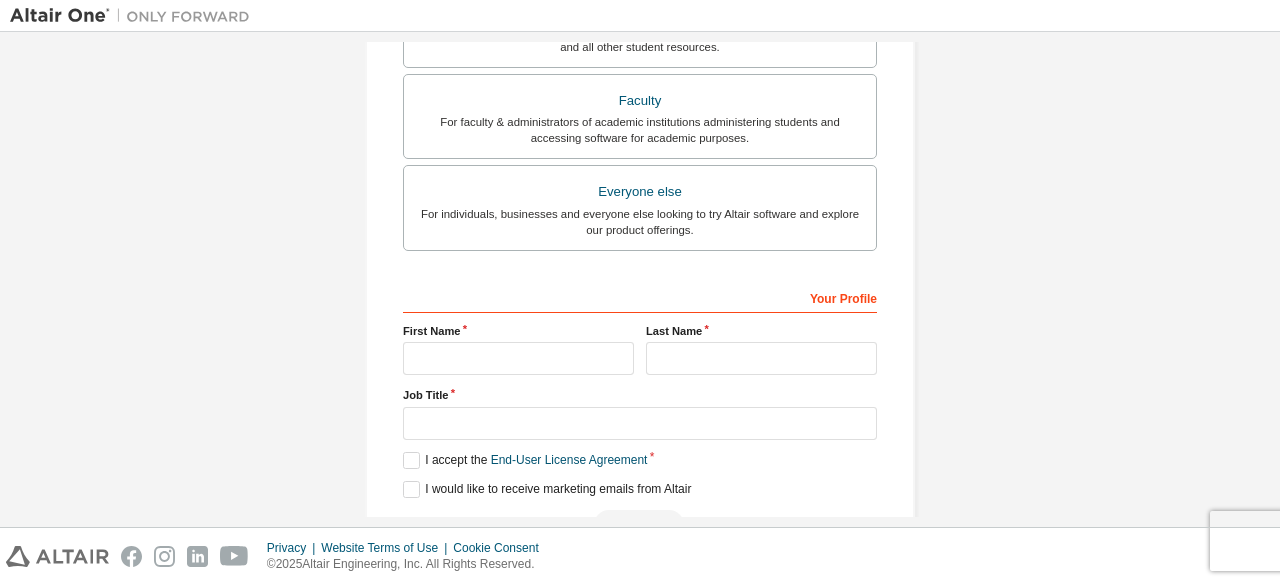 scroll, scrollTop: 642, scrollLeft: 0, axis: vertical 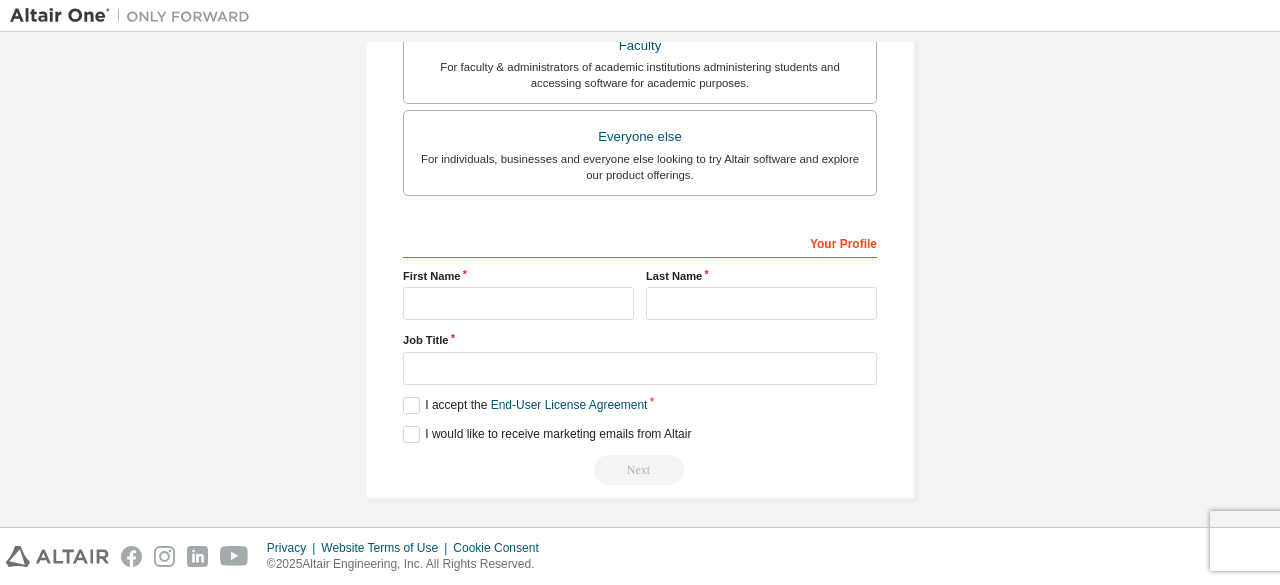 type on "**********" 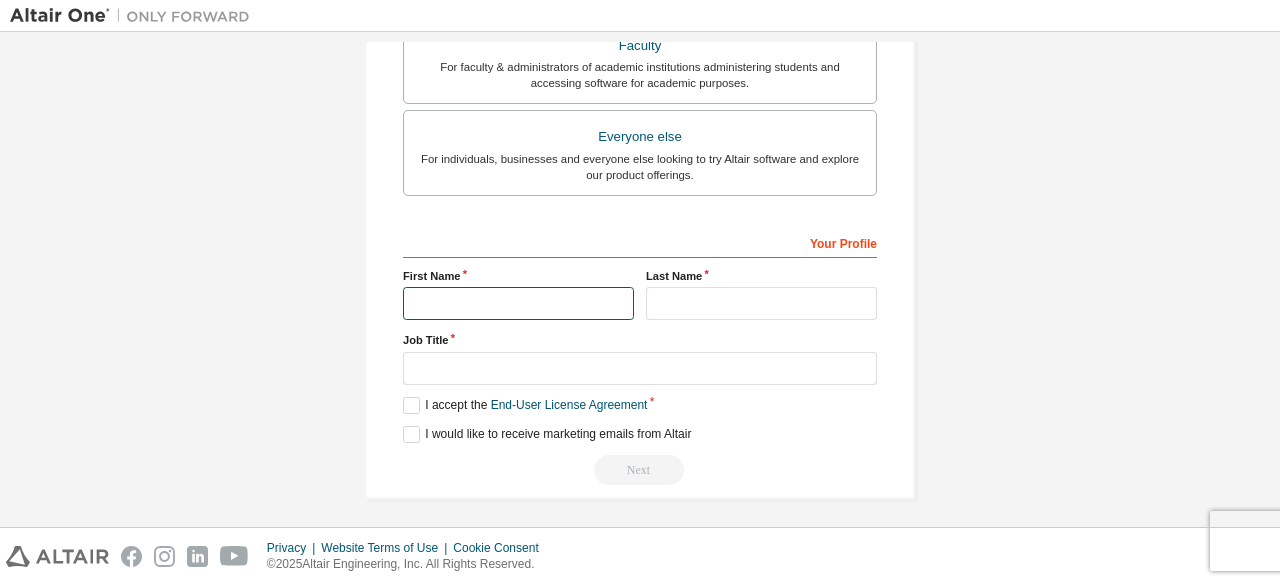 click at bounding box center (518, 303) 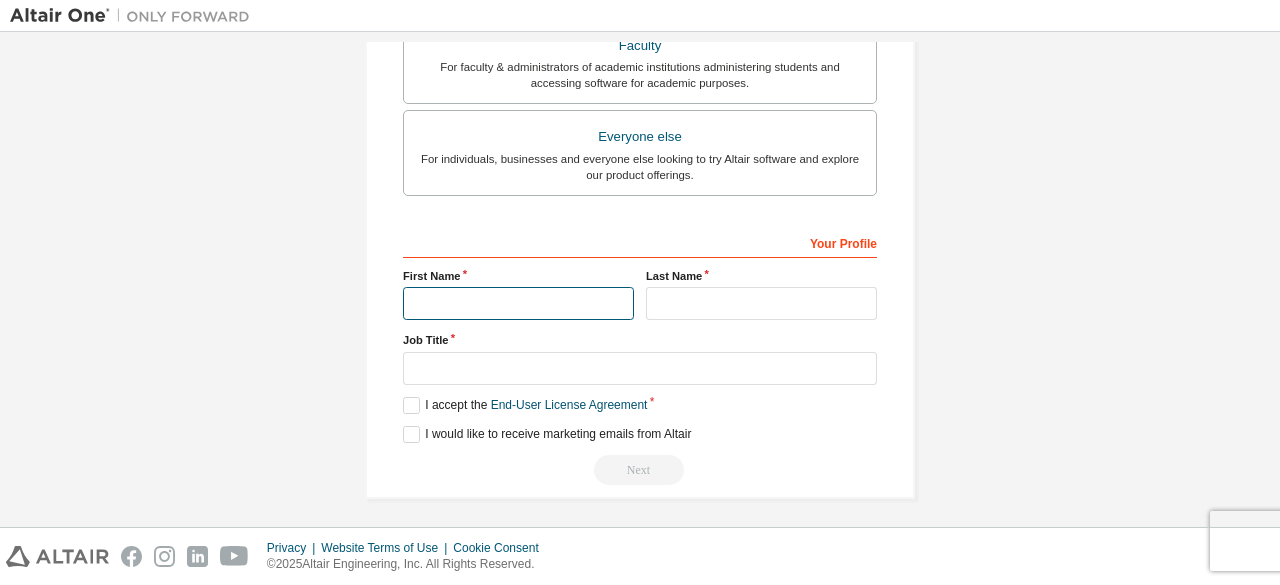 type on "*********" 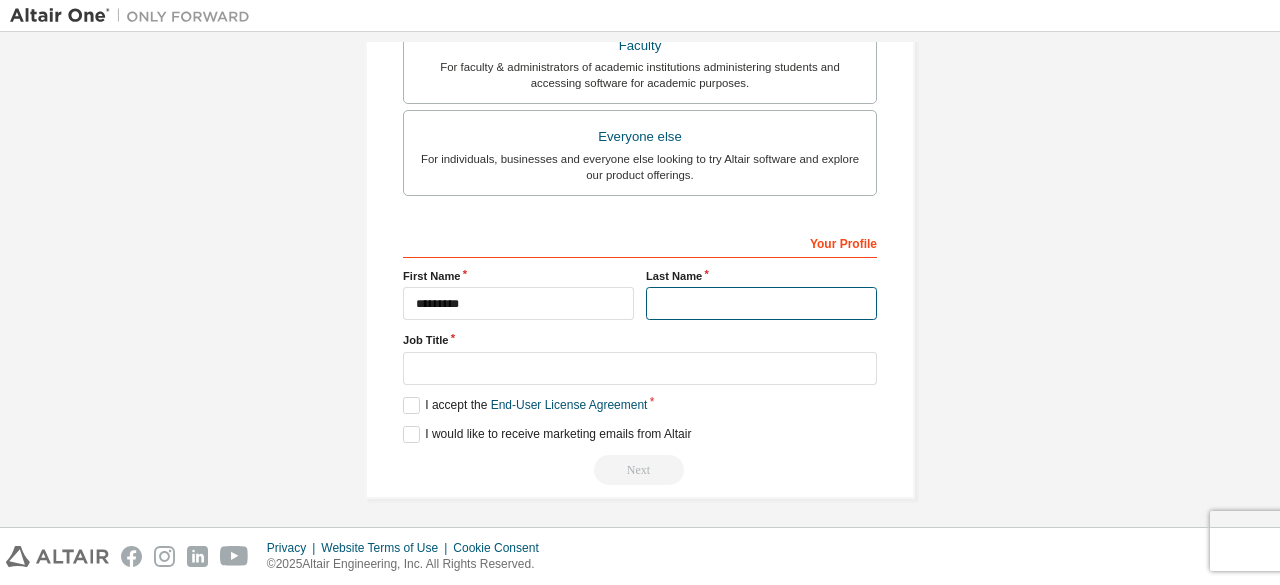 type on "********" 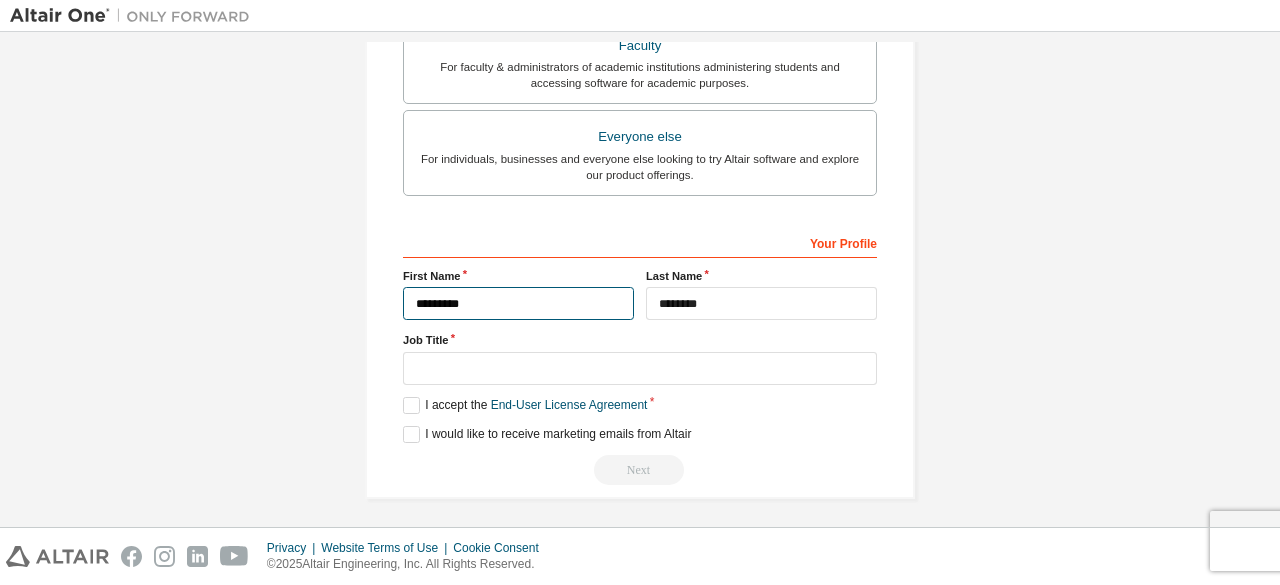 click on "*********" at bounding box center [518, 303] 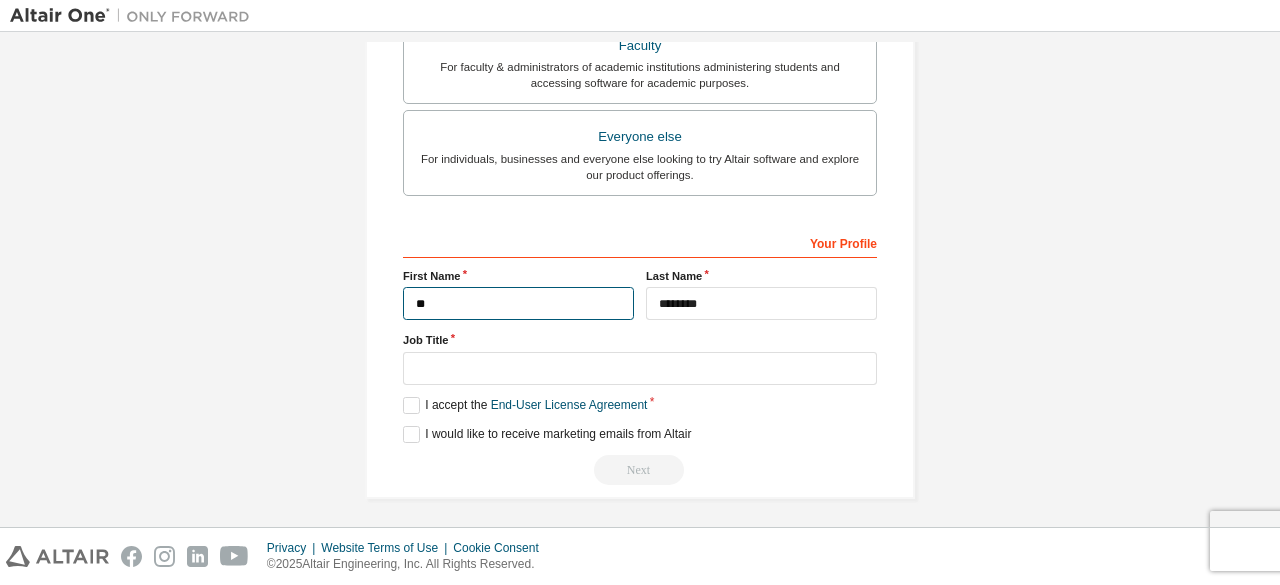 type on "*" 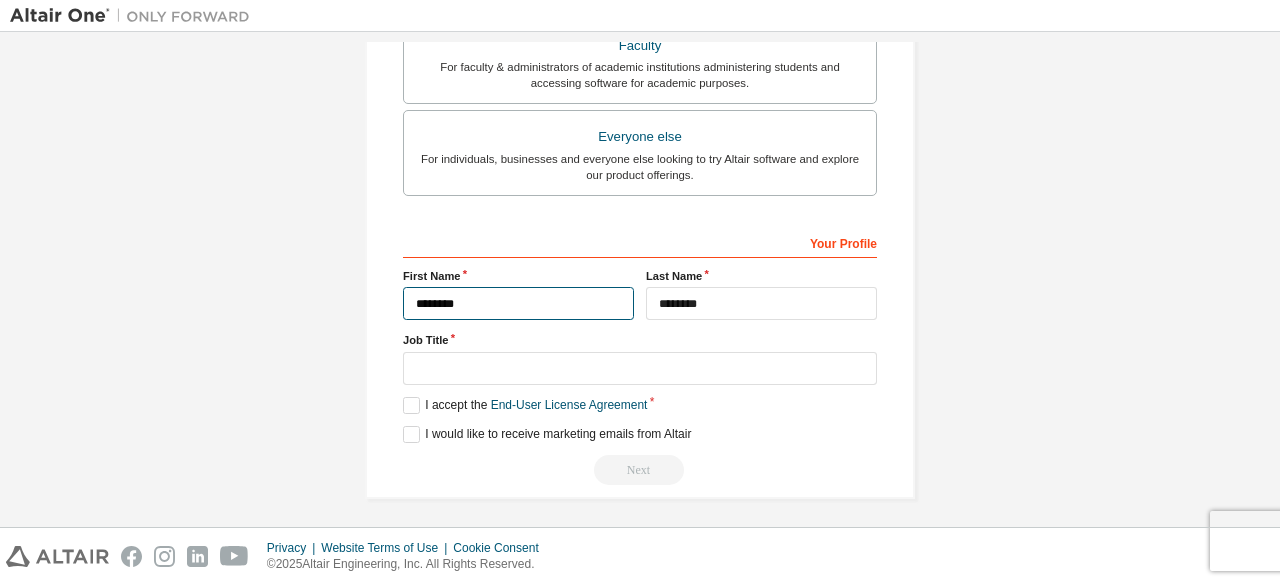 type on "********" 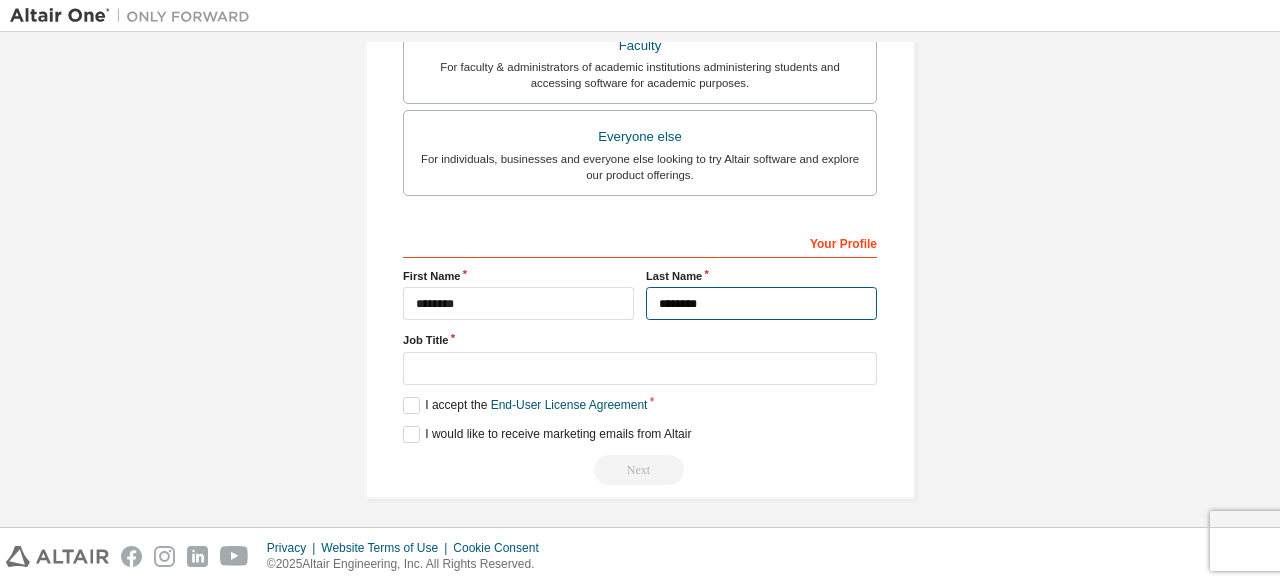 click on "********" at bounding box center [761, 303] 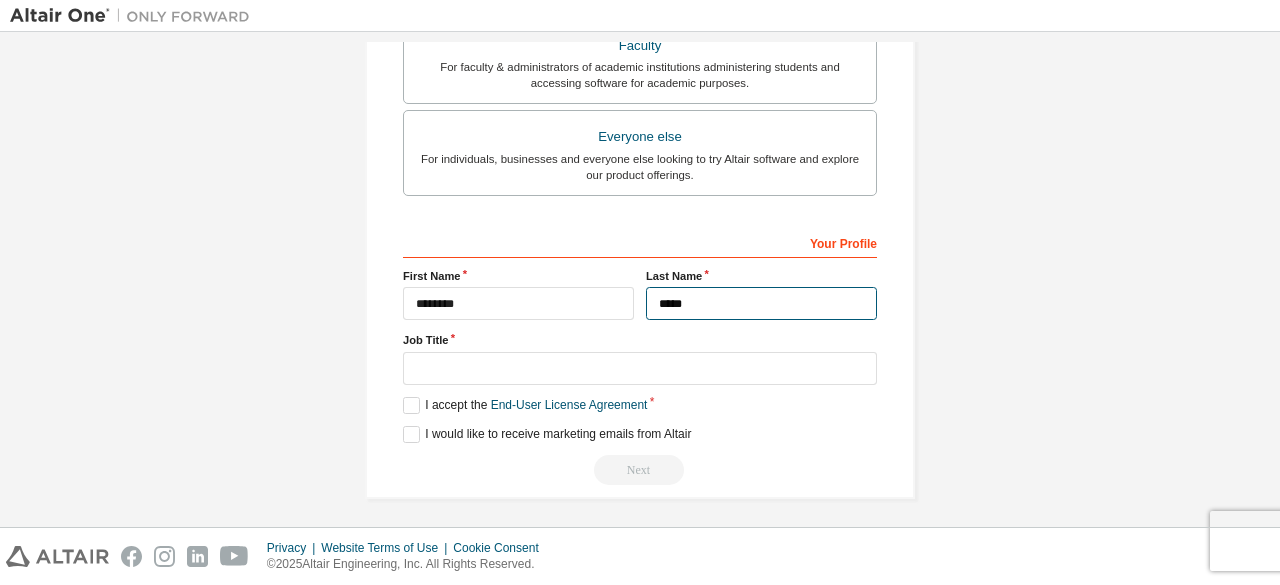 click on "*****" at bounding box center [761, 303] 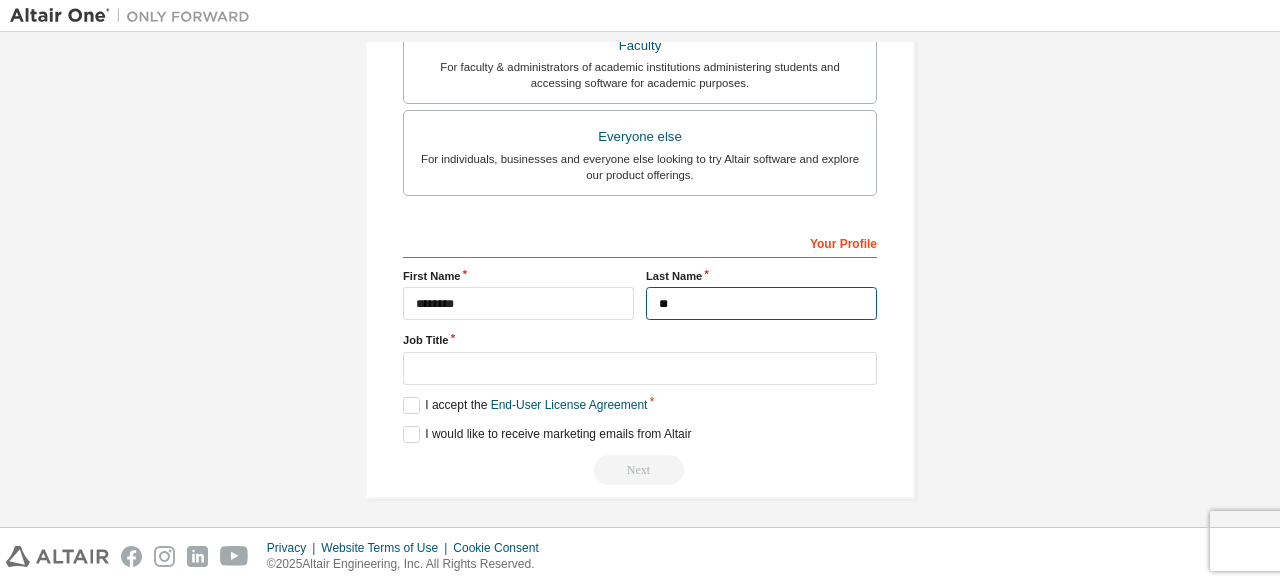 type on "*" 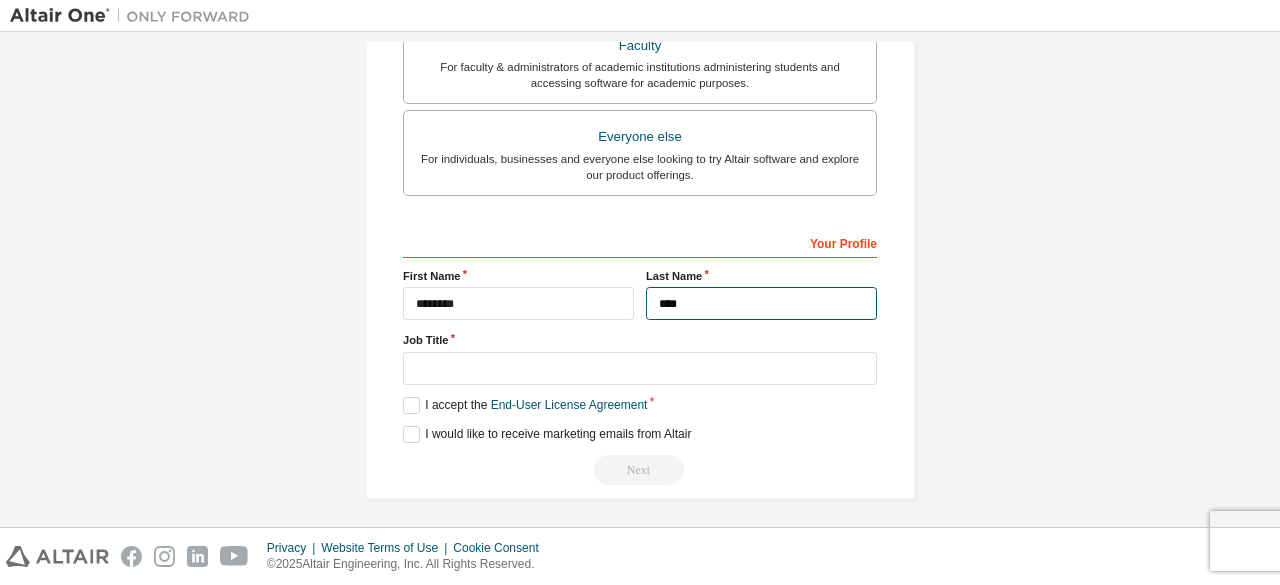 type on "****" 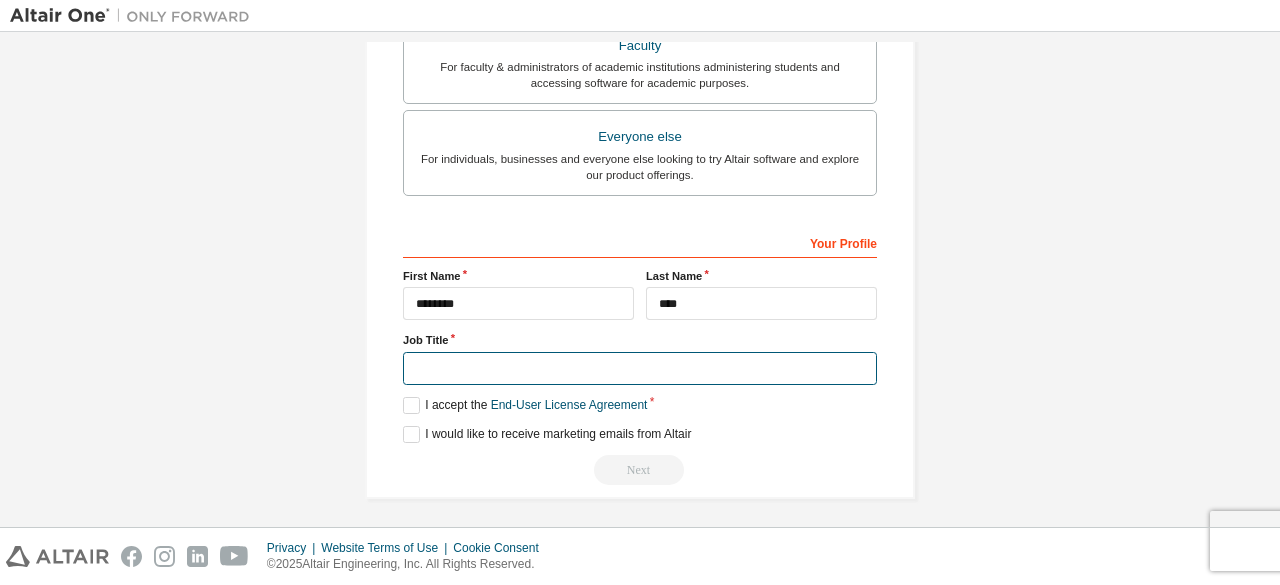 click at bounding box center (640, 368) 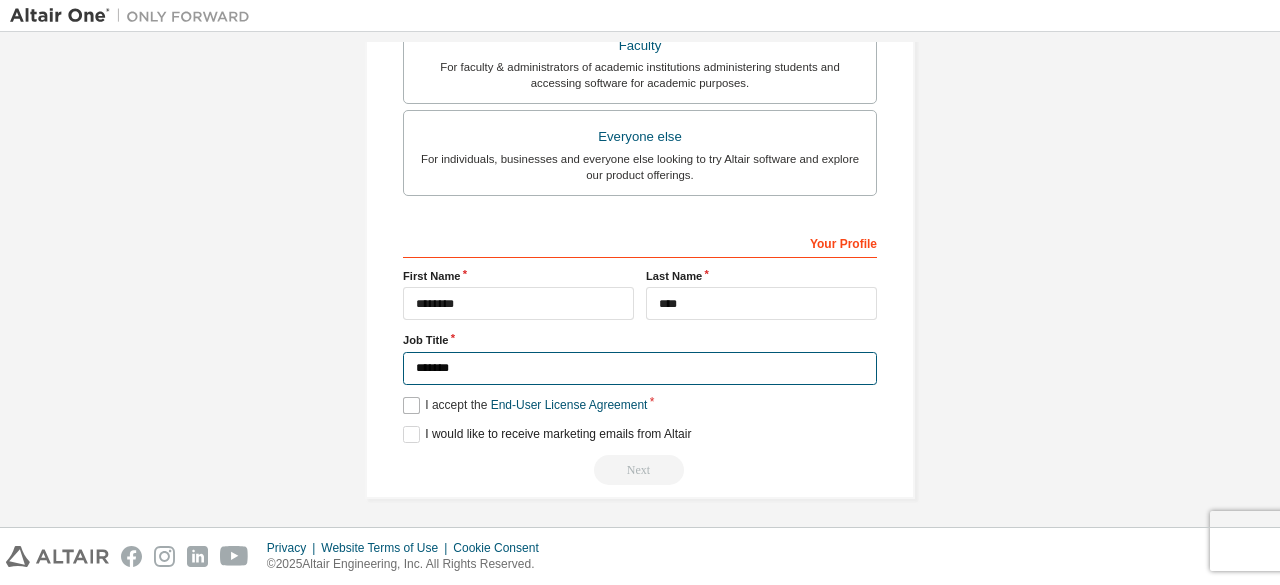 type on "*******" 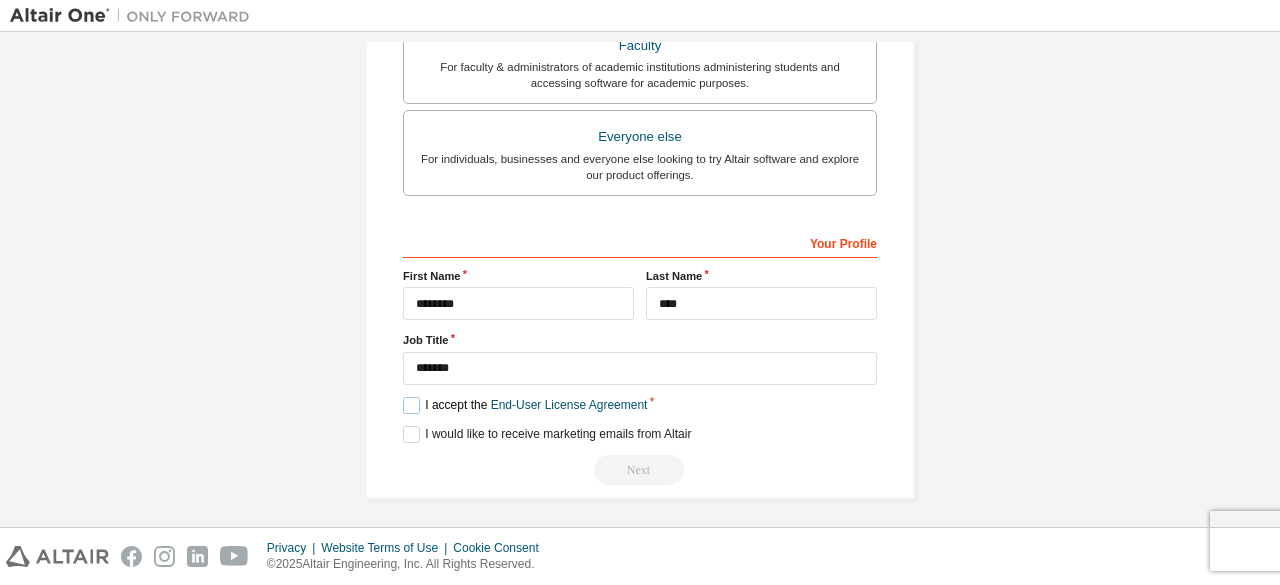 click on "I accept the    End-User License Agreement" at bounding box center (525, 405) 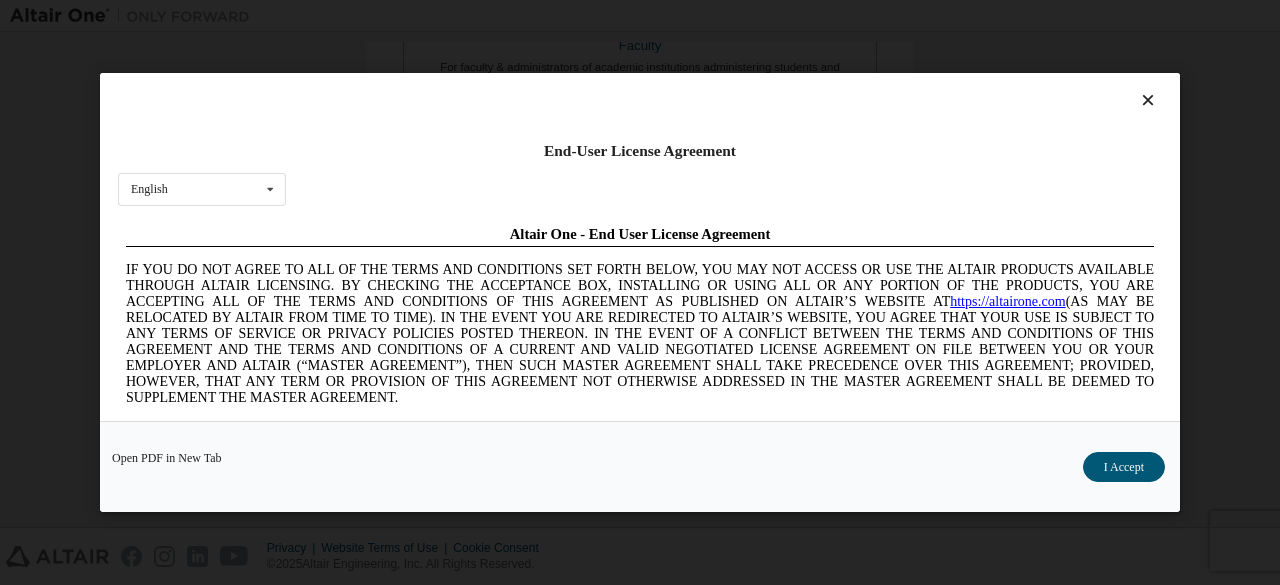 scroll, scrollTop: 0, scrollLeft: 0, axis: both 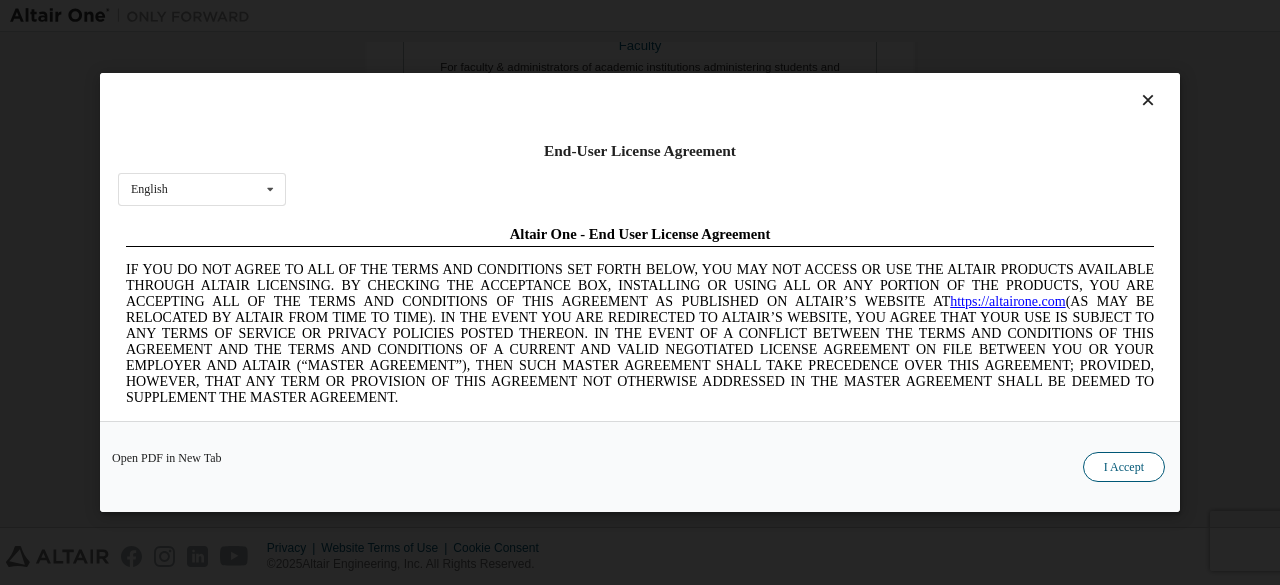 click on "I Accept" at bounding box center (1124, 467) 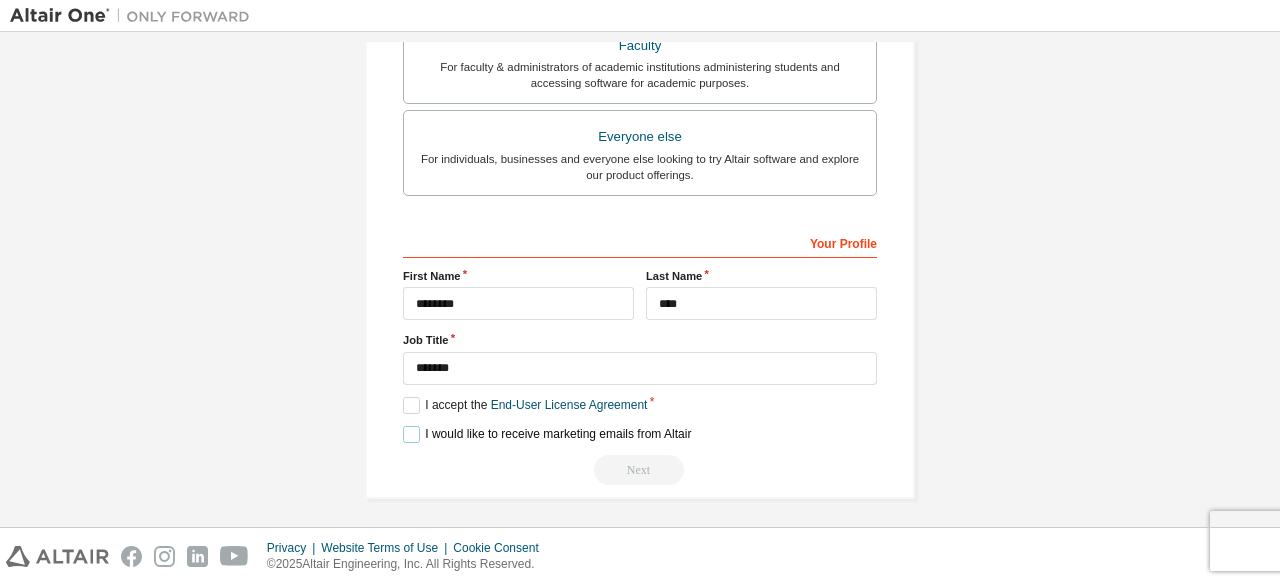 click on "I would like to receive marketing emails from Altair" at bounding box center (547, 434) 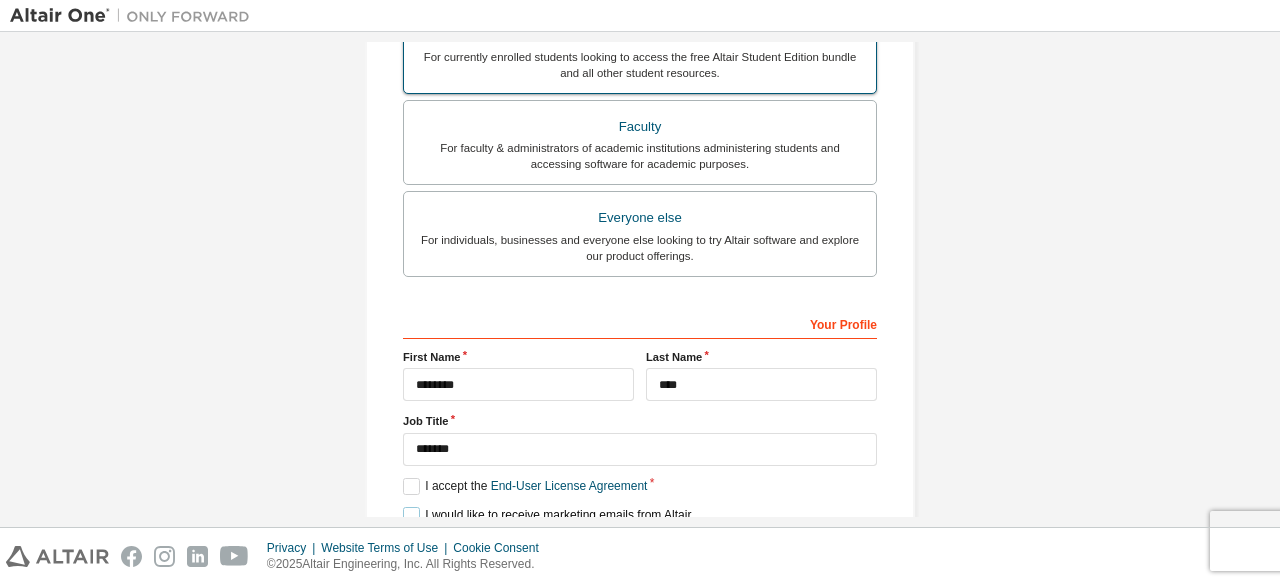 scroll, scrollTop: 642, scrollLeft: 0, axis: vertical 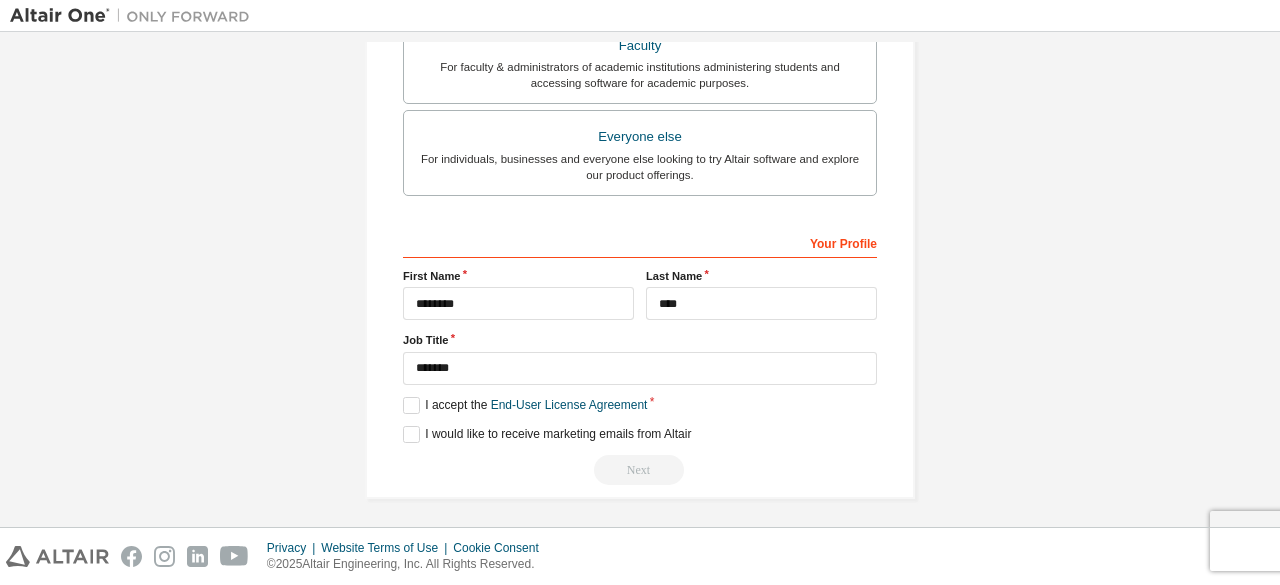 click on "Next" at bounding box center [640, 470] 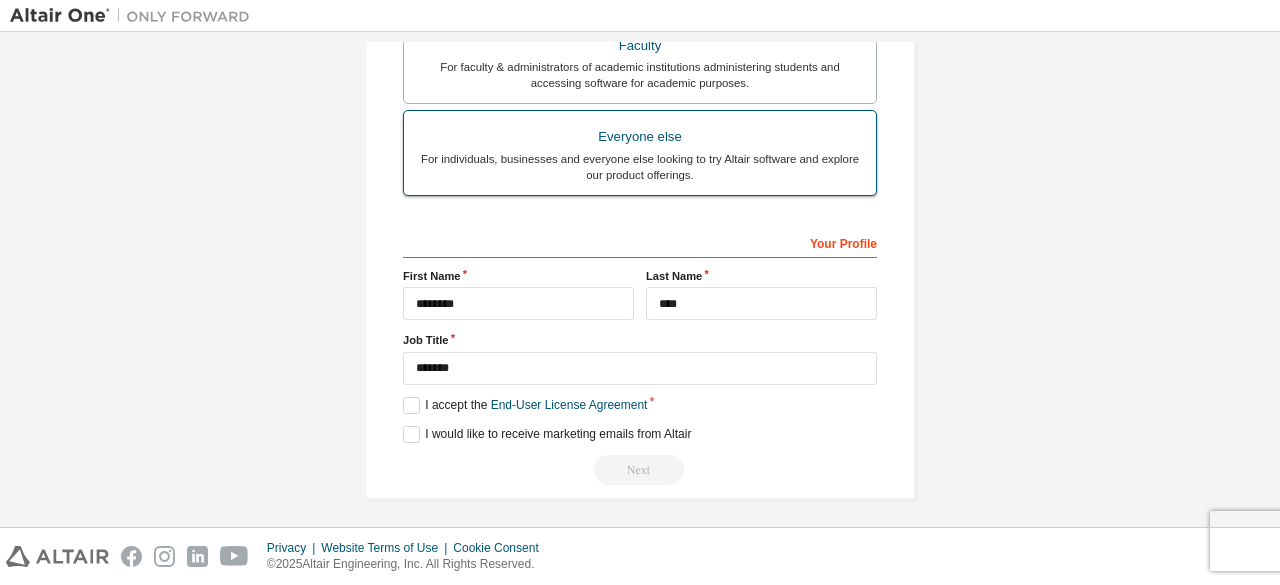 click on "Everyone else" at bounding box center [640, 137] 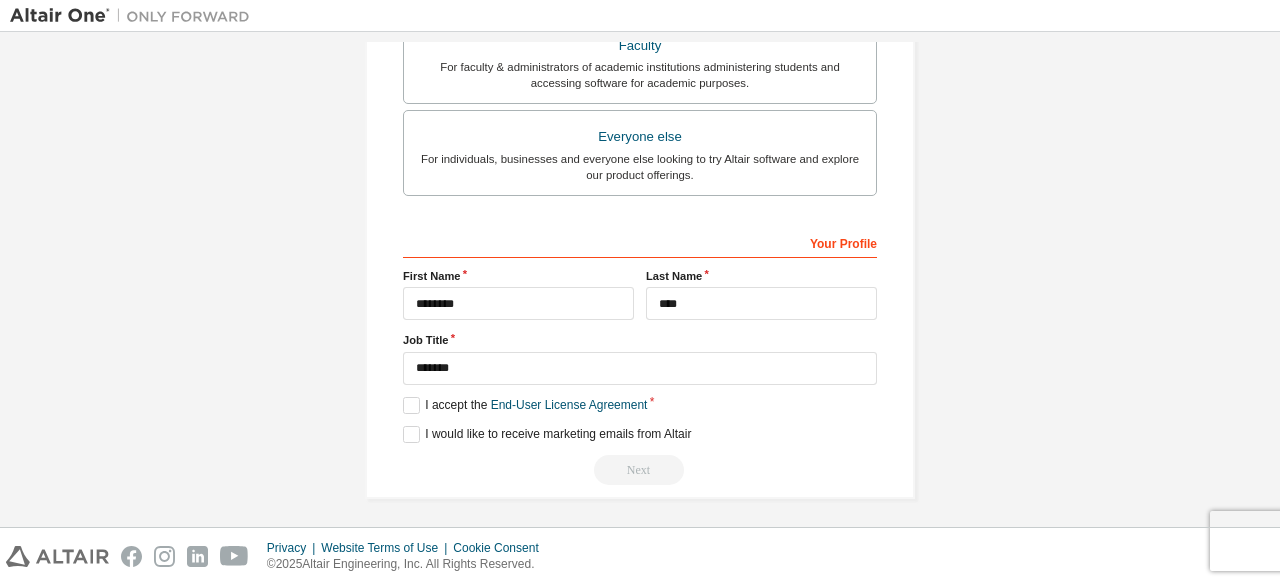 click on "Next" at bounding box center (640, 470) 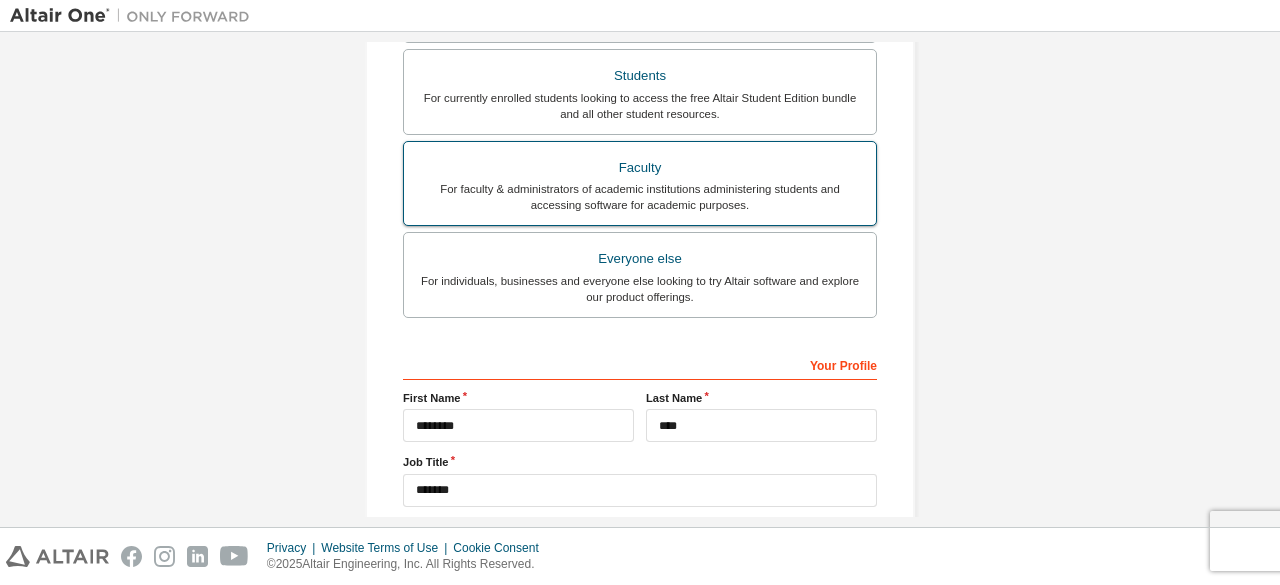 scroll, scrollTop: 642, scrollLeft: 0, axis: vertical 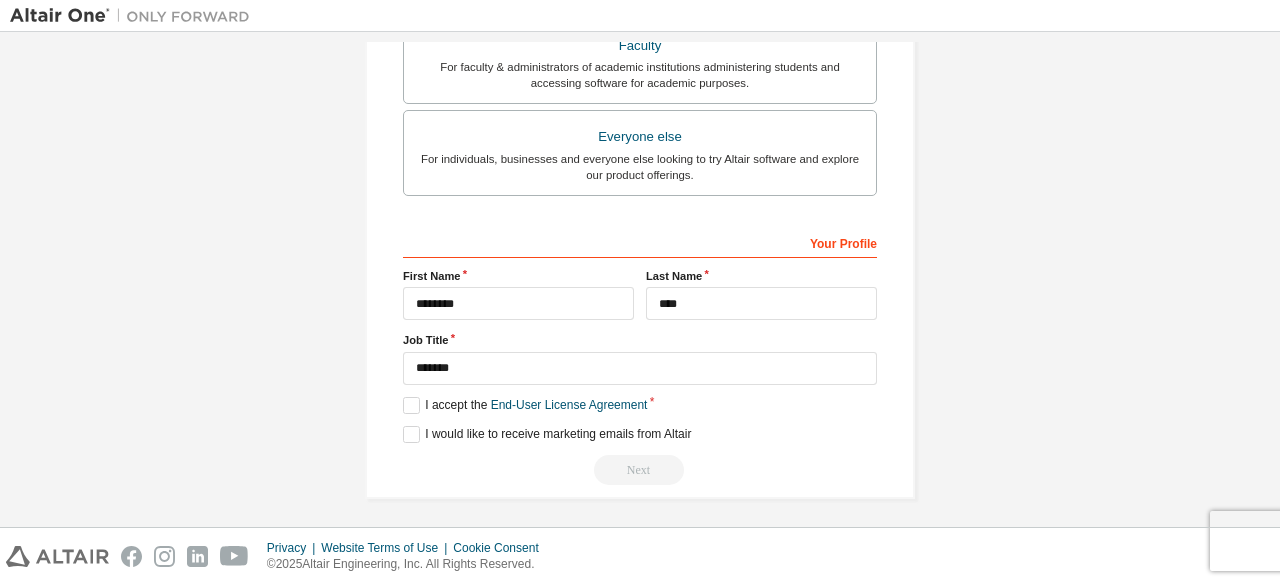 click on "Next" at bounding box center [640, 470] 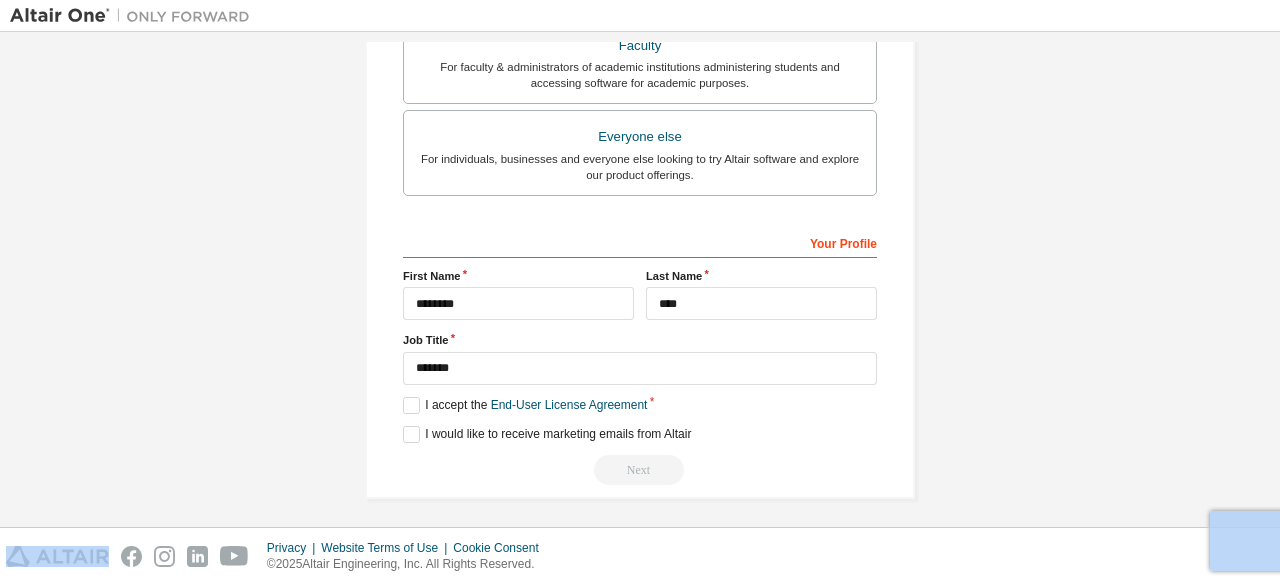 click on "Next" at bounding box center [640, 470] 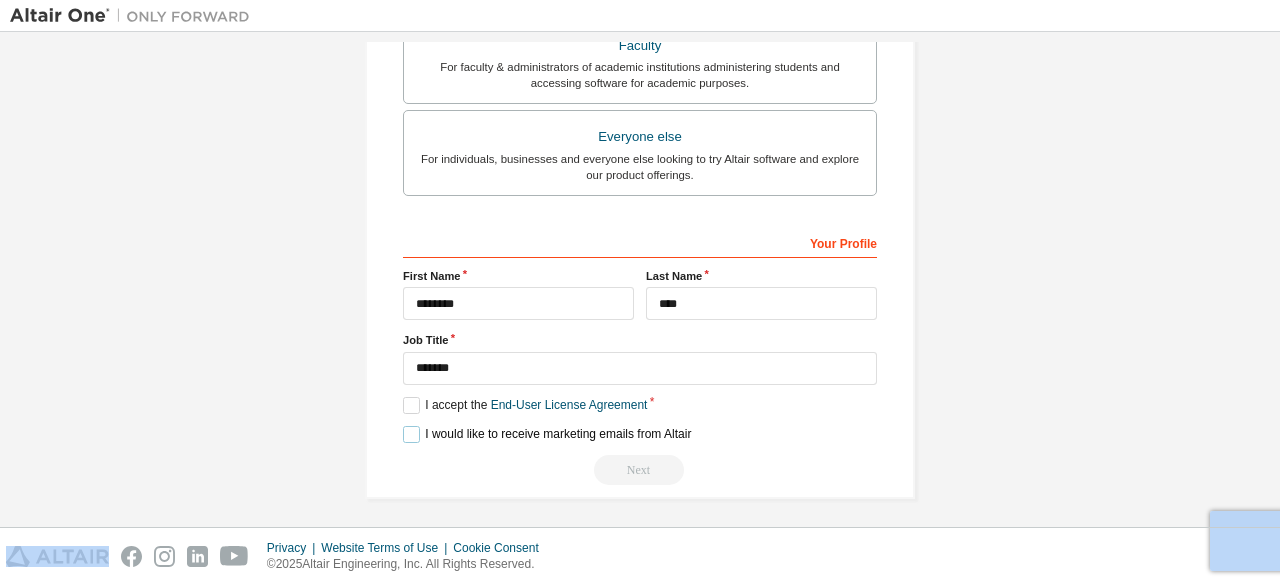 click on "I would like to receive marketing emails from Altair" at bounding box center [547, 434] 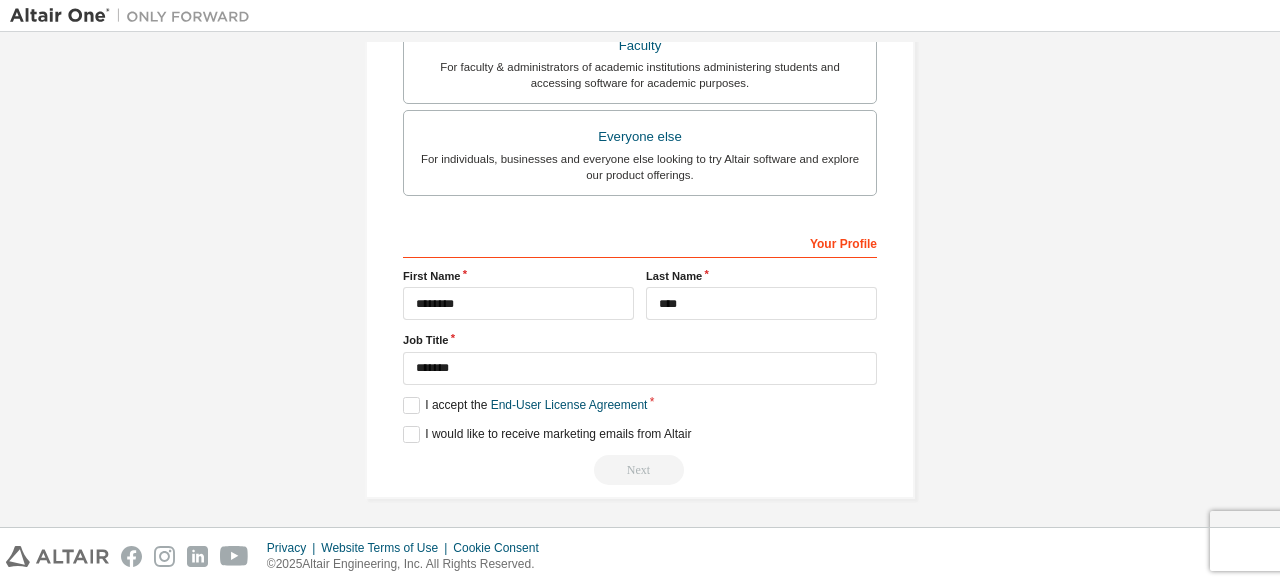click on "**********" at bounding box center (640, -39) 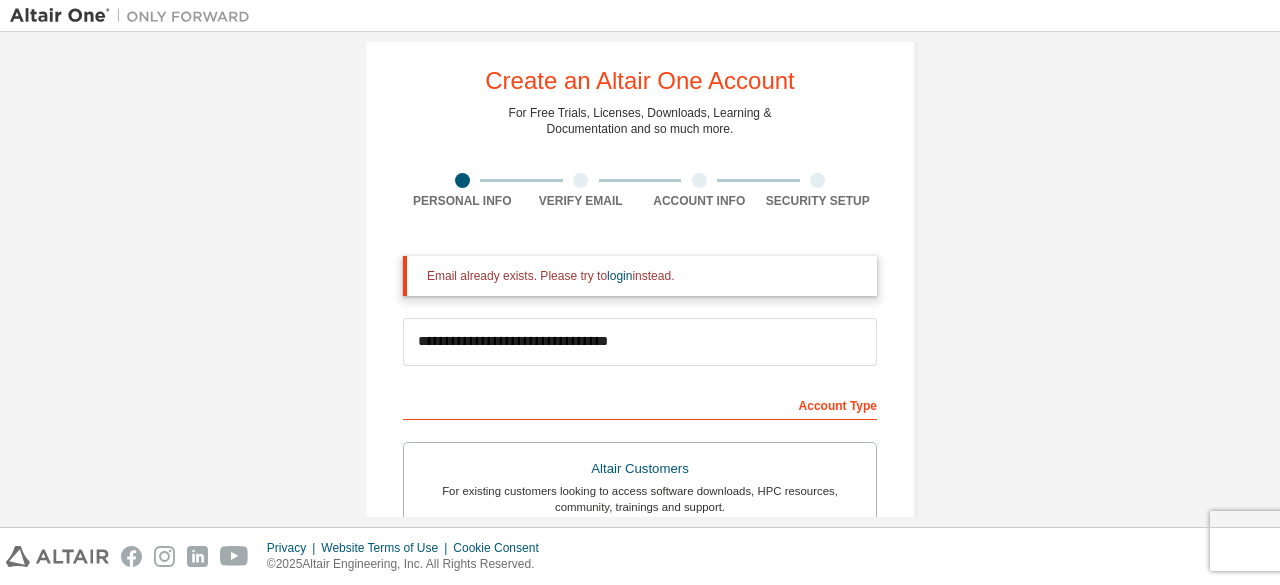 scroll, scrollTop: 36, scrollLeft: 0, axis: vertical 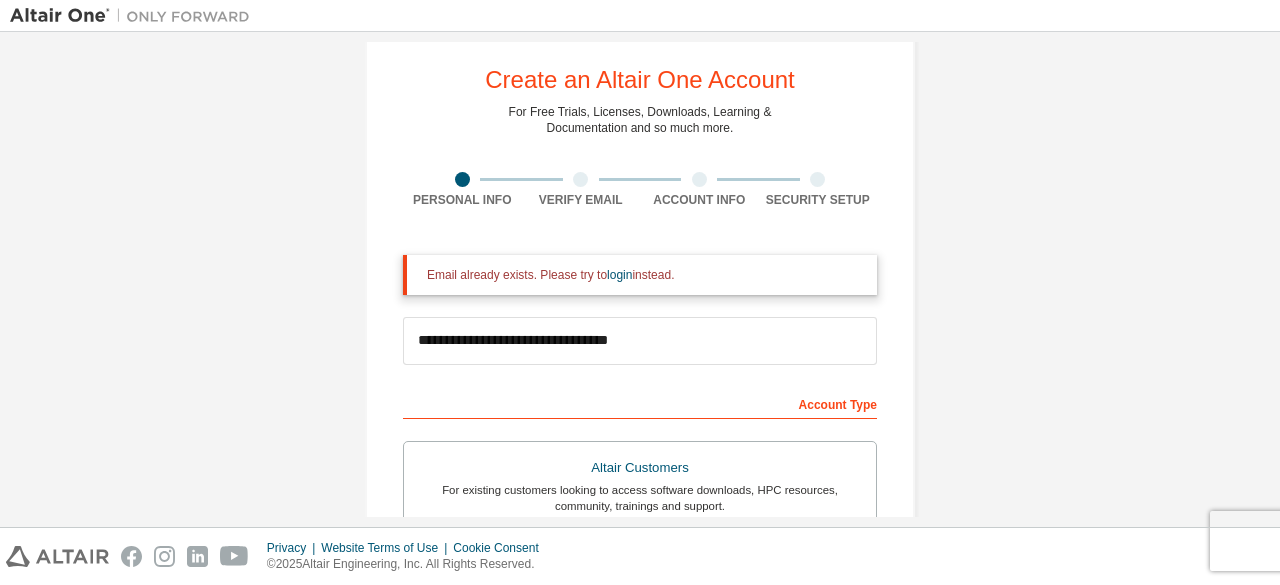 click on "**********" at bounding box center (640, 567) 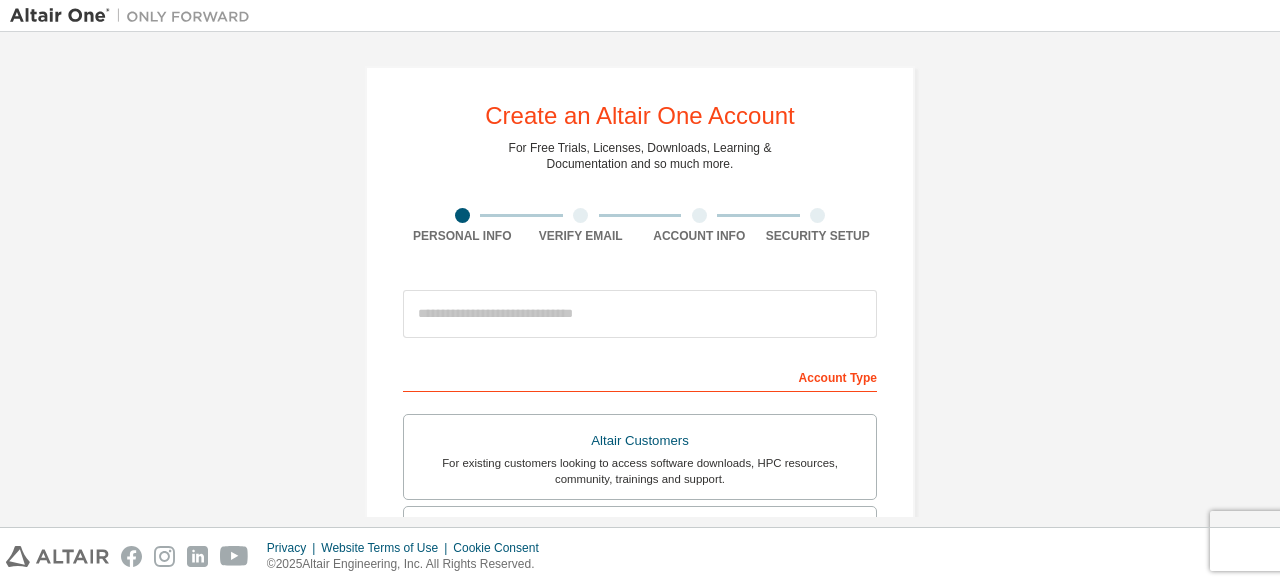 scroll, scrollTop: 0, scrollLeft: 0, axis: both 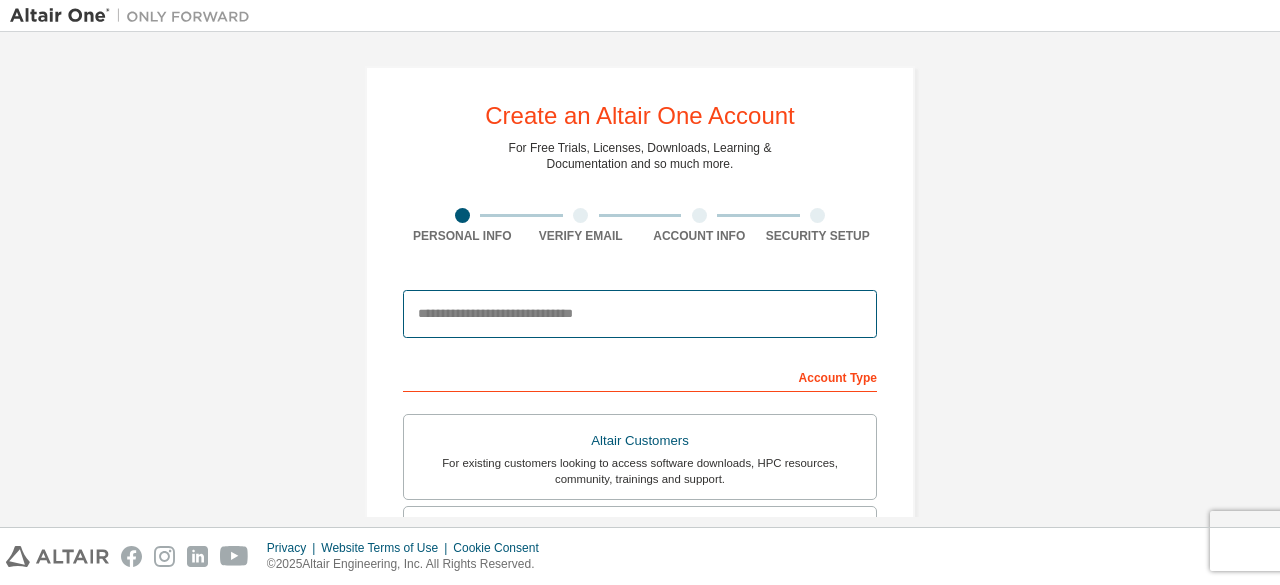 click at bounding box center (640, 314) 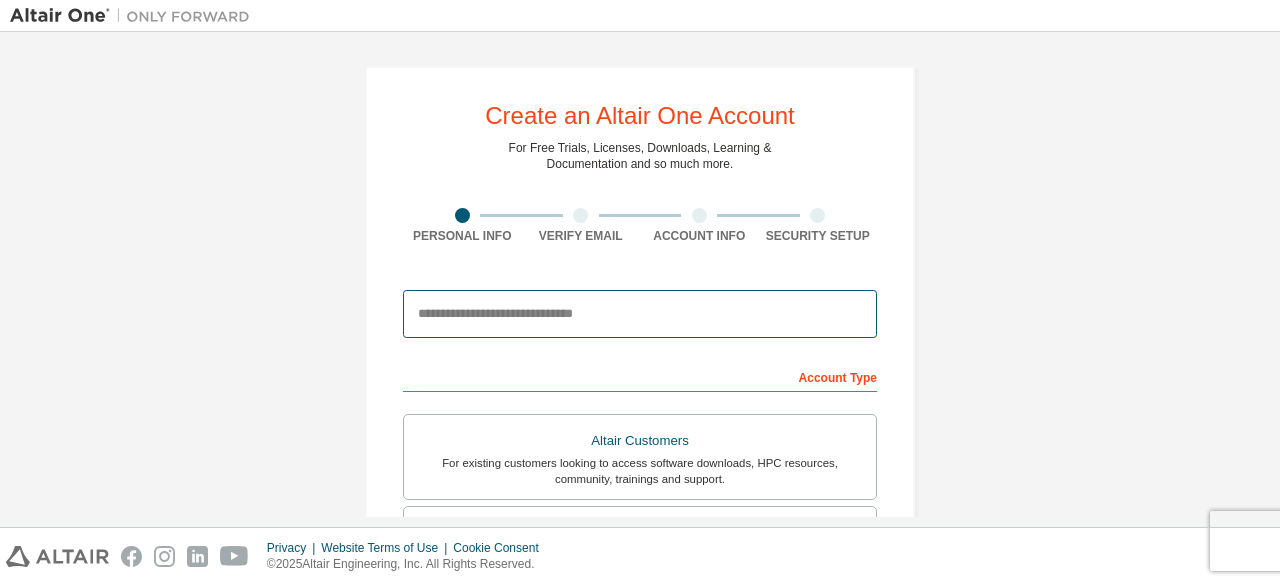 paste on "**********" 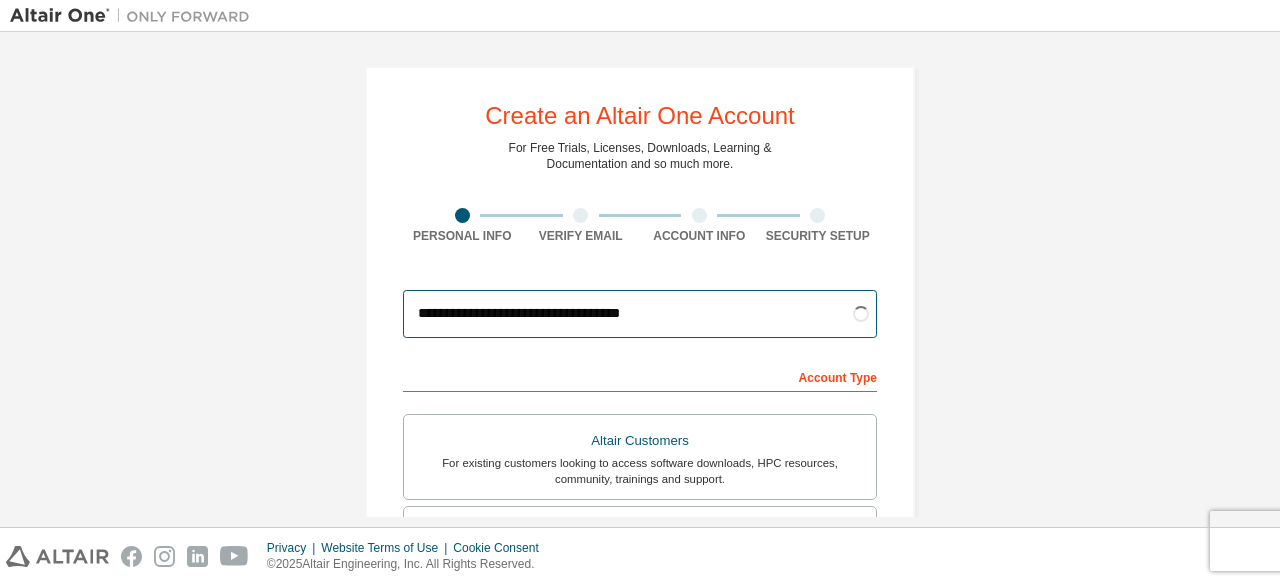 click on "**********" at bounding box center (640, 314) 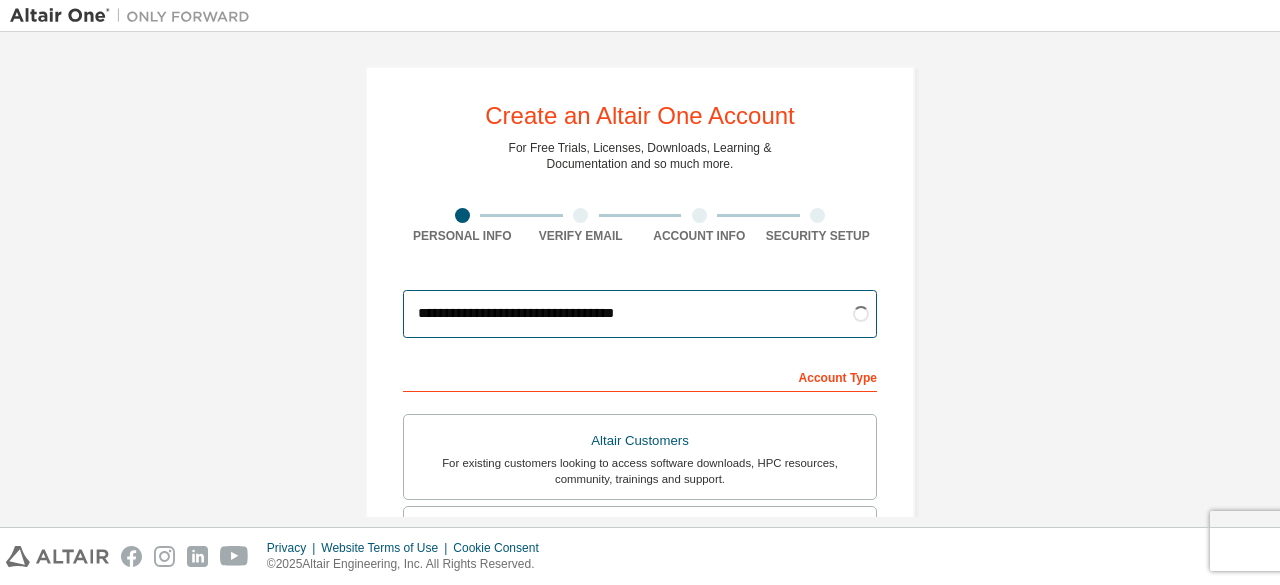type on "**********" 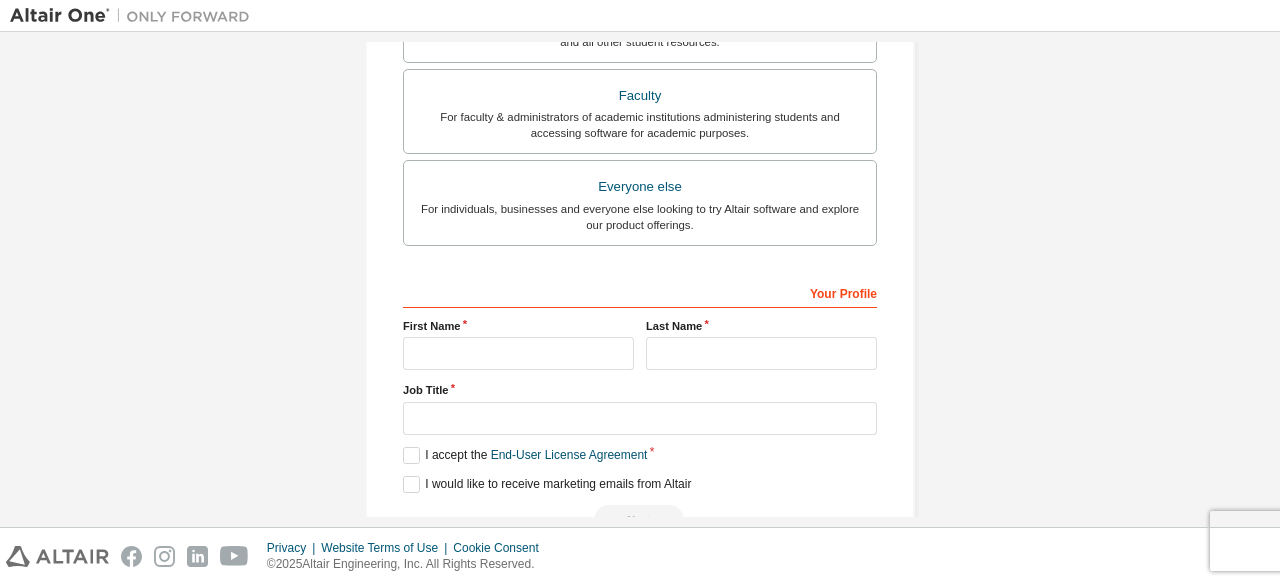 scroll, scrollTop: 642, scrollLeft: 0, axis: vertical 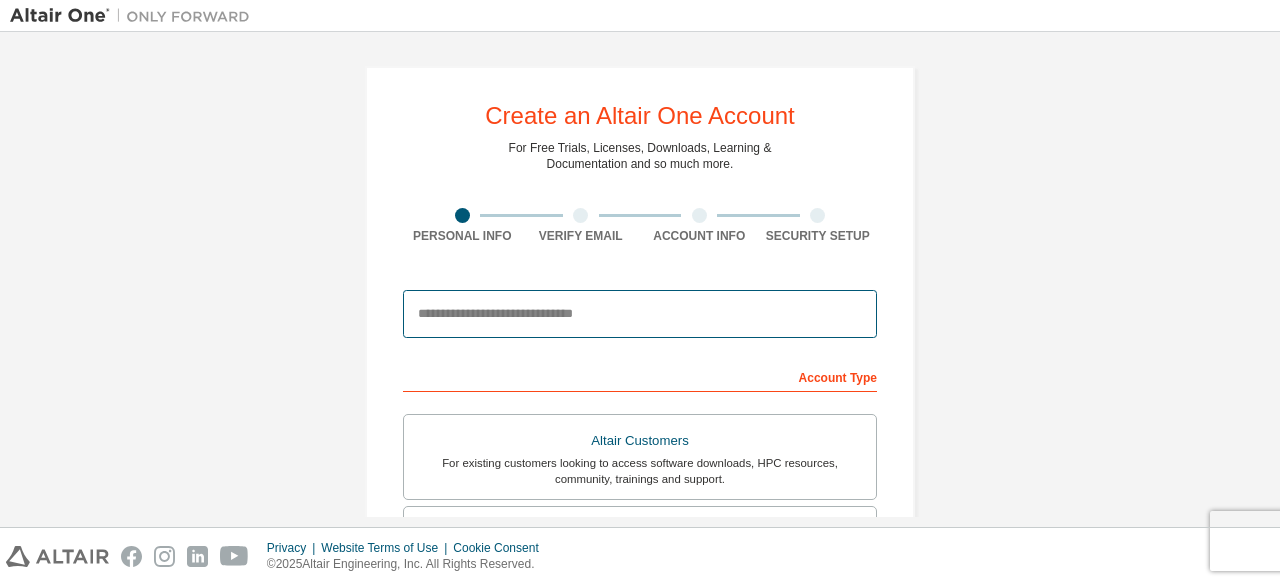 click at bounding box center [640, 314] 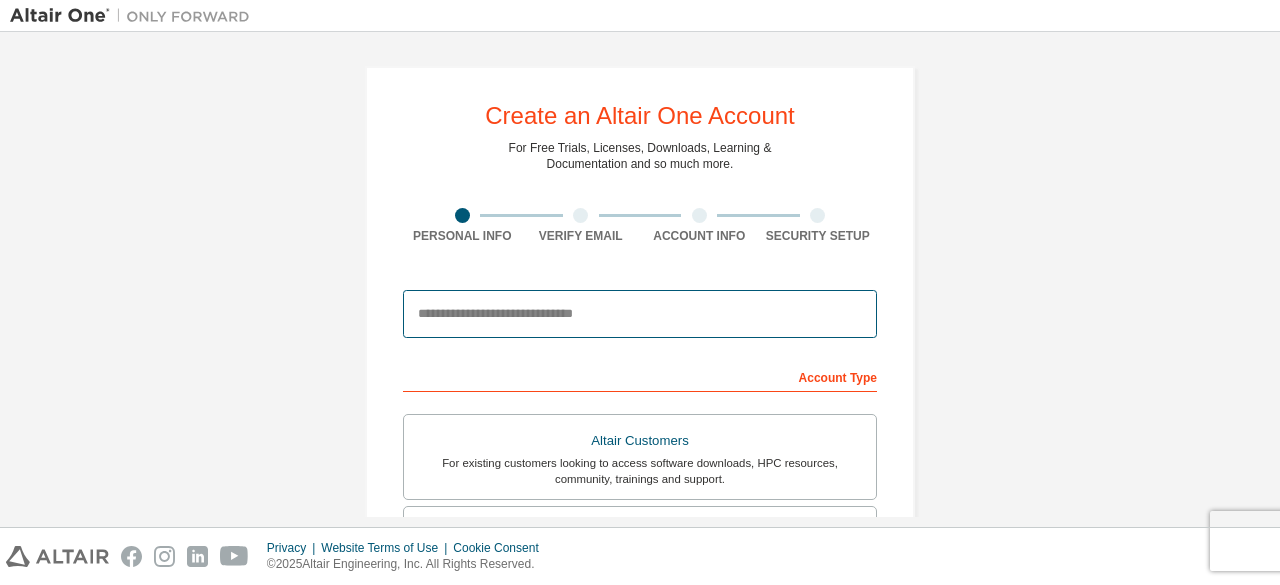 paste on "**********" 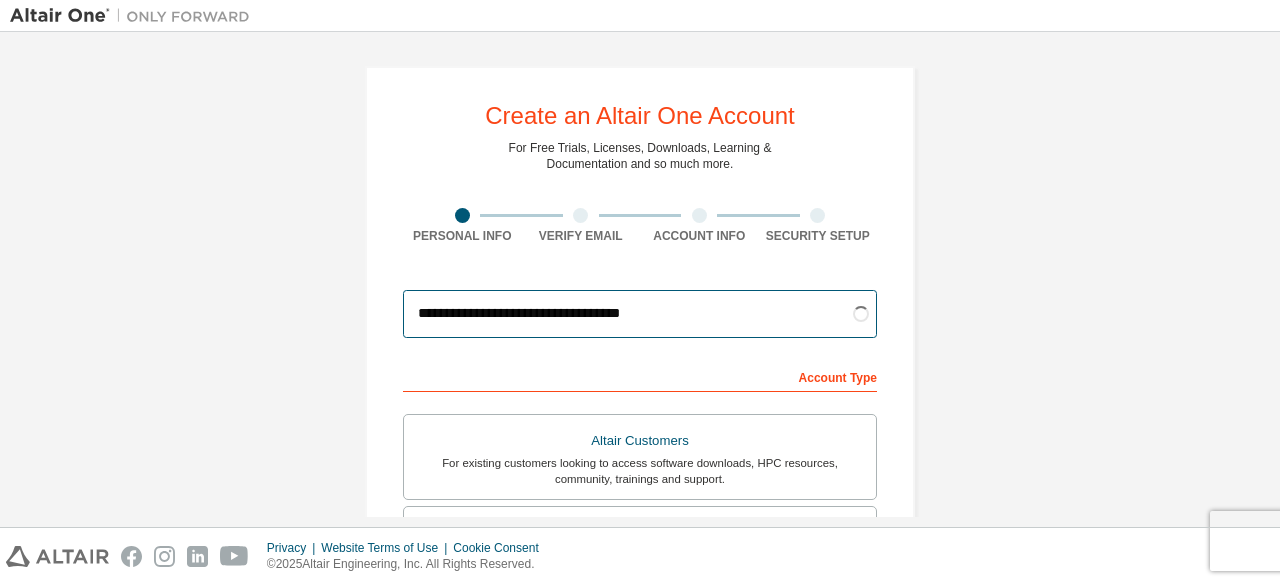 click on "**********" at bounding box center [640, 314] 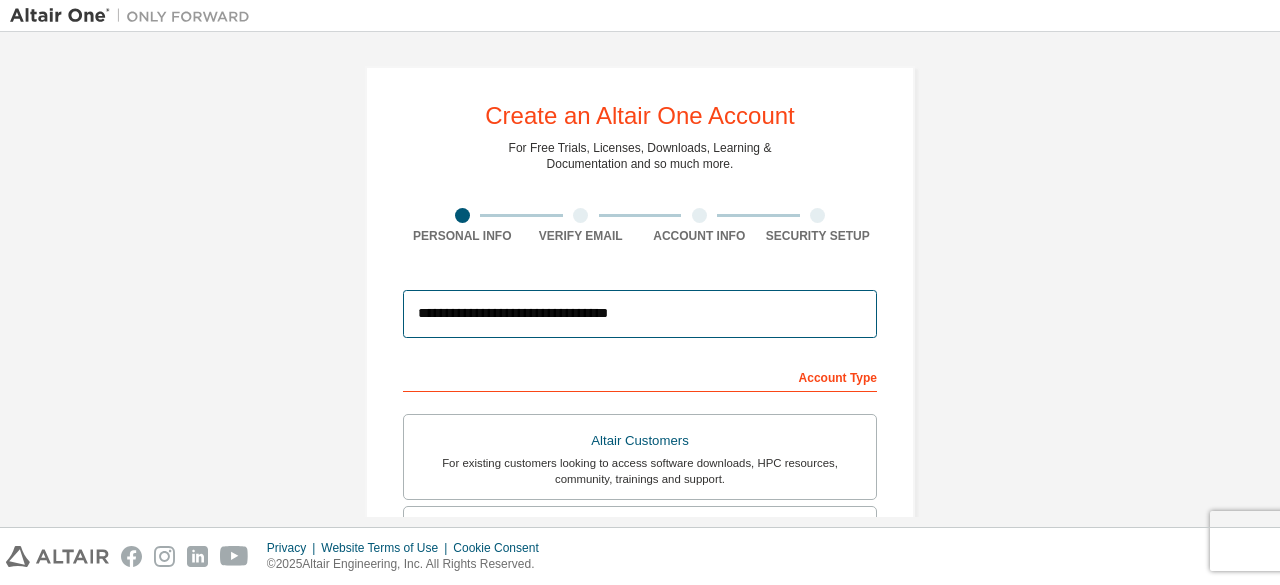 click on "**********" at bounding box center (640, 314) 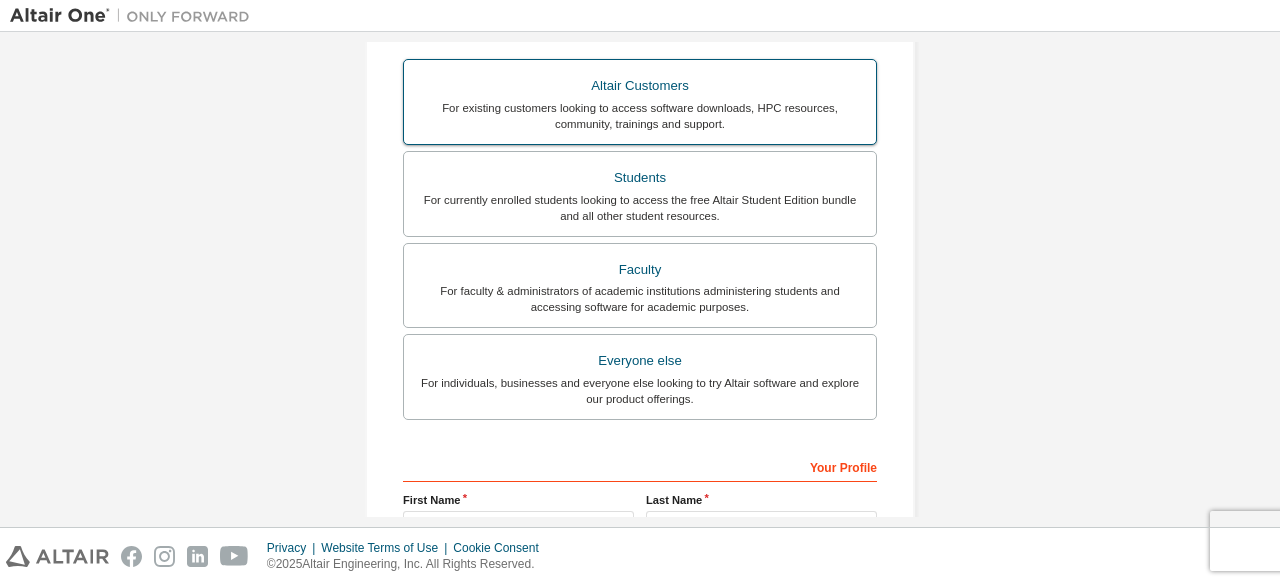 scroll, scrollTop: 366, scrollLeft: 0, axis: vertical 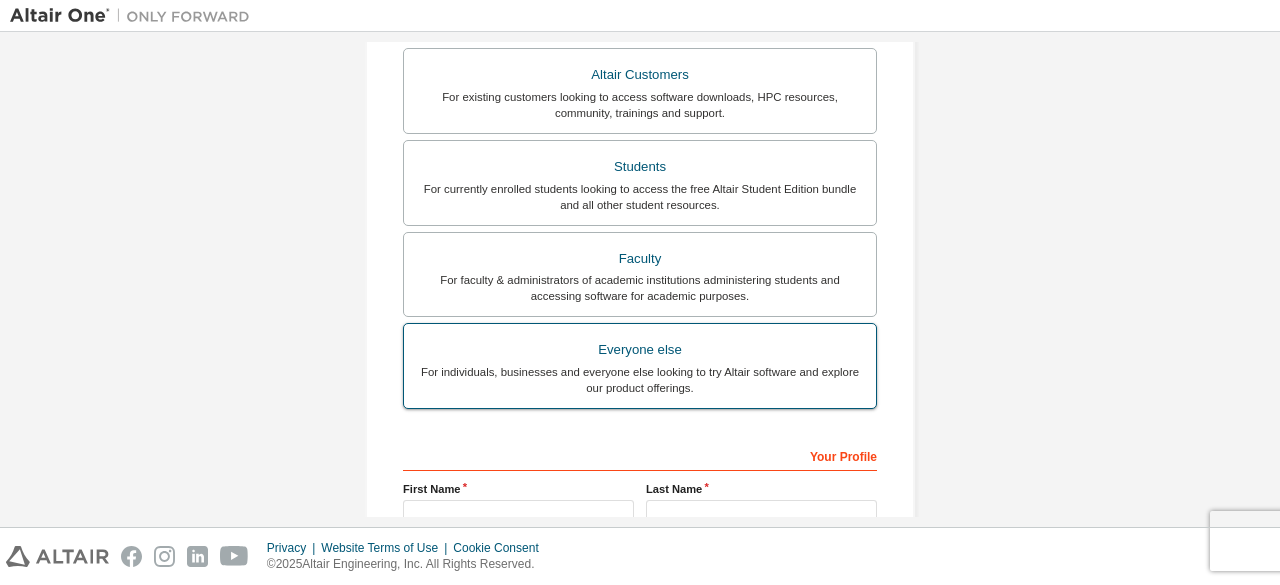 type on "**********" 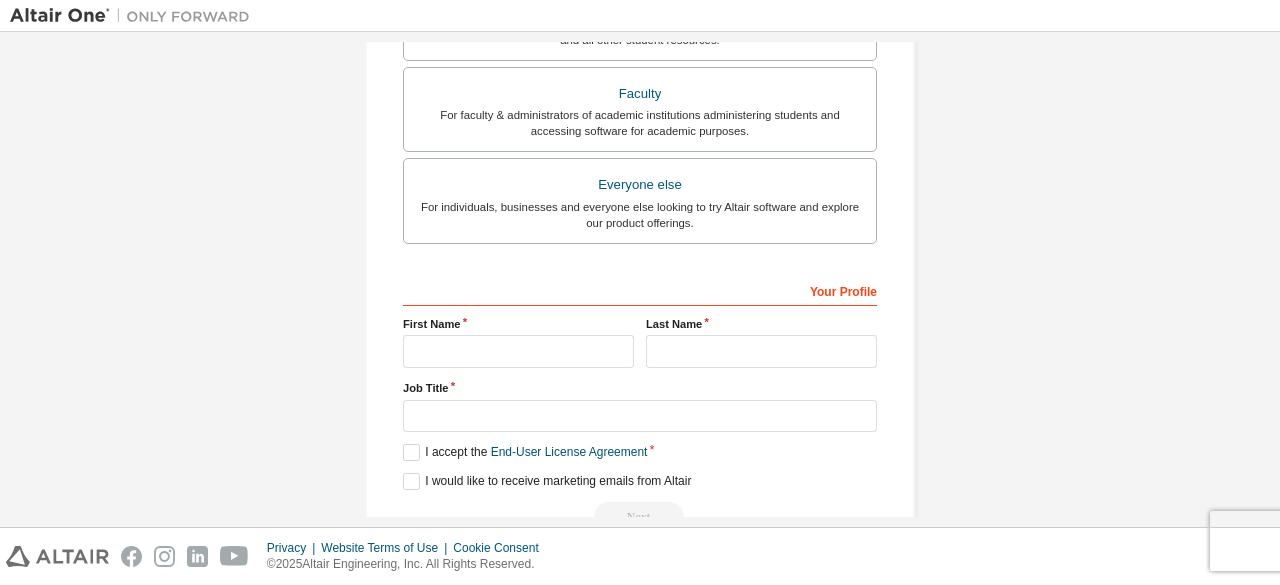 scroll, scrollTop: 578, scrollLeft: 0, axis: vertical 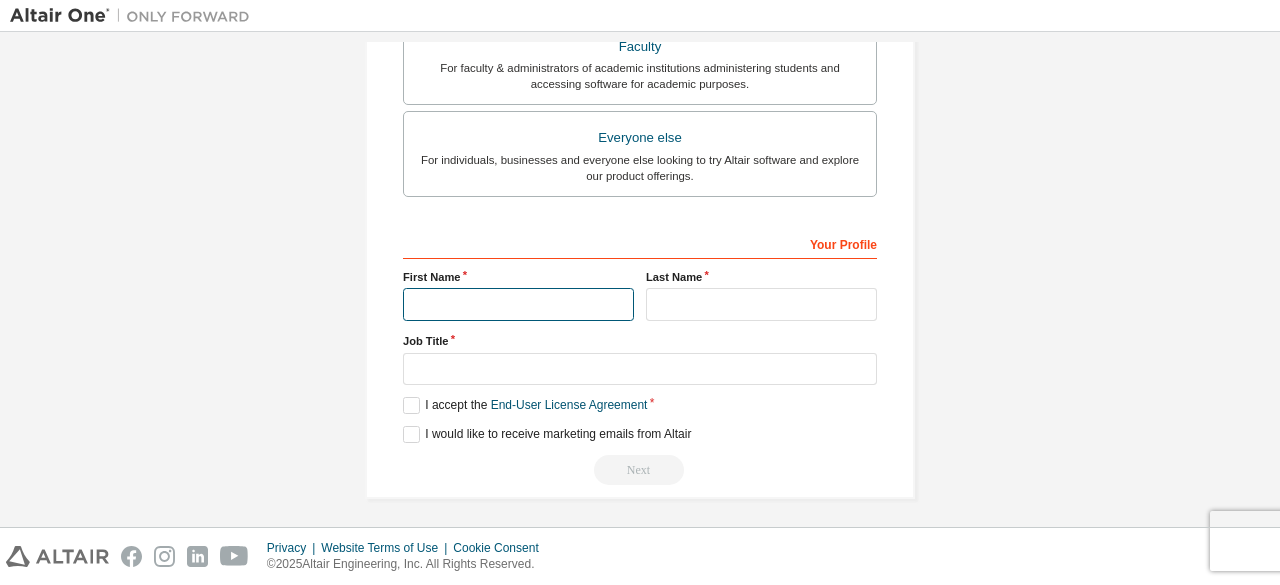 click at bounding box center [518, 304] 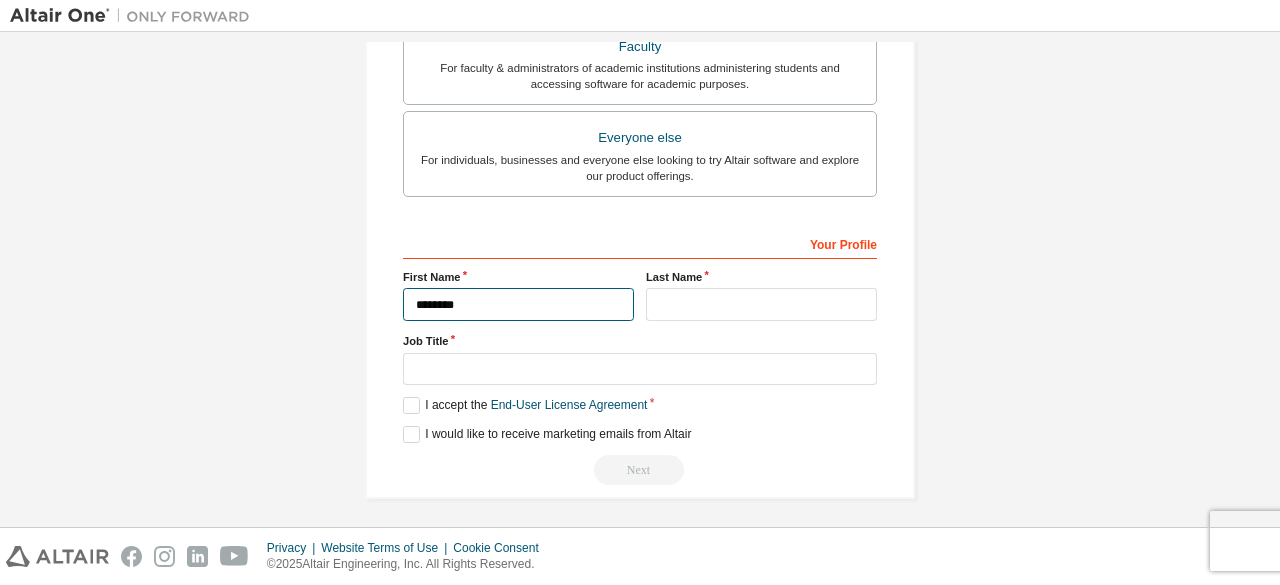type on "********" 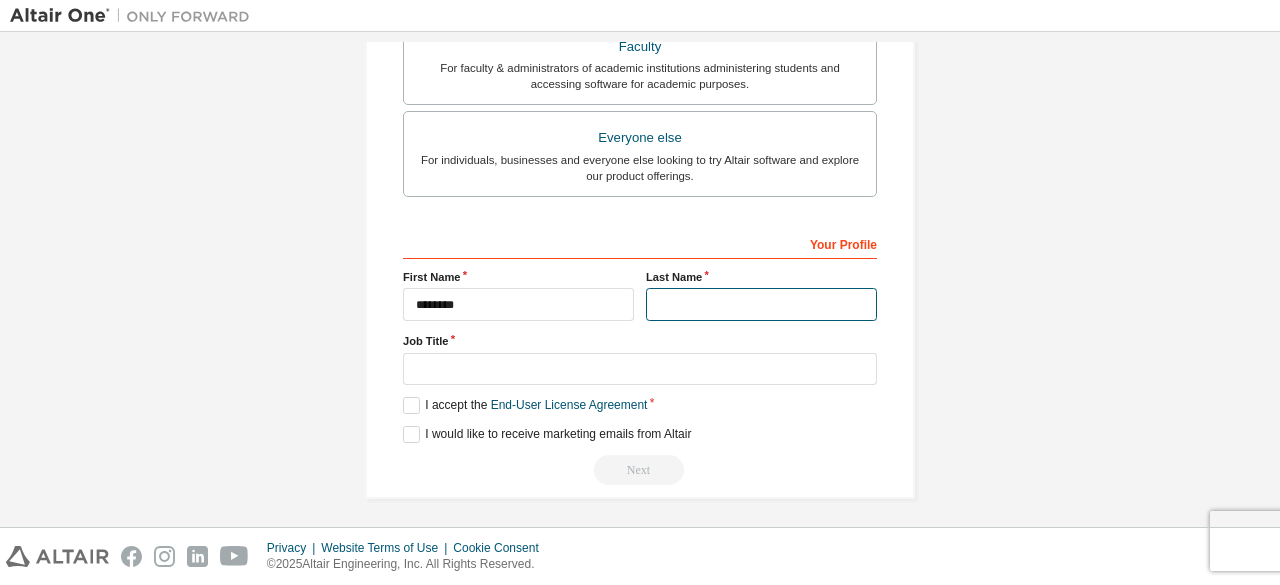 click at bounding box center (761, 304) 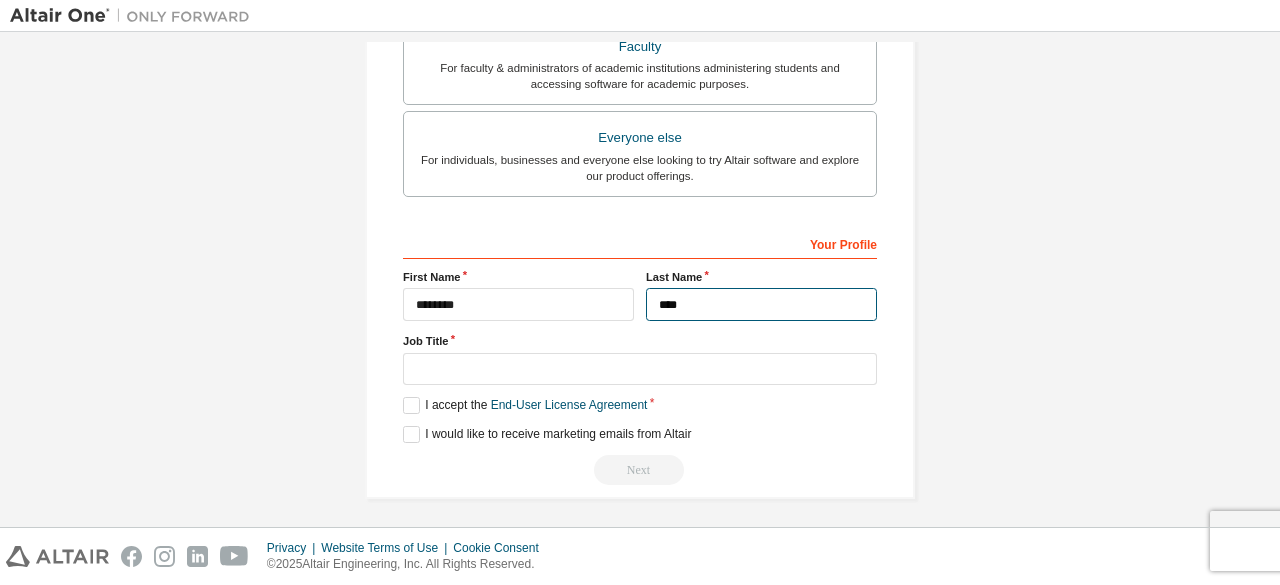 type on "****" 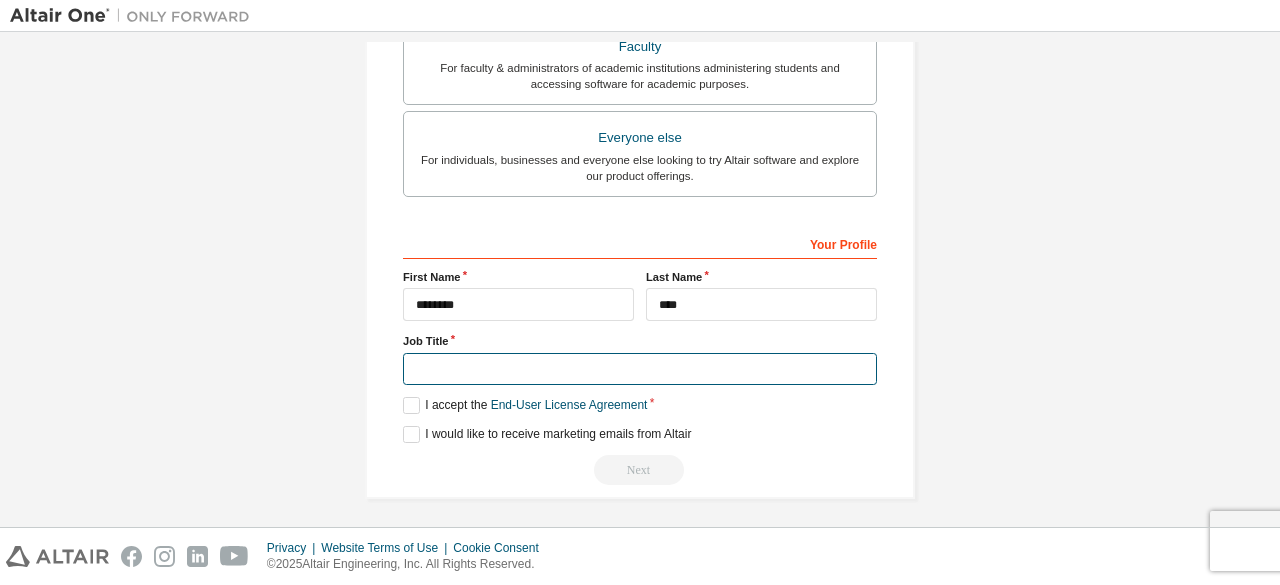 click at bounding box center (640, 369) 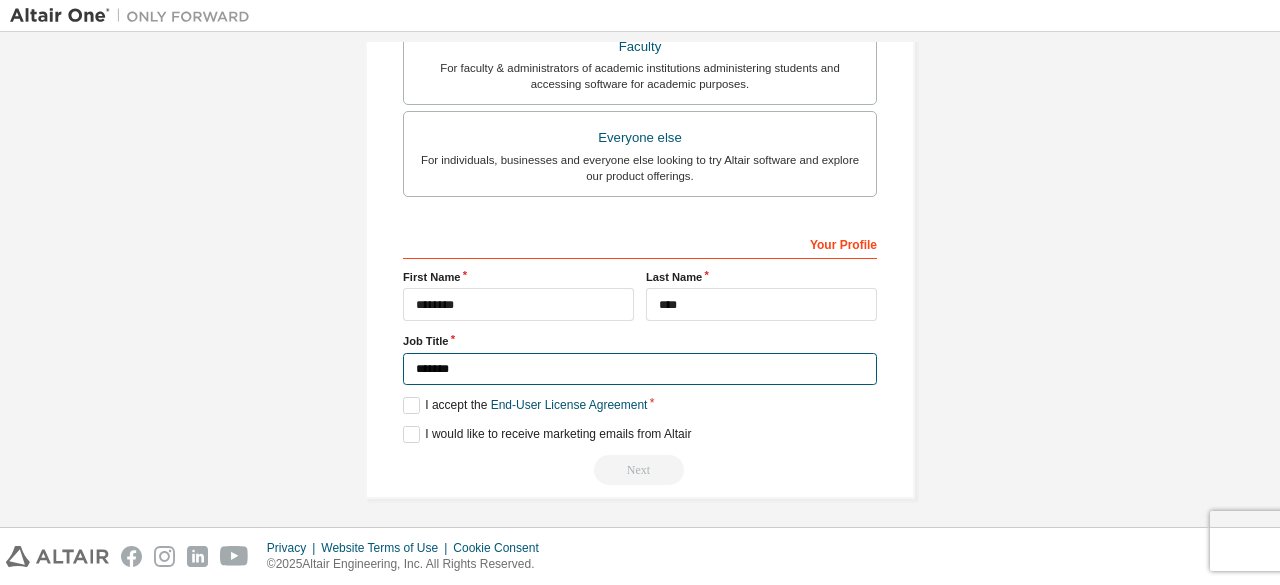 type on "*******" 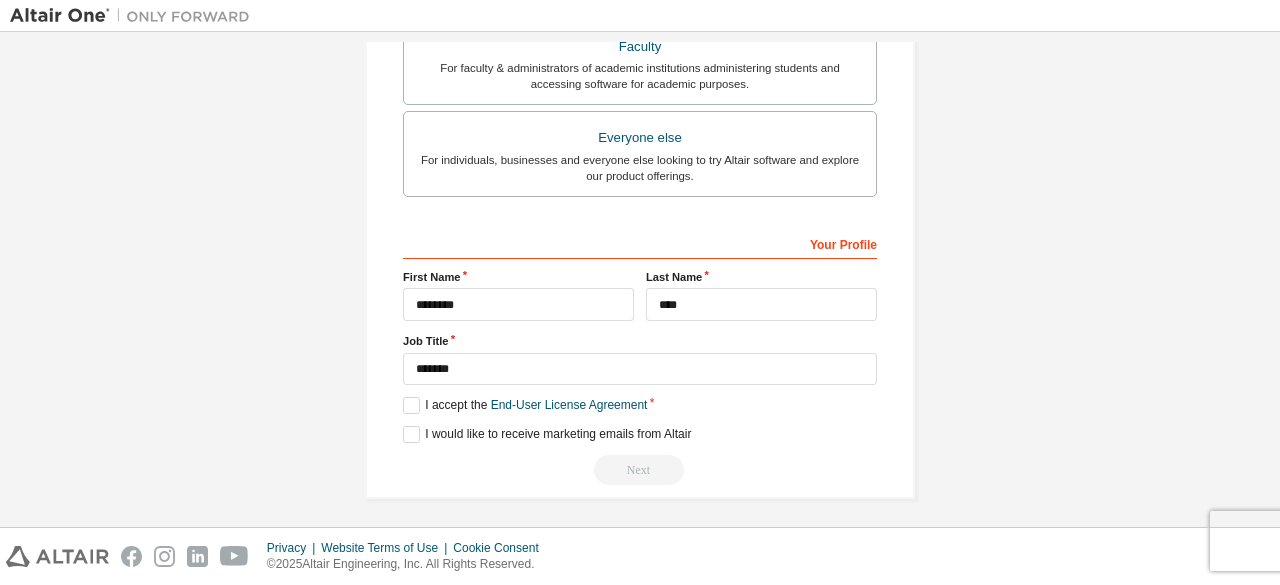 click on "Your Profile First Name ******** Last Name **** Job Title ******* Please provide State/Province to help us route sales and support resources to you more efficiently. I accept the    End-User License Agreement I would like to receive marketing emails from Altair Next" at bounding box center [640, 356] 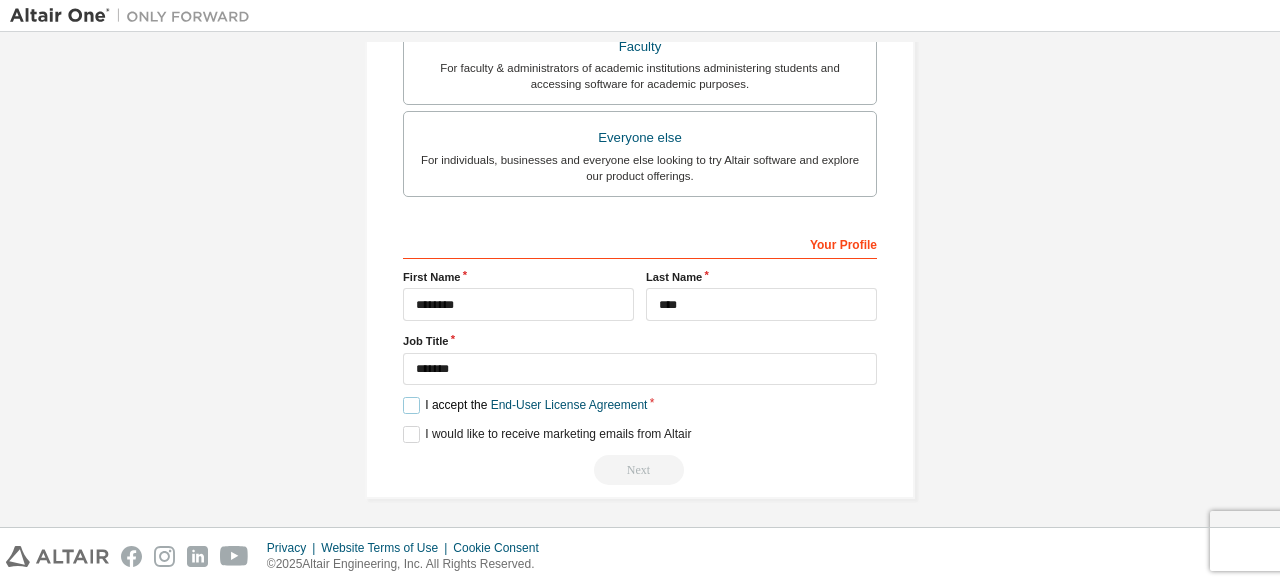 click on "I accept the    End-User License Agreement" at bounding box center [525, 405] 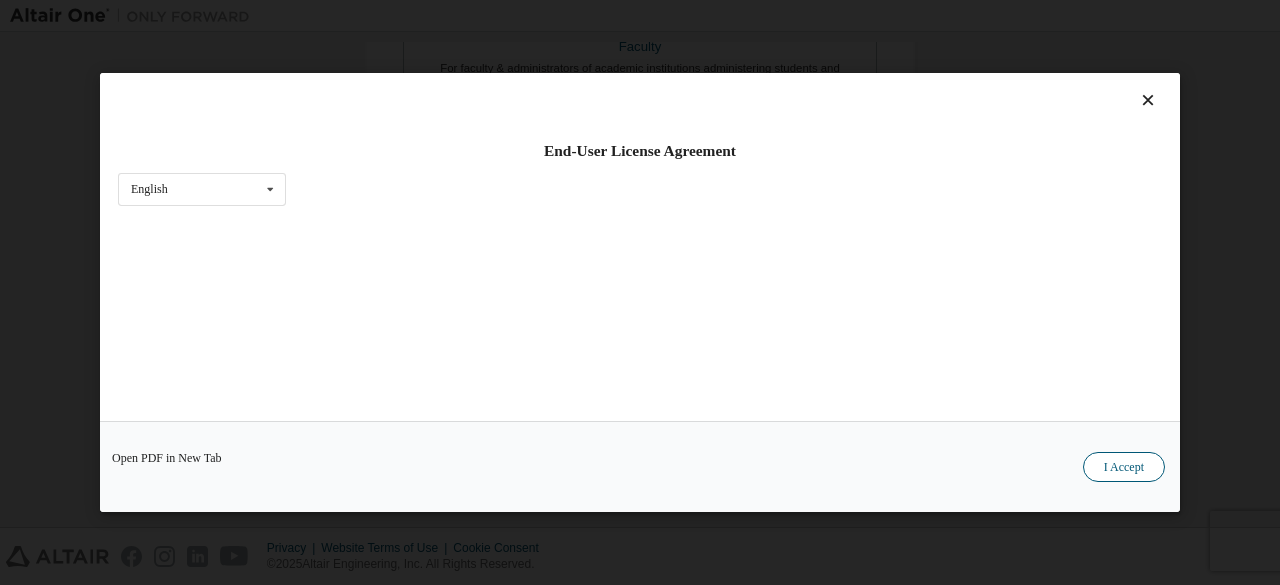 click on "I Accept" at bounding box center (1124, 467) 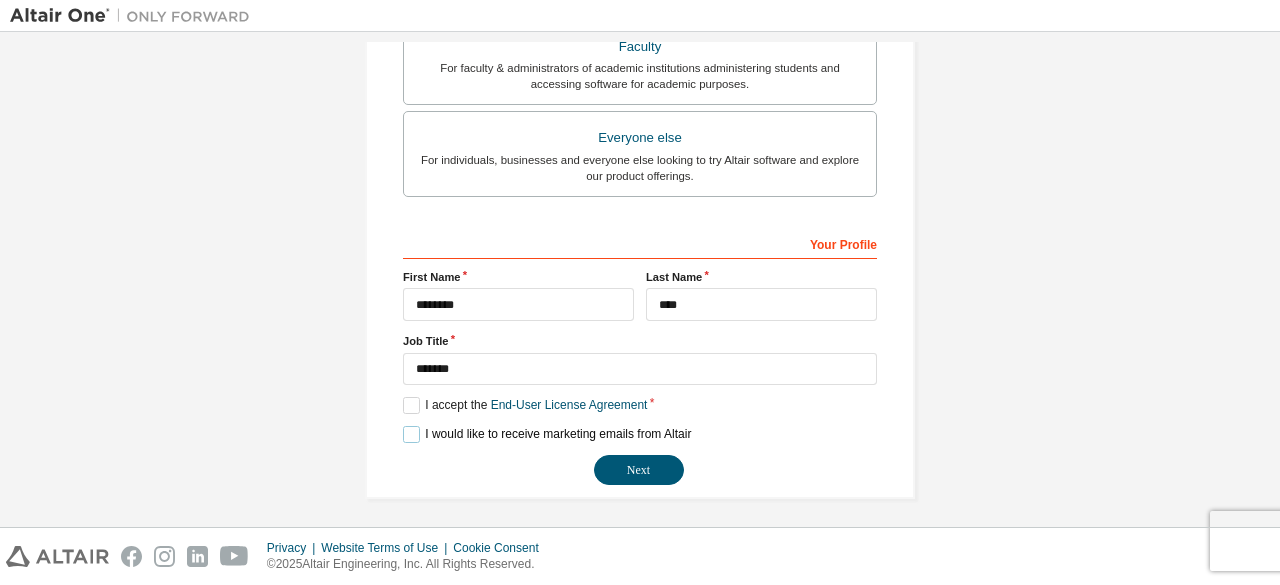 click on "I would like to receive marketing emails from Altair" at bounding box center [547, 434] 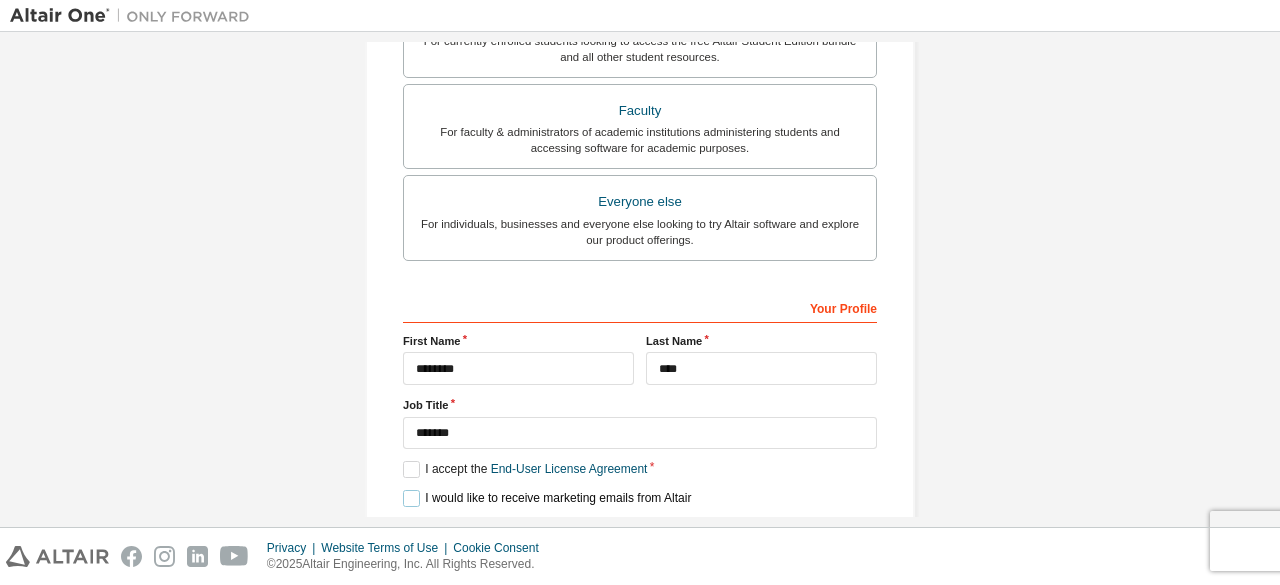 scroll, scrollTop: 578, scrollLeft: 0, axis: vertical 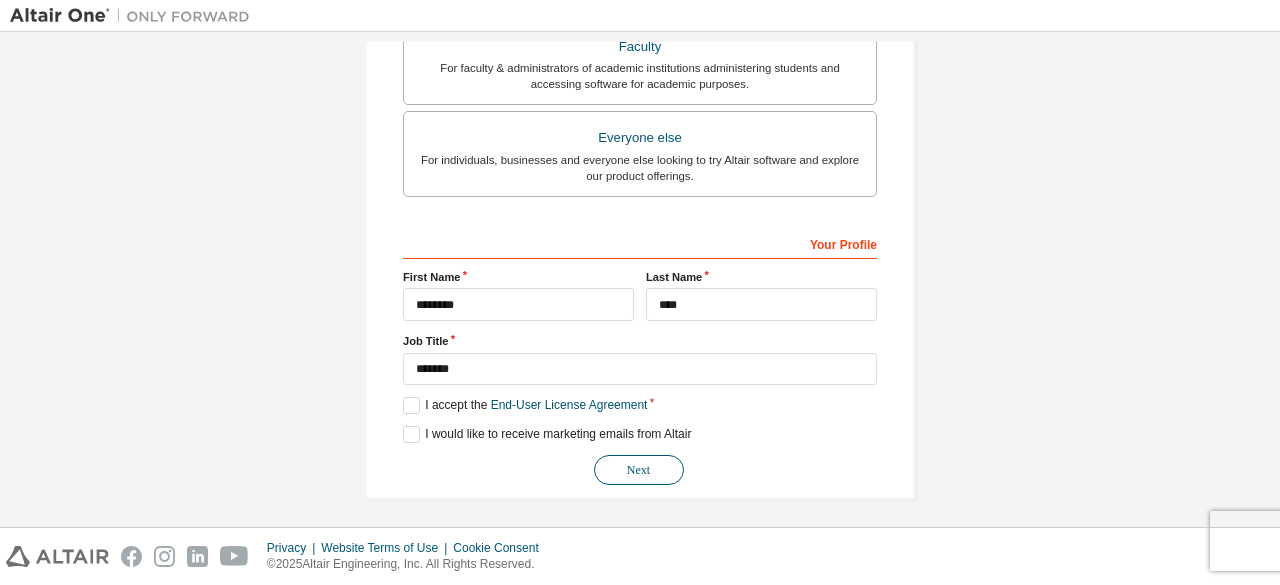 click on "Next" at bounding box center [639, 470] 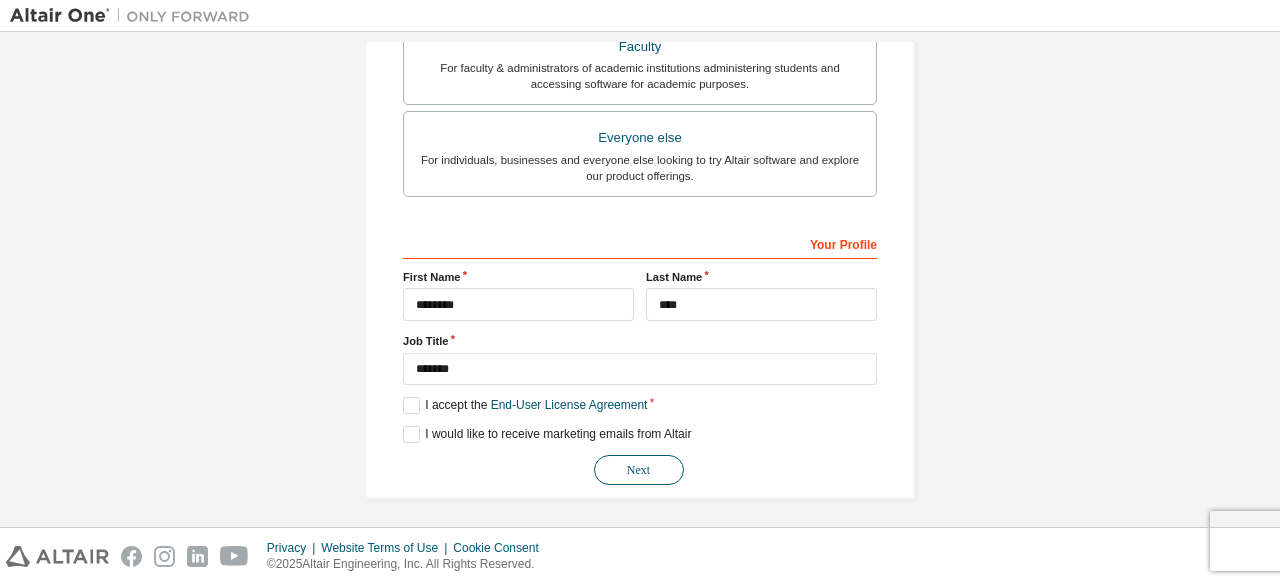 click on "Next" at bounding box center [639, 470] 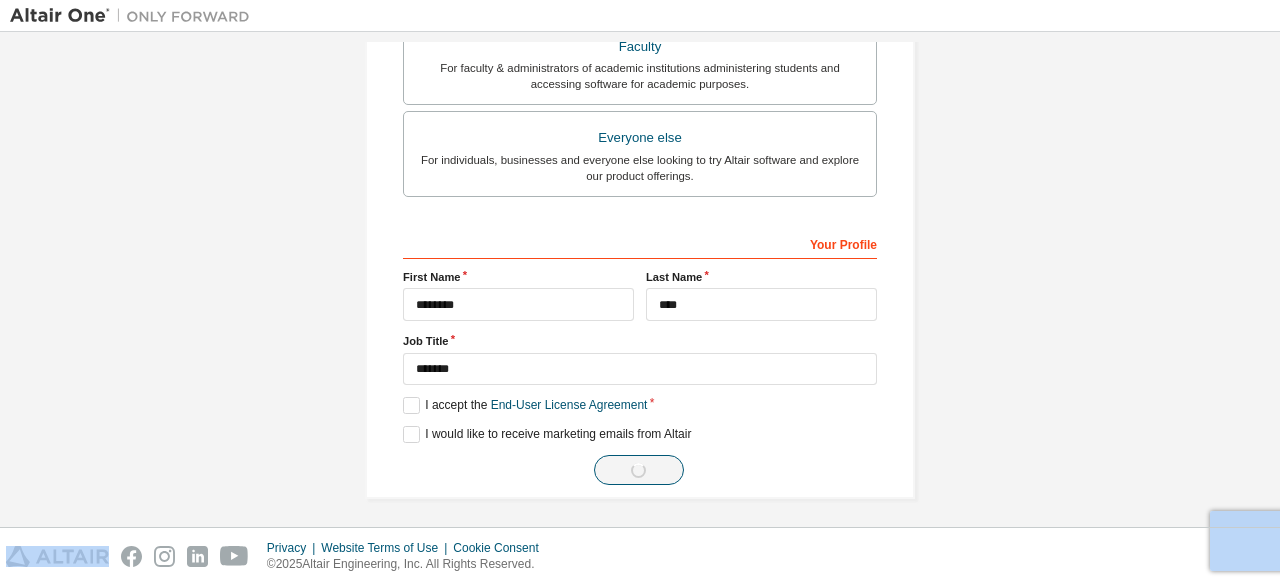 click on "Next" at bounding box center (640, 470) 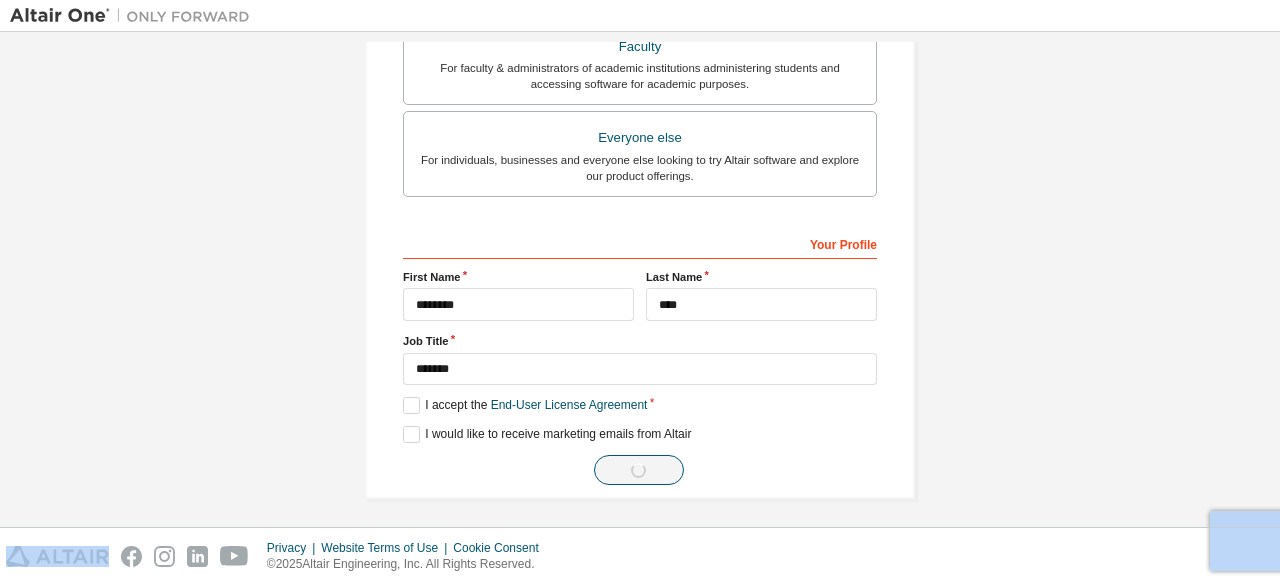 click on "Next" at bounding box center (640, 470) 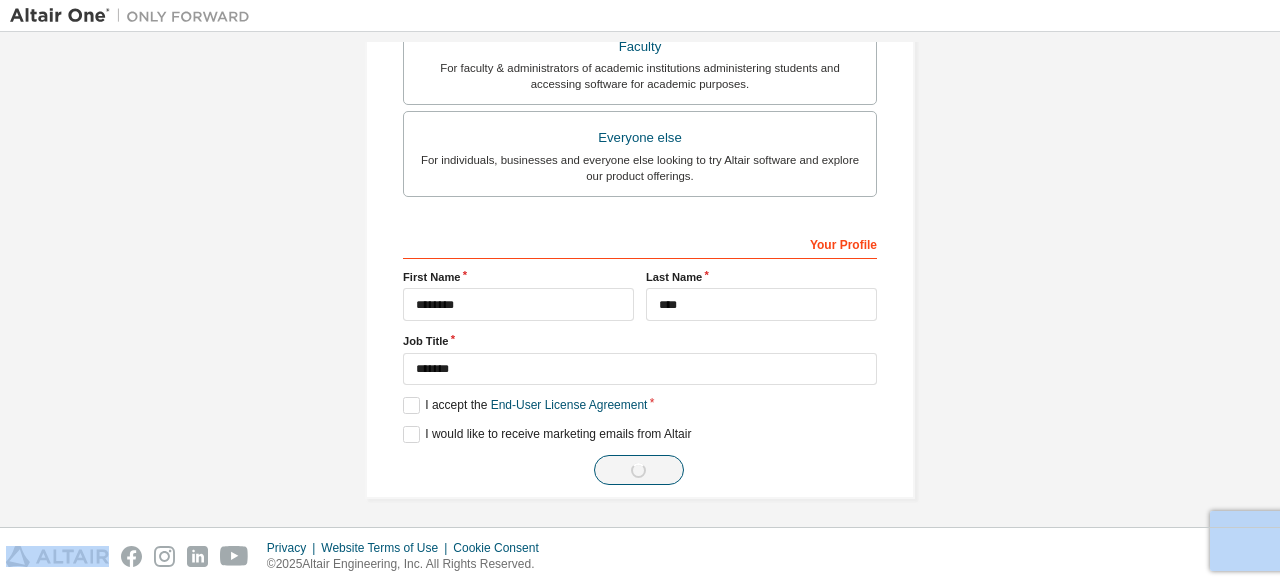 click on "Next" at bounding box center (640, 470) 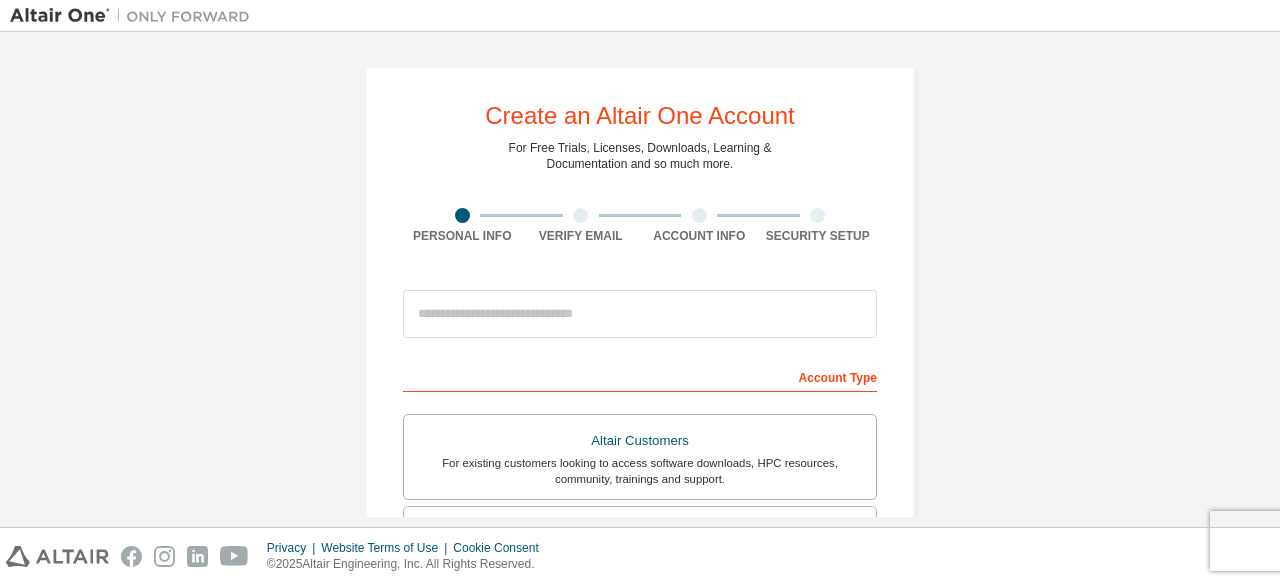 scroll, scrollTop: 0, scrollLeft: 0, axis: both 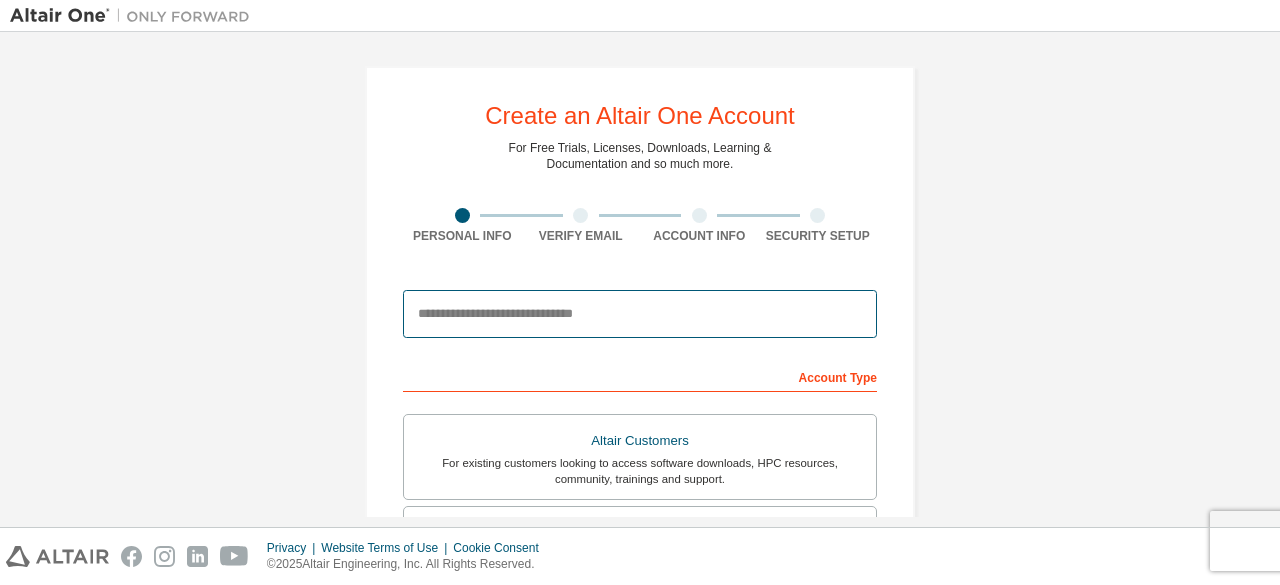 click at bounding box center [640, 314] 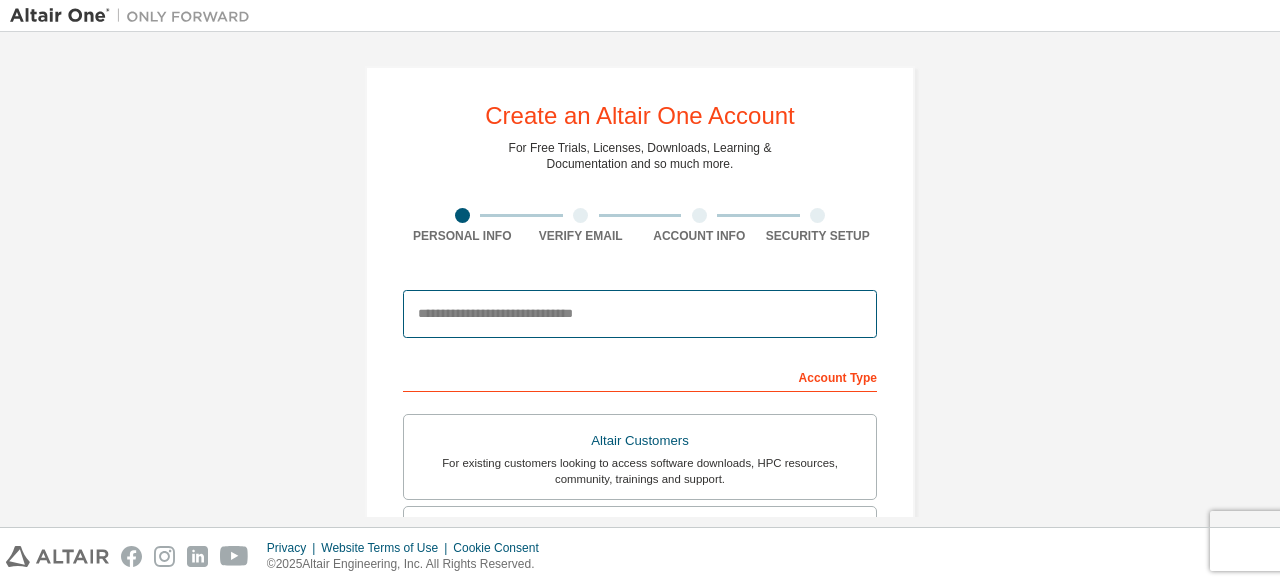 paste on "**********" 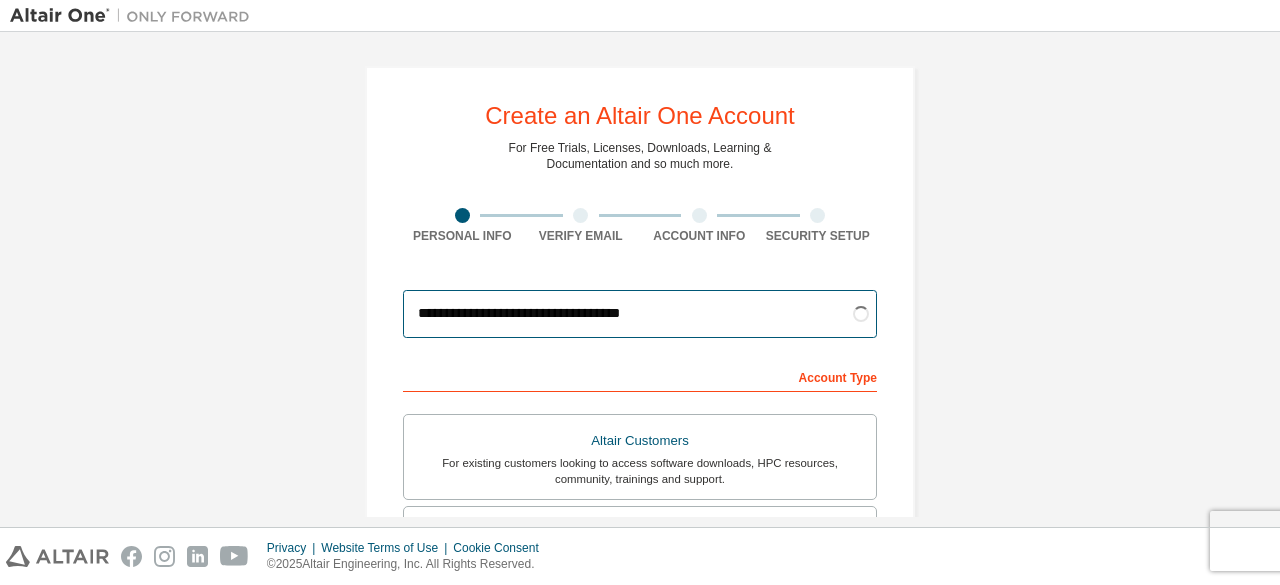click on "**********" at bounding box center [640, 314] 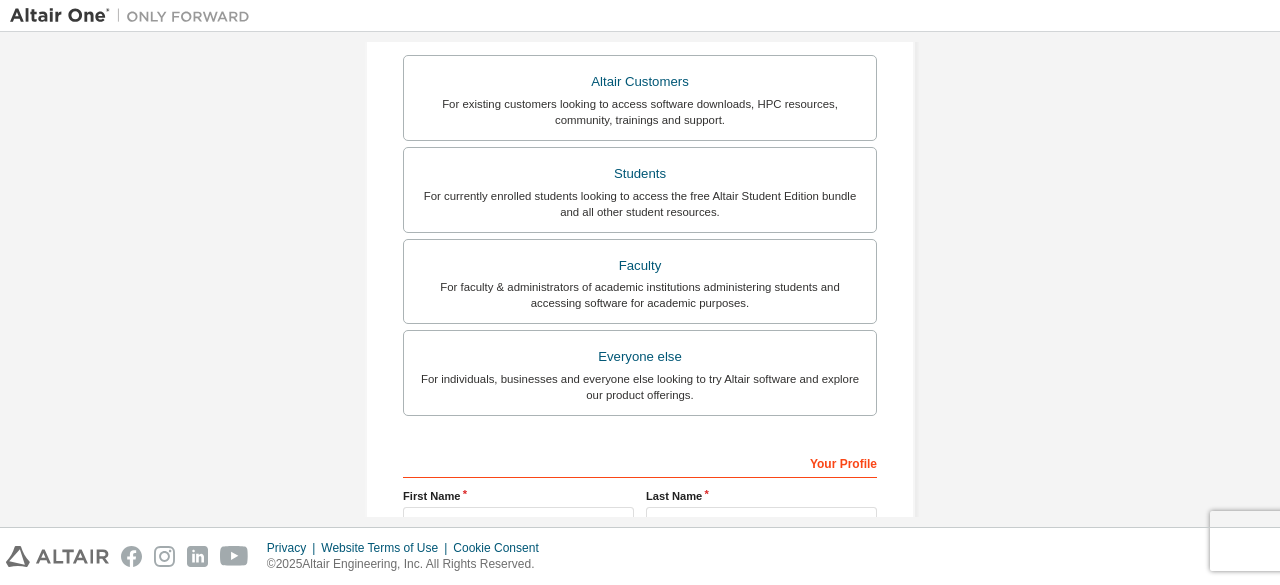 type on "**********" 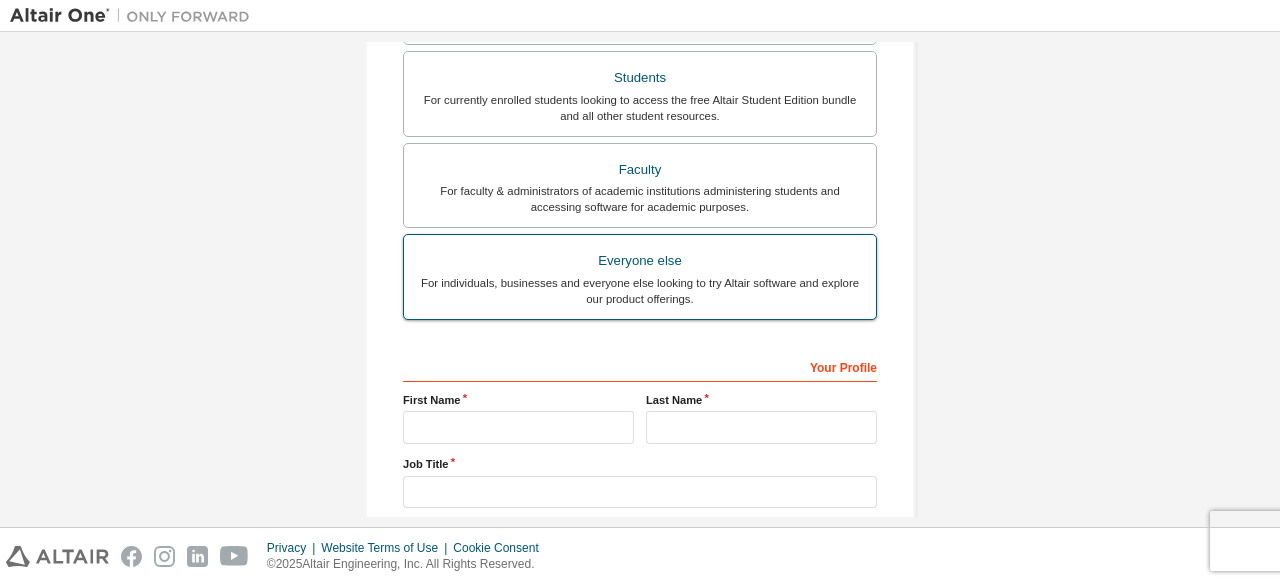 scroll, scrollTop: 578, scrollLeft: 0, axis: vertical 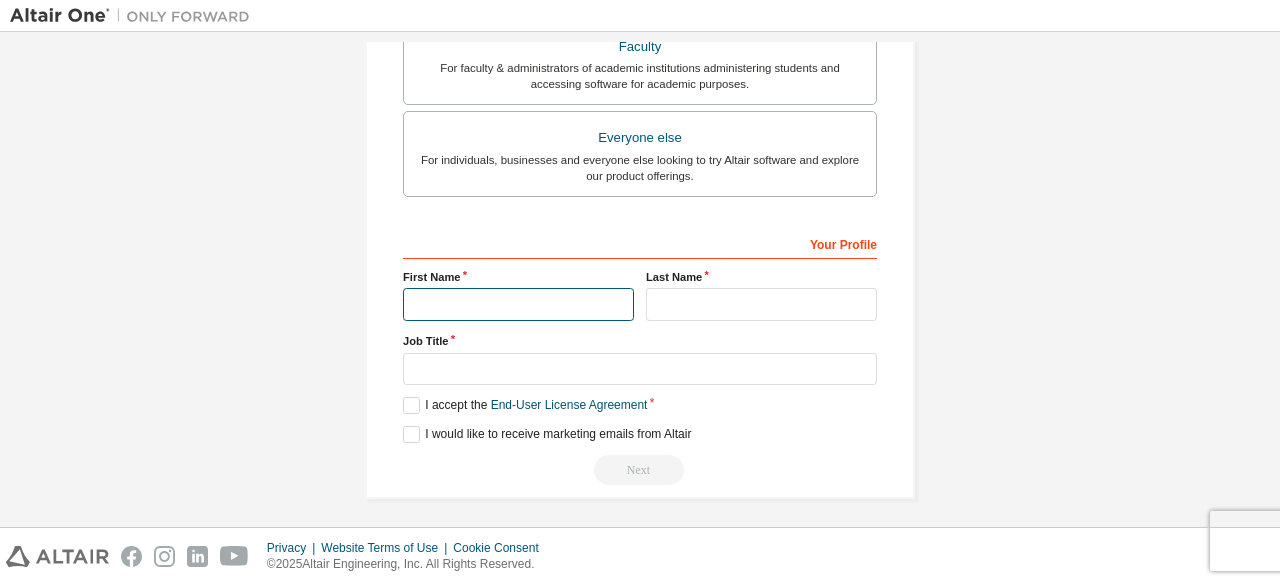 click at bounding box center [518, 304] 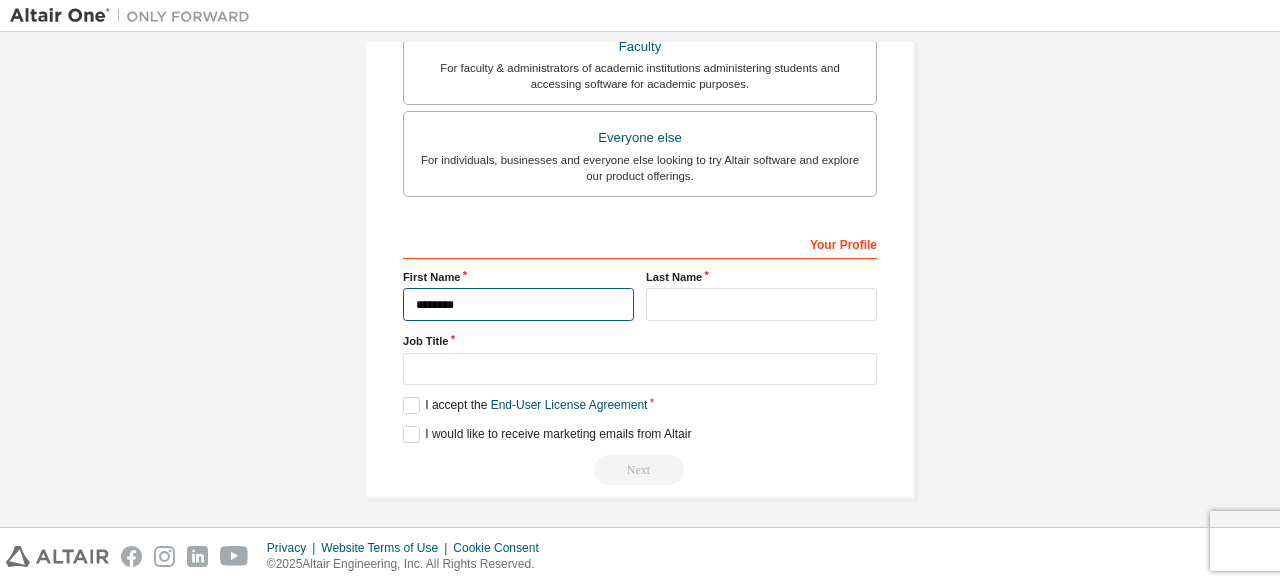 type on "********" 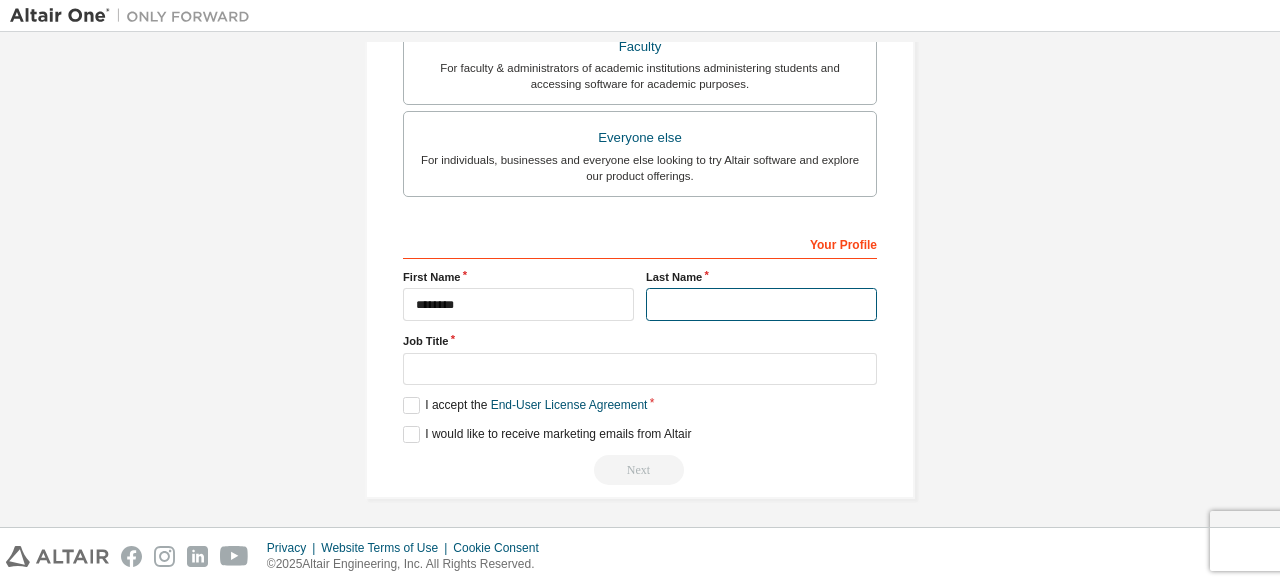 click at bounding box center [761, 304] 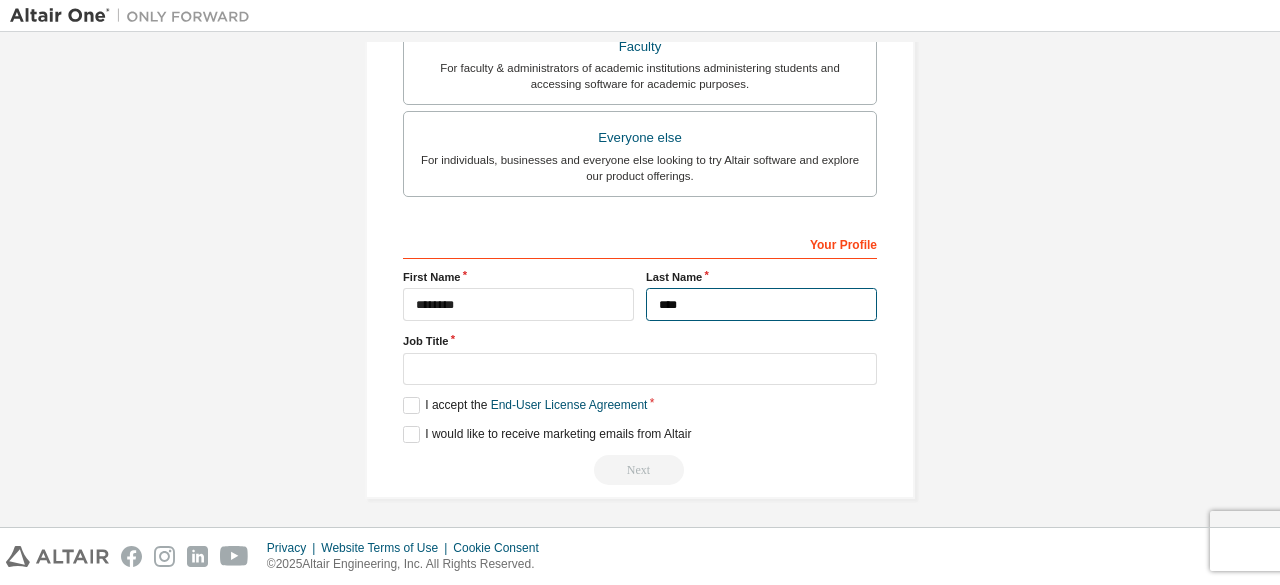 type on "****" 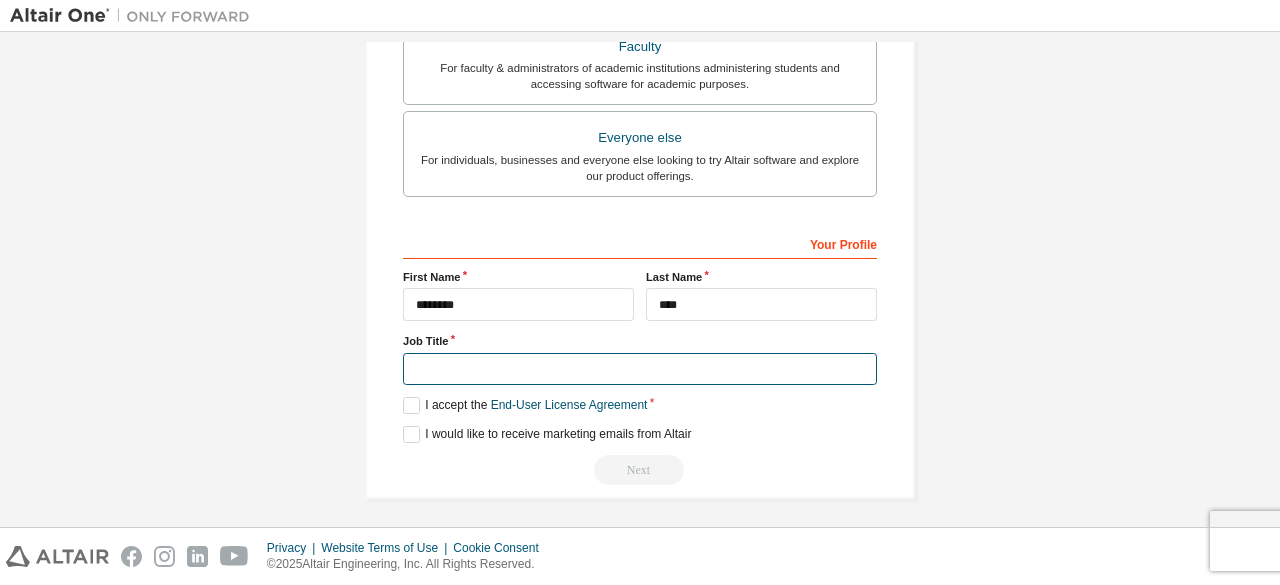 click at bounding box center [640, 369] 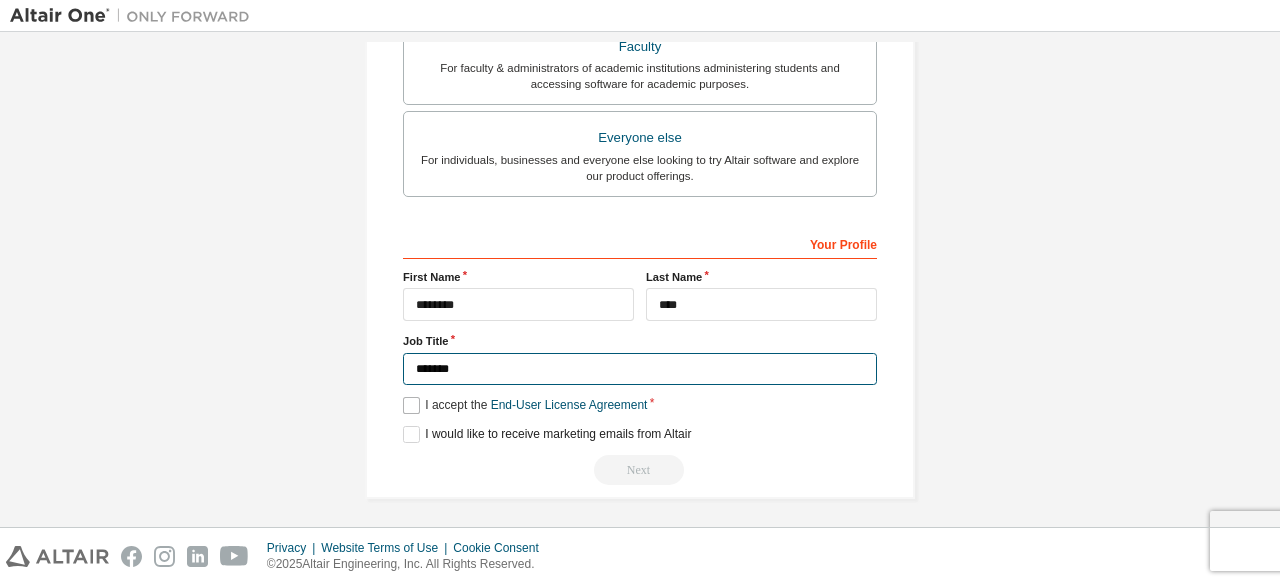 type on "*******" 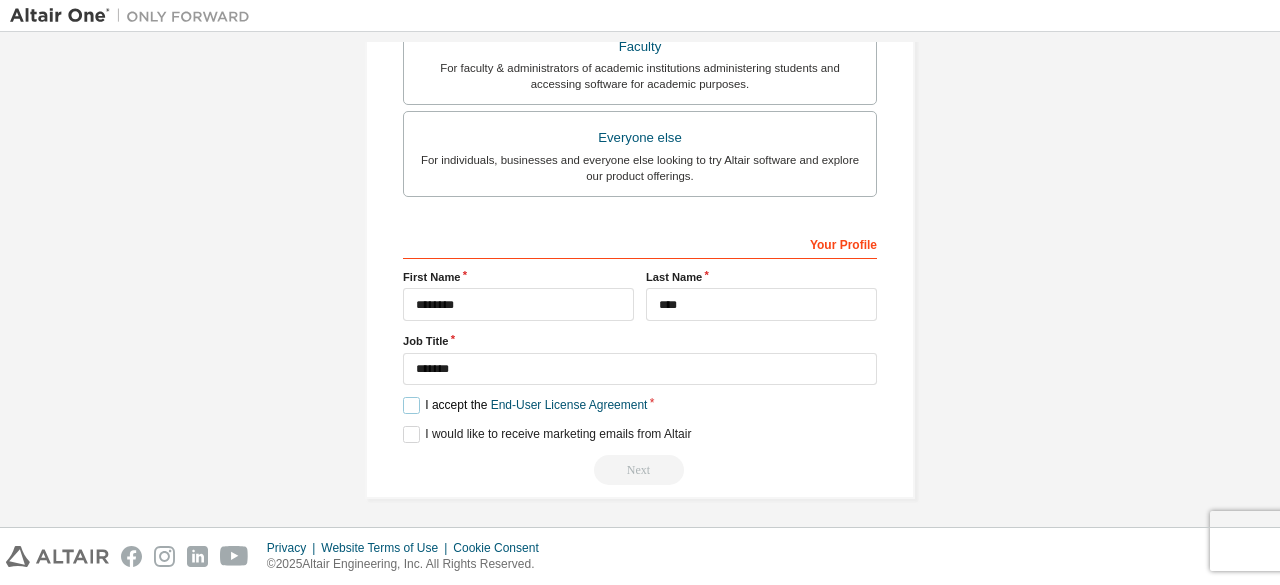click on "I accept the    End-User License Agreement" at bounding box center (525, 405) 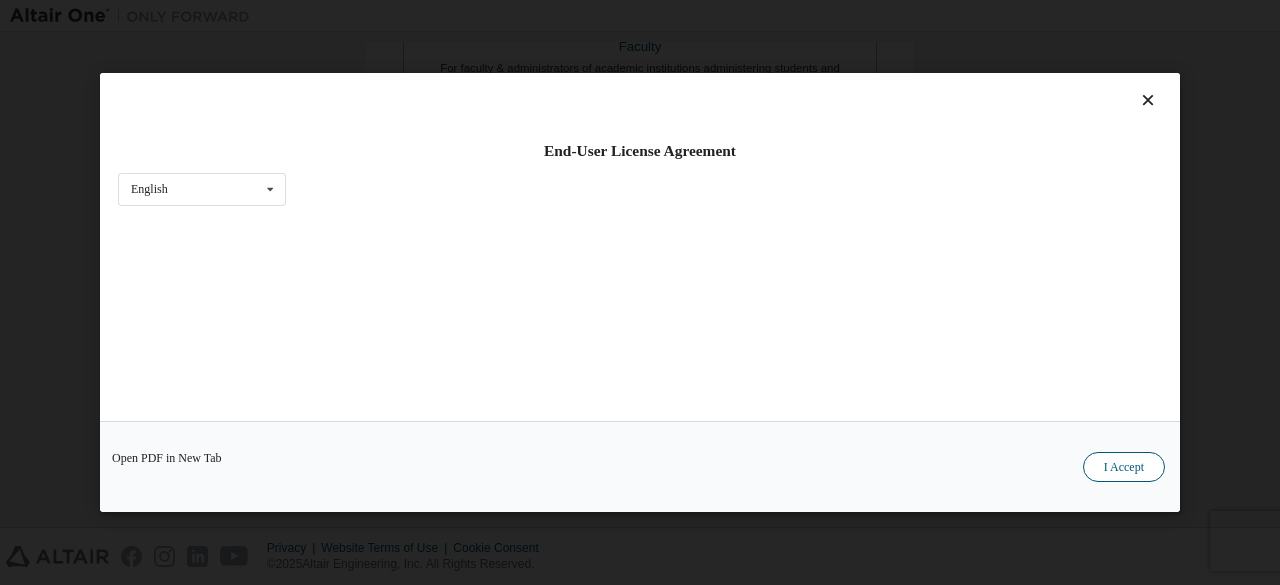 click on "I Accept" at bounding box center (1124, 467) 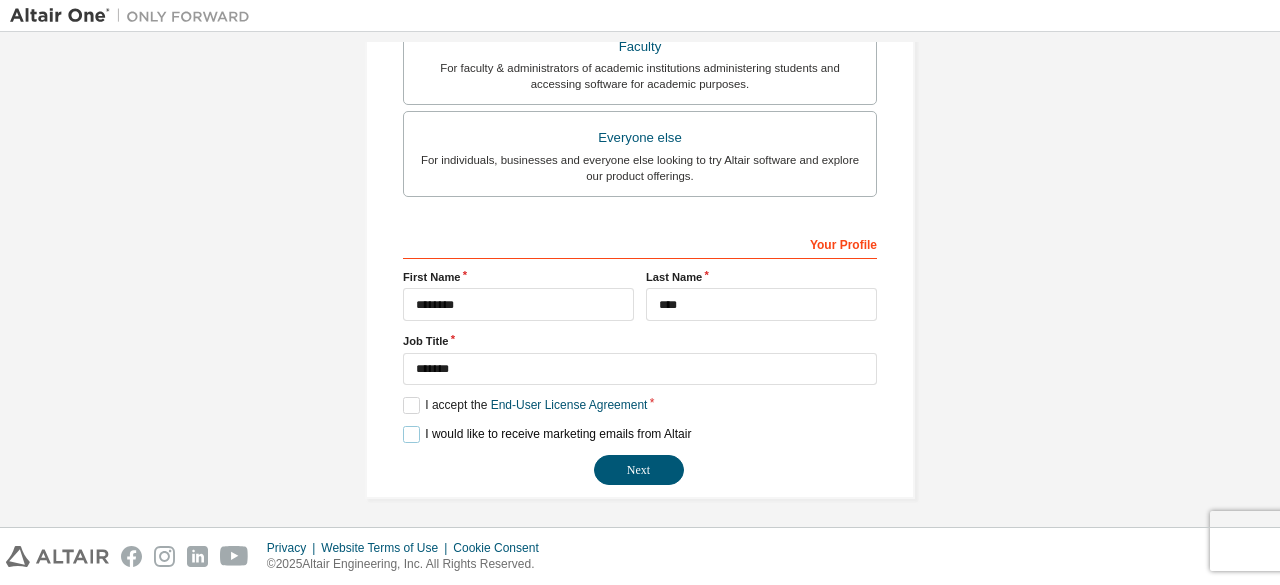 click on "I would like to receive marketing emails from Altair" at bounding box center [547, 434] 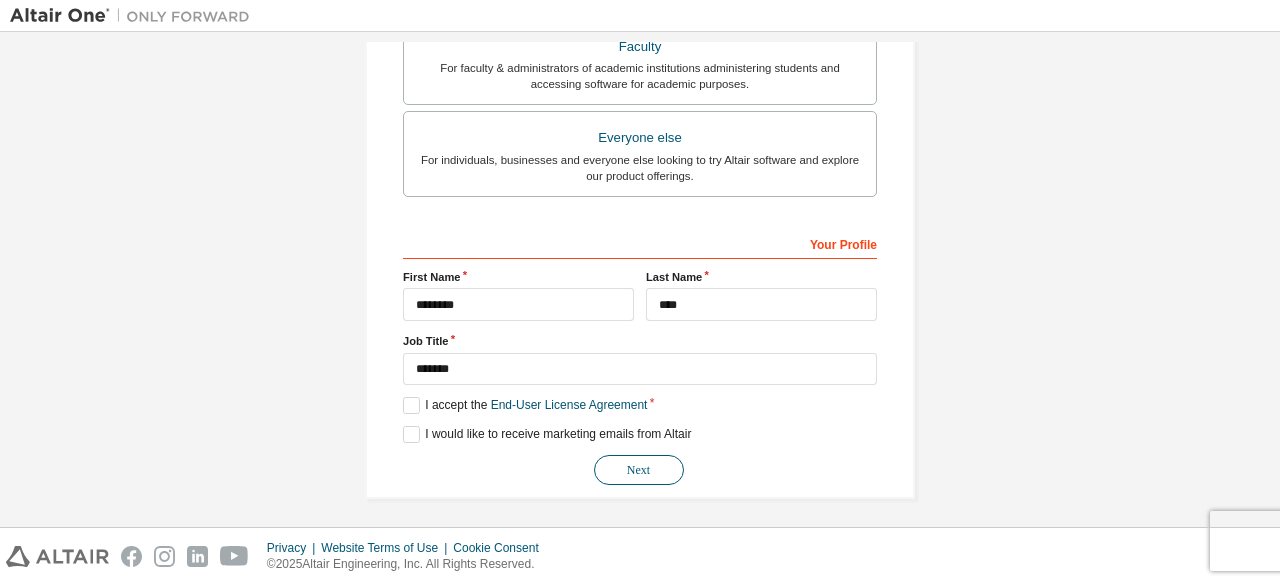 click on "Next" at bounding box center (639, 470) 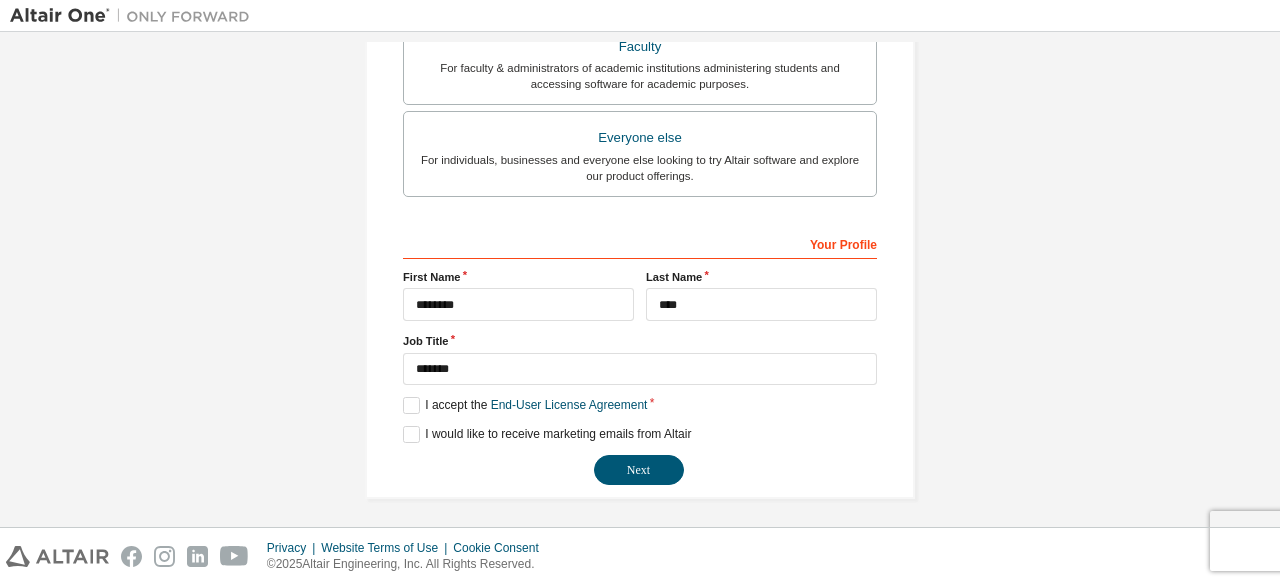 drag, startPoint x: 623, startPoint y: 468, endPoint x: 704, endPoint y: 421, distance: 93.64828 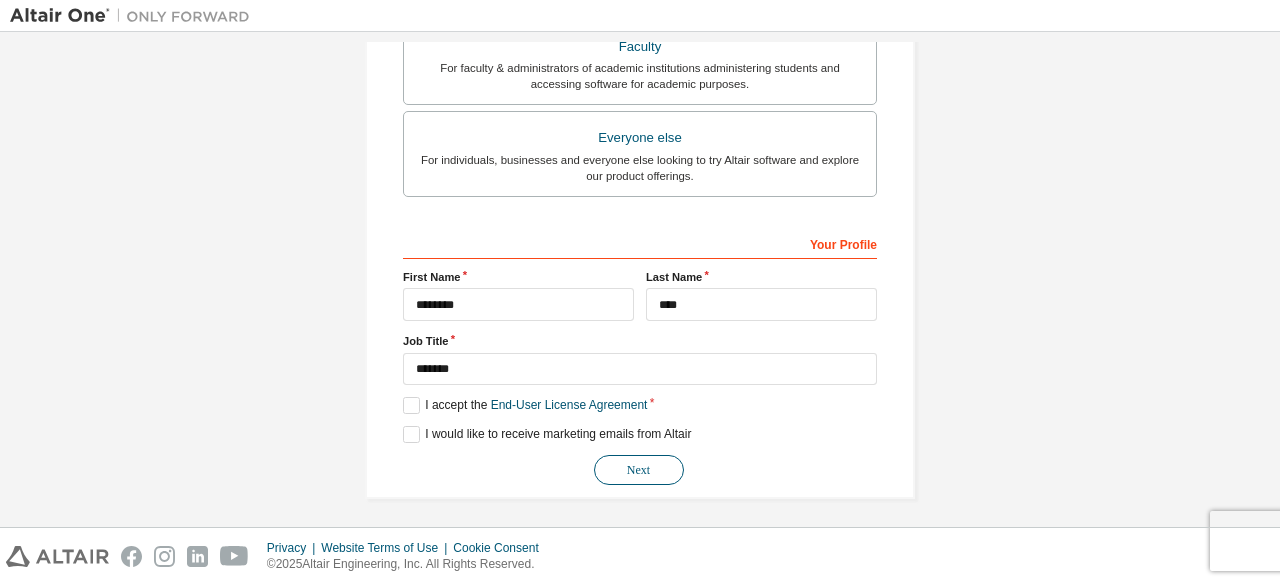 click on "Next" at bounding box center (639, 470) 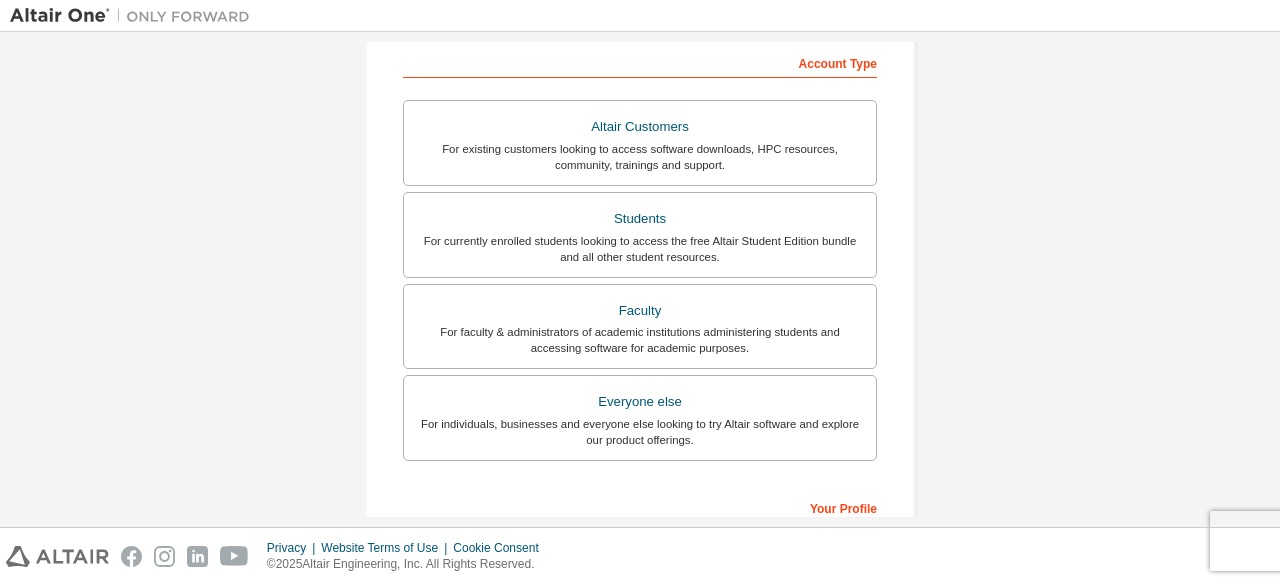 scroll, scrollTop: 0, scrollLeft: 0, axis: both 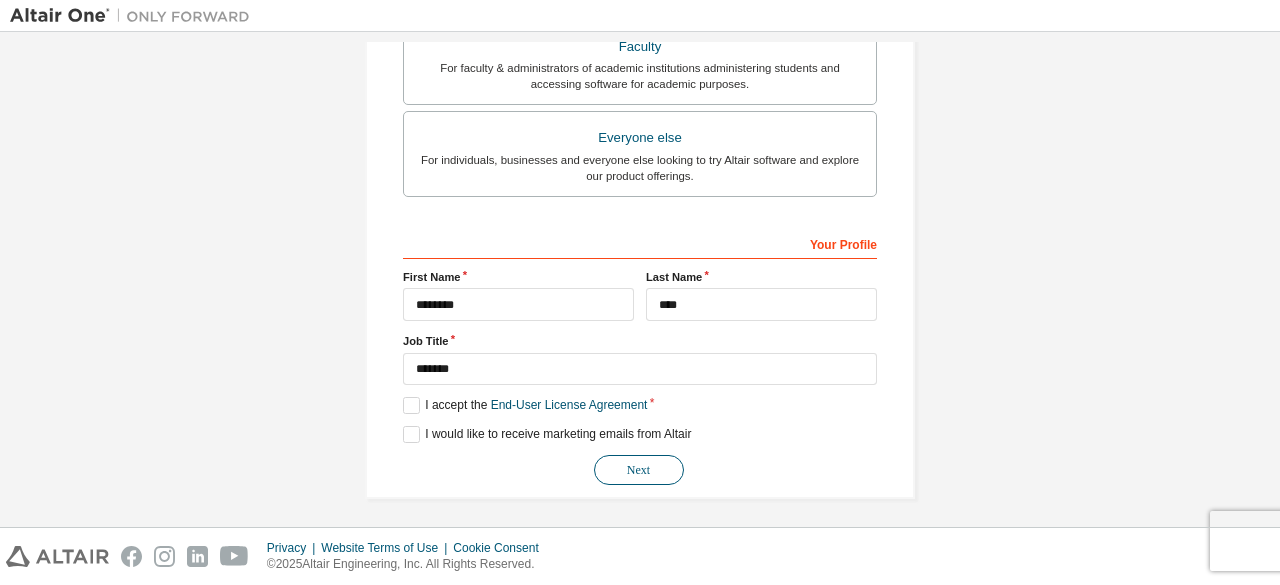 click on "Next" at bounding box center [639, 470] 